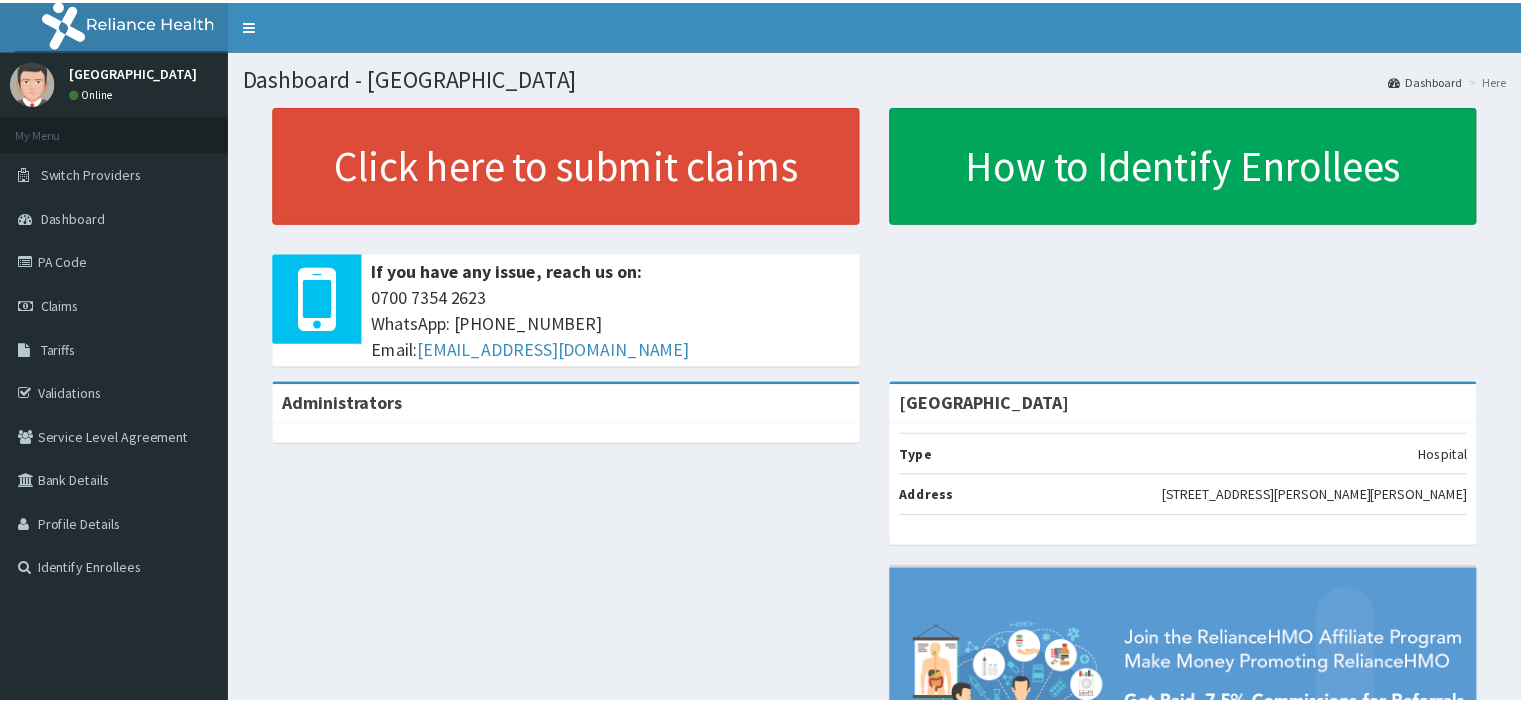 scroll, scrollTop: 0, scrollLeft: 0, axis: both 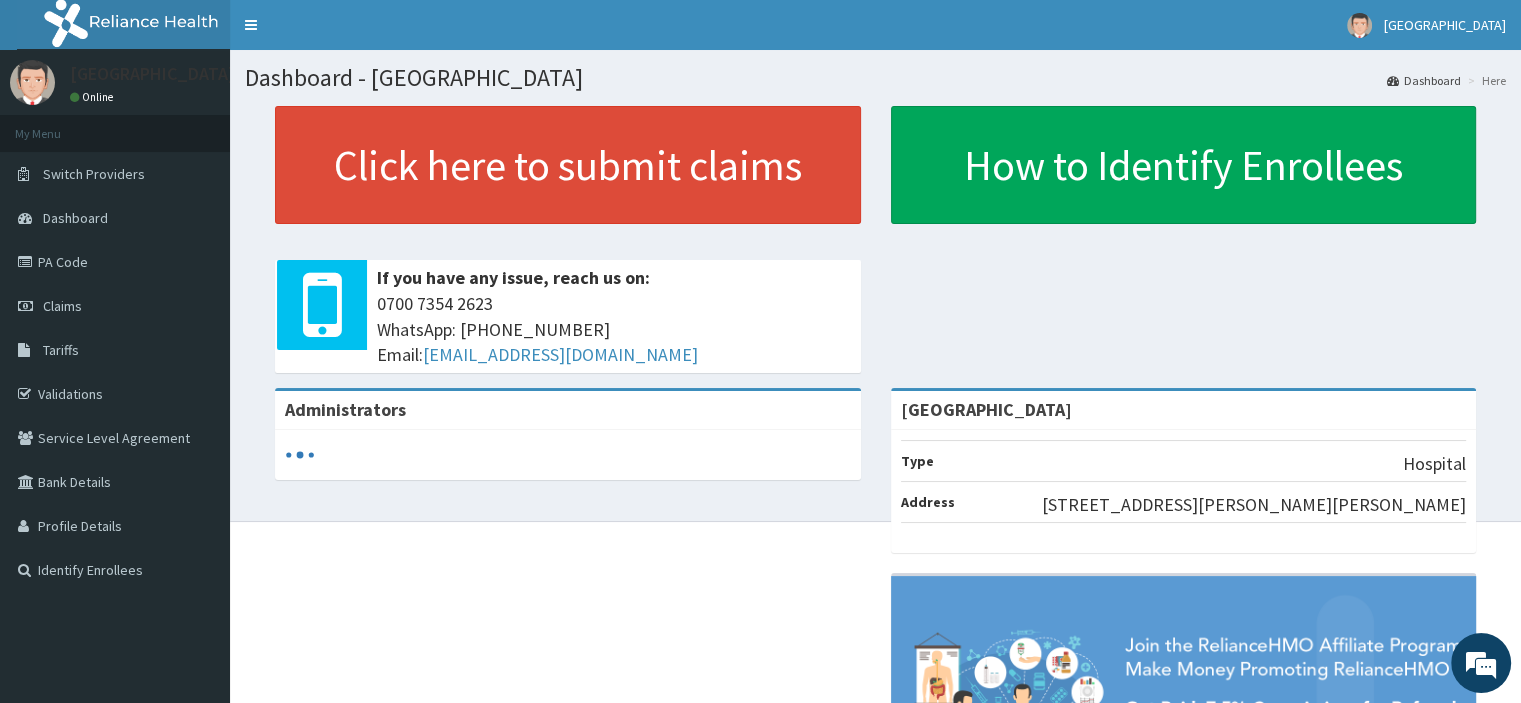 click on "PA Code" at bounding box center (115, 262) 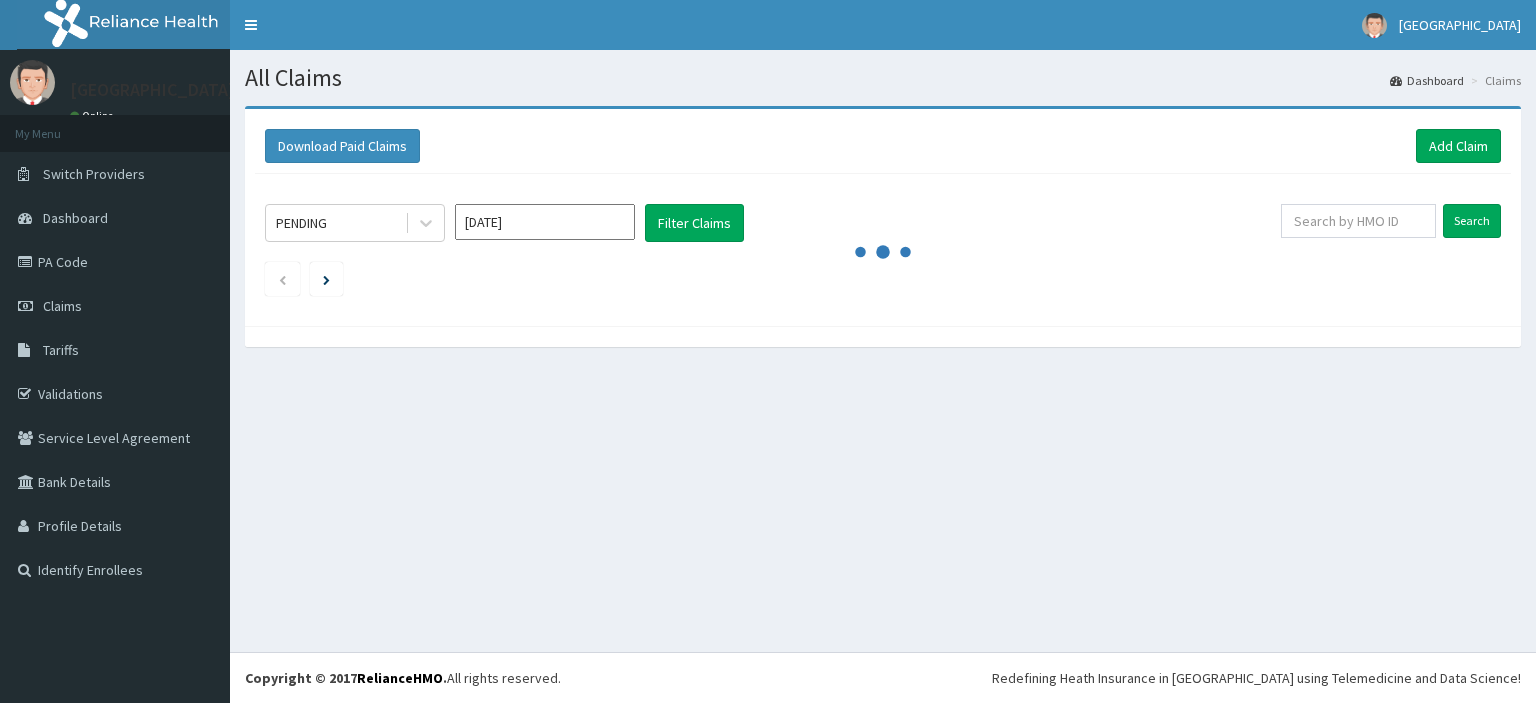 scroll, scrollTop: 0, scrollLeft: 0, axis: both 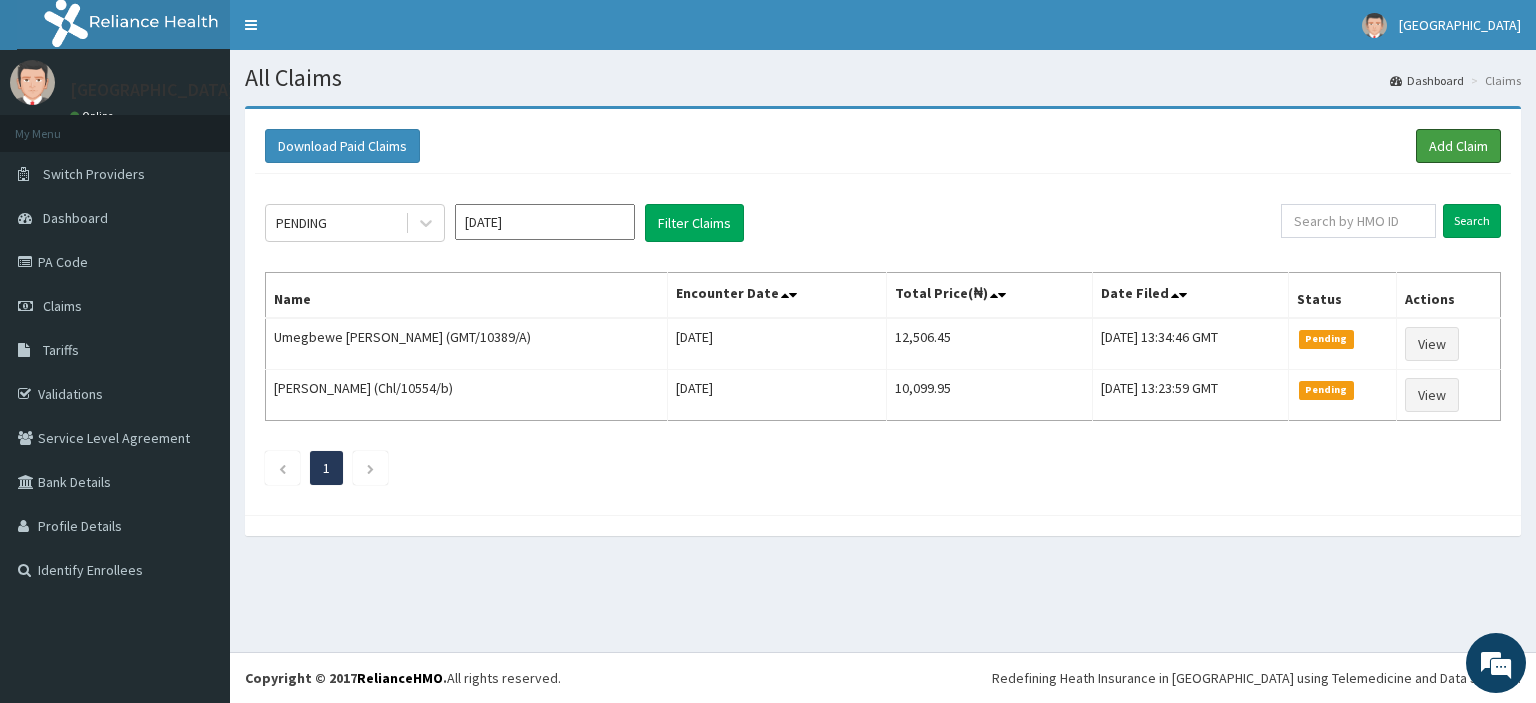 click on "Add Claim" at bounding box center [1458, 146] 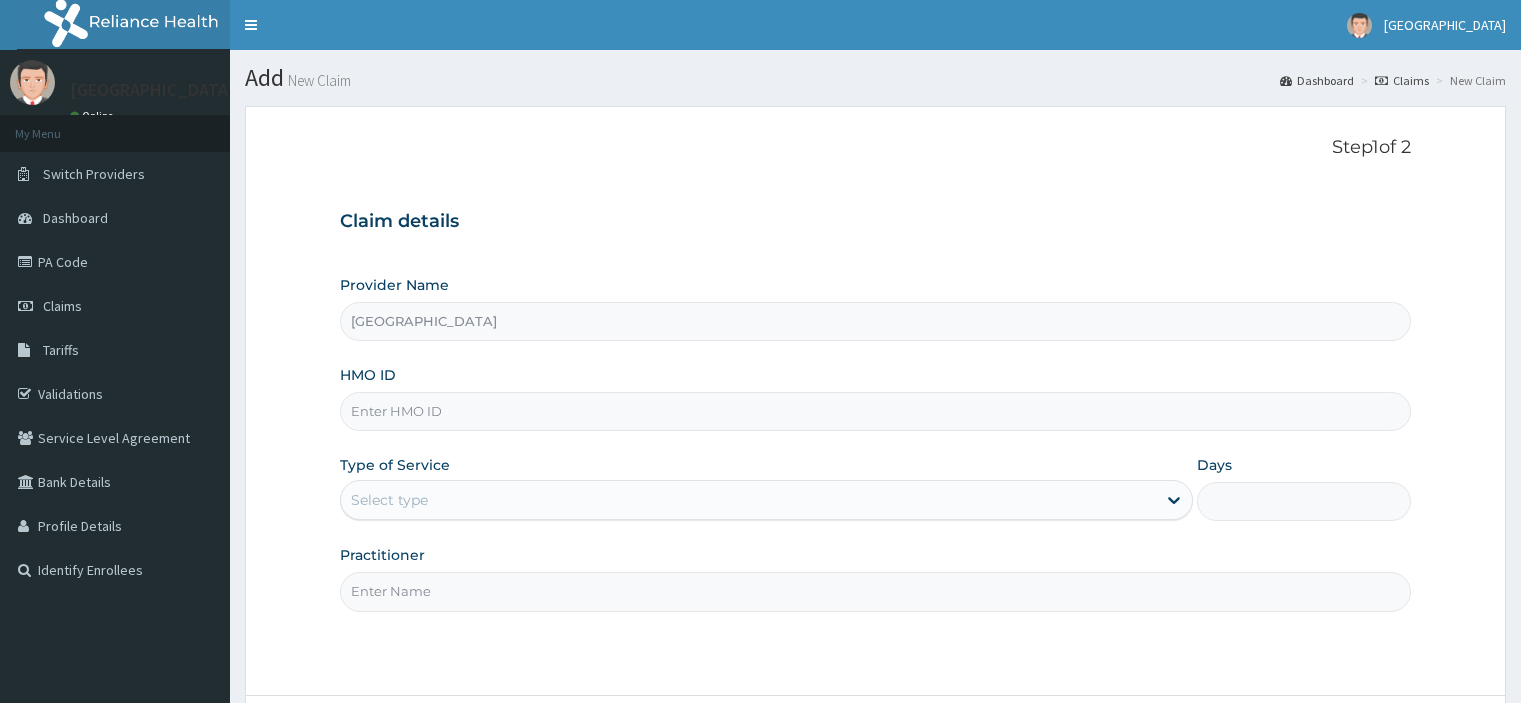 scroll, scrollTop: 0, scrollLeft: 0, axis: both 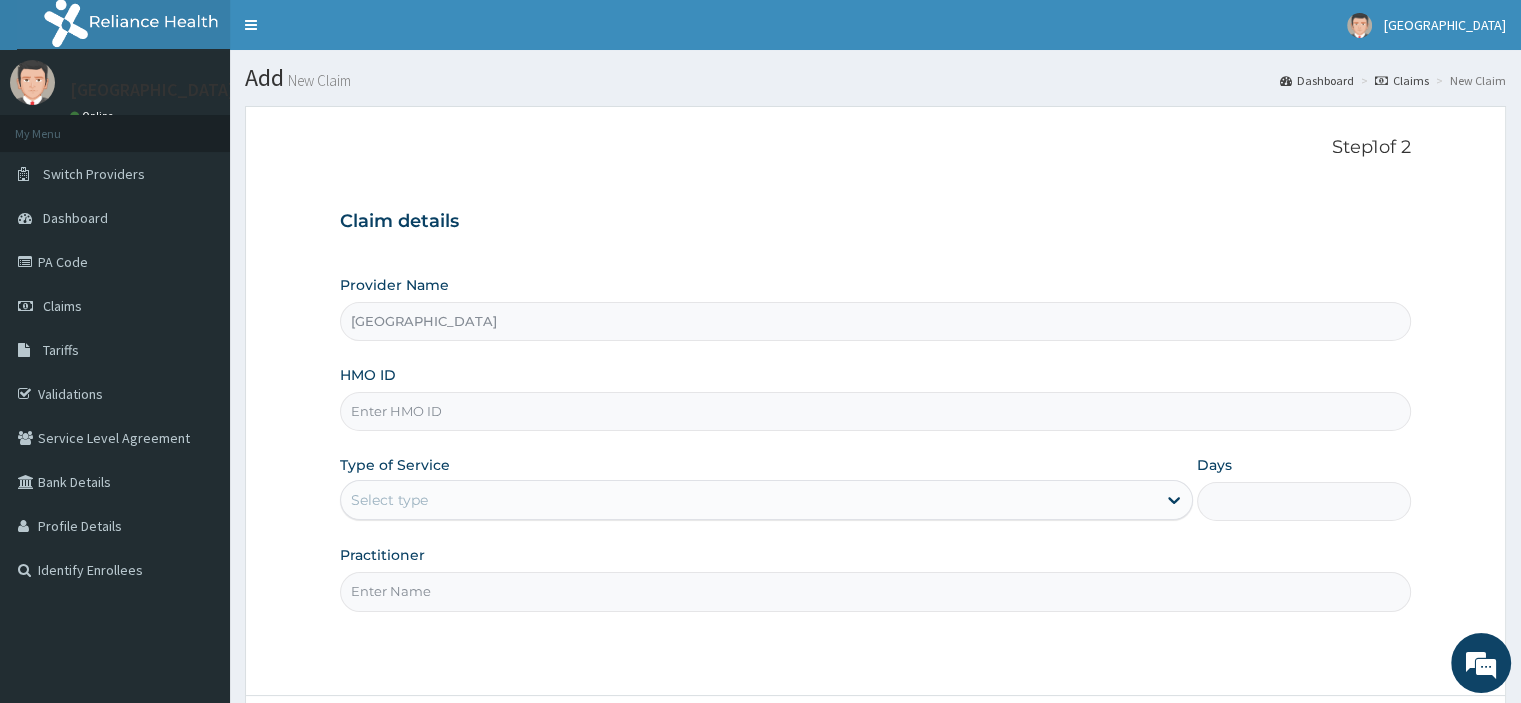 click on "HMO ID" at bounding box center [875, 411] 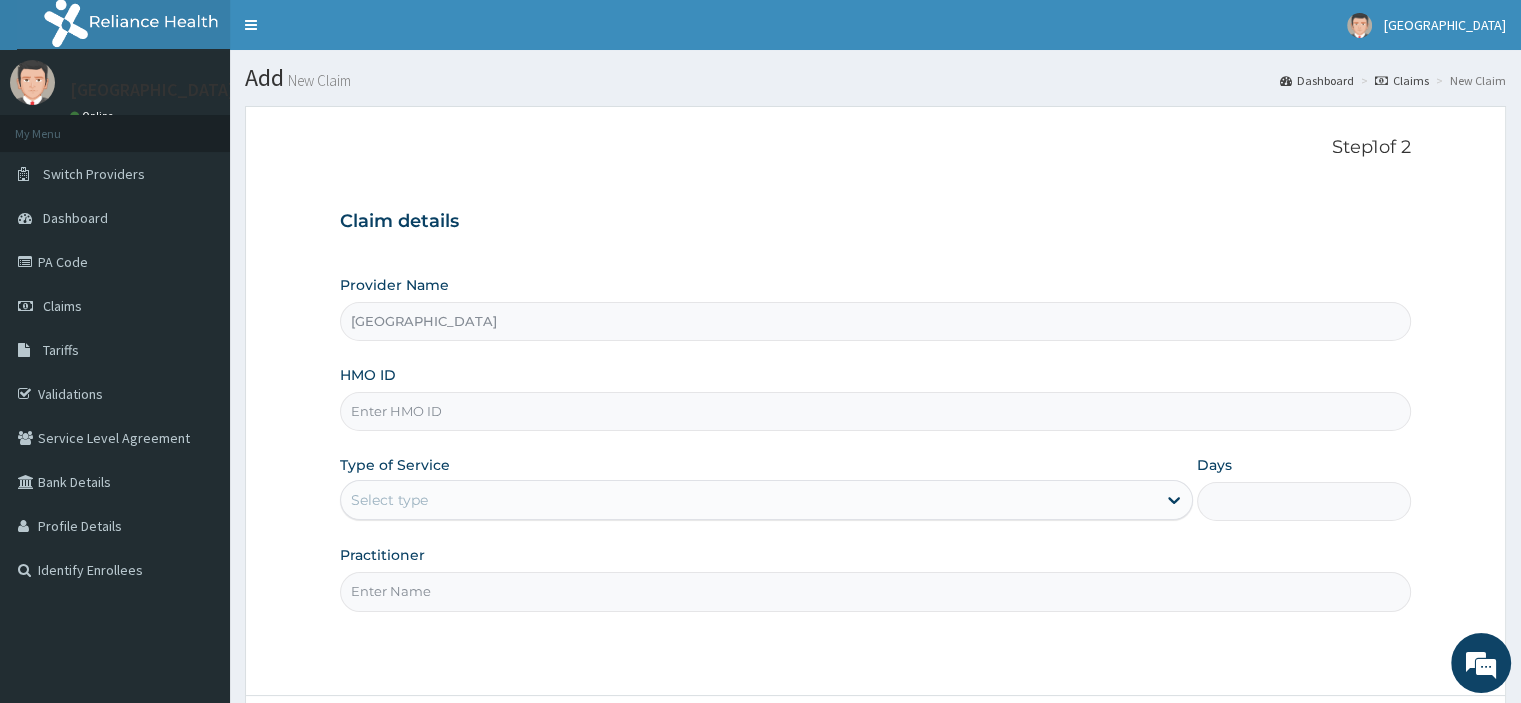 paste on "PA/8AA80A" 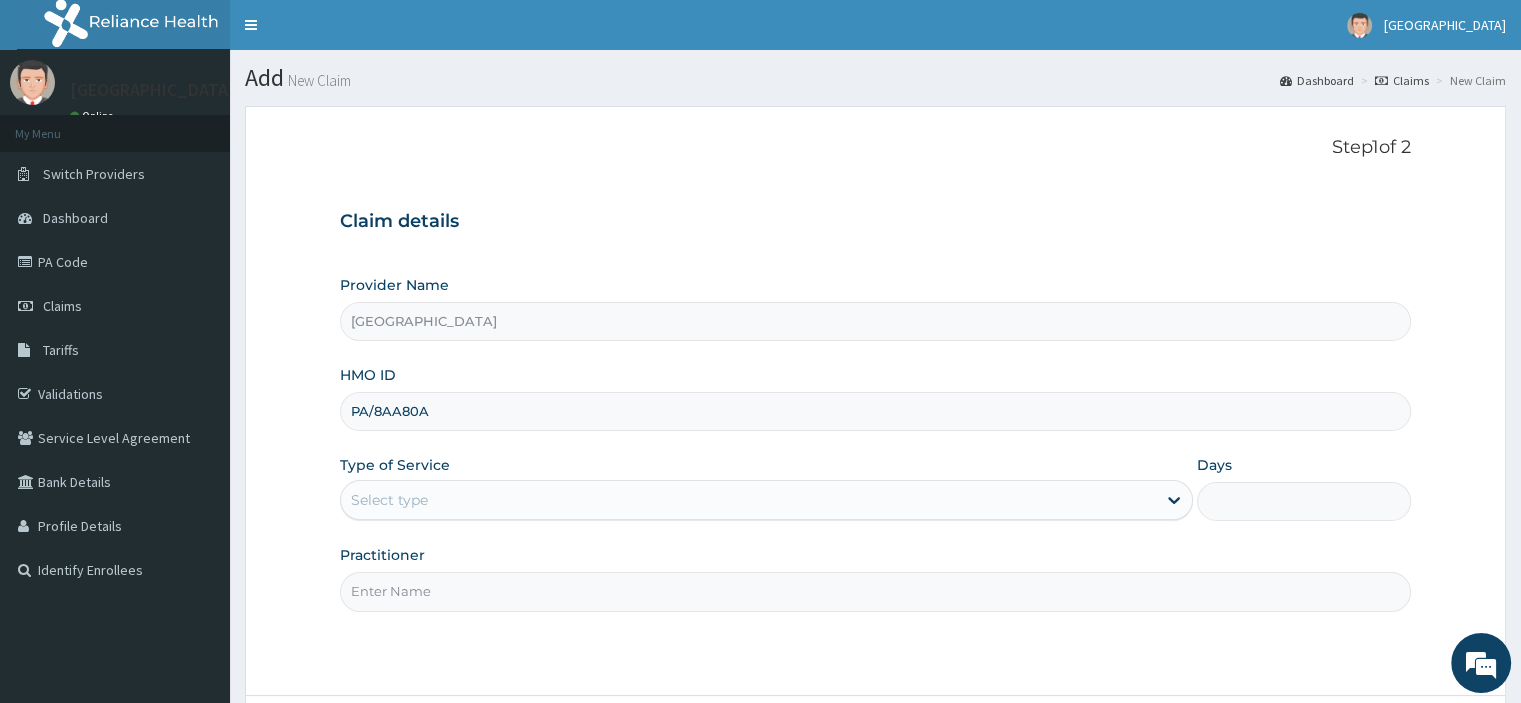 type on "PA/8AA80A" 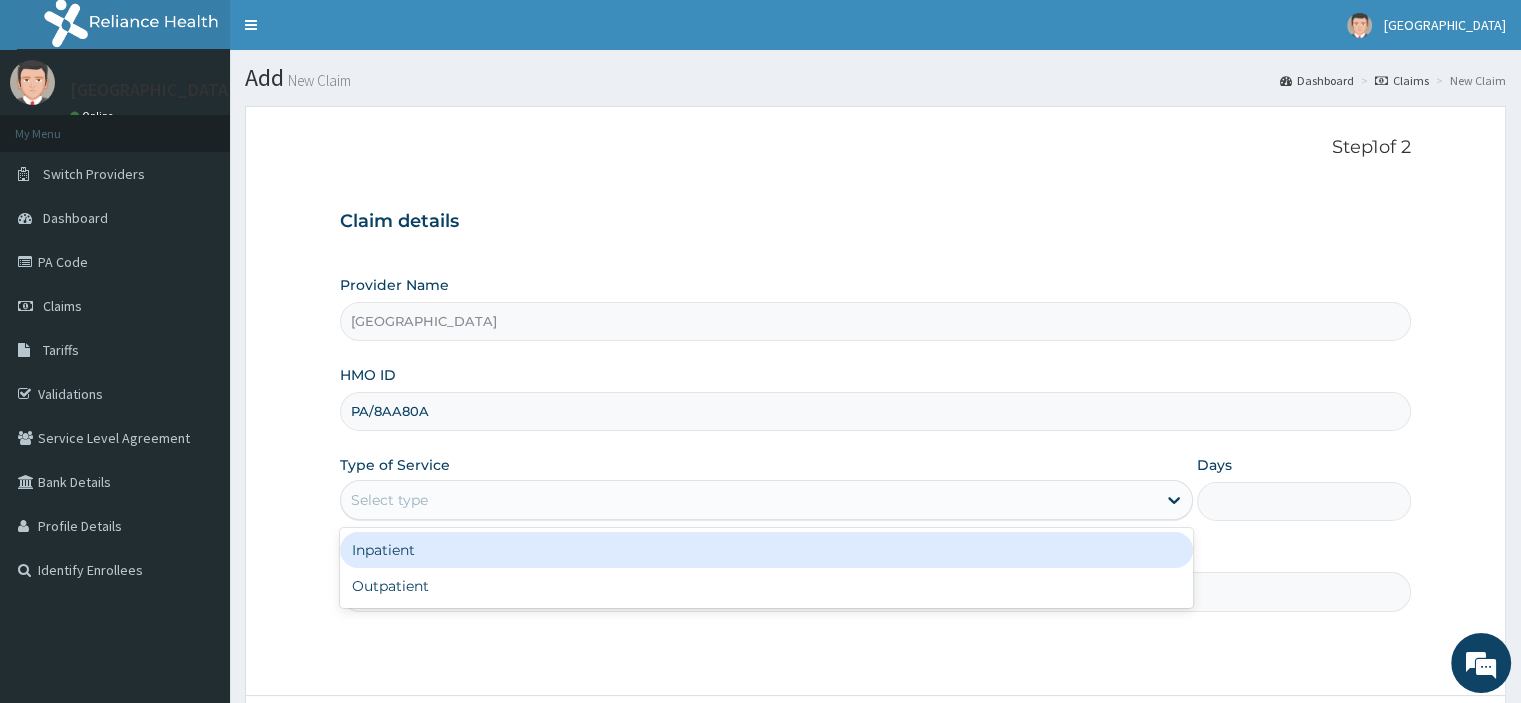 click on "Select type" at bounding box center [748, 500] 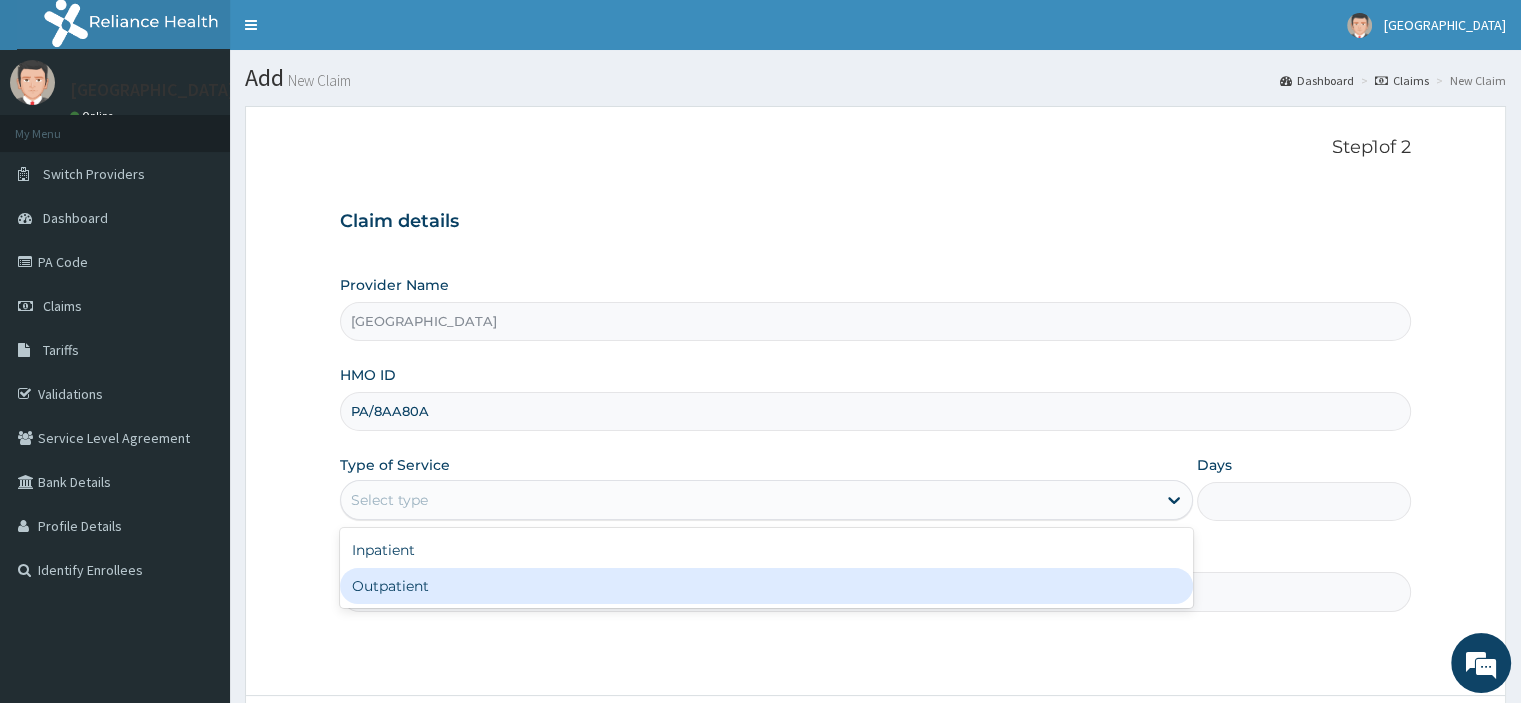 click on "Outpatient" at bounding box center (766, 586) 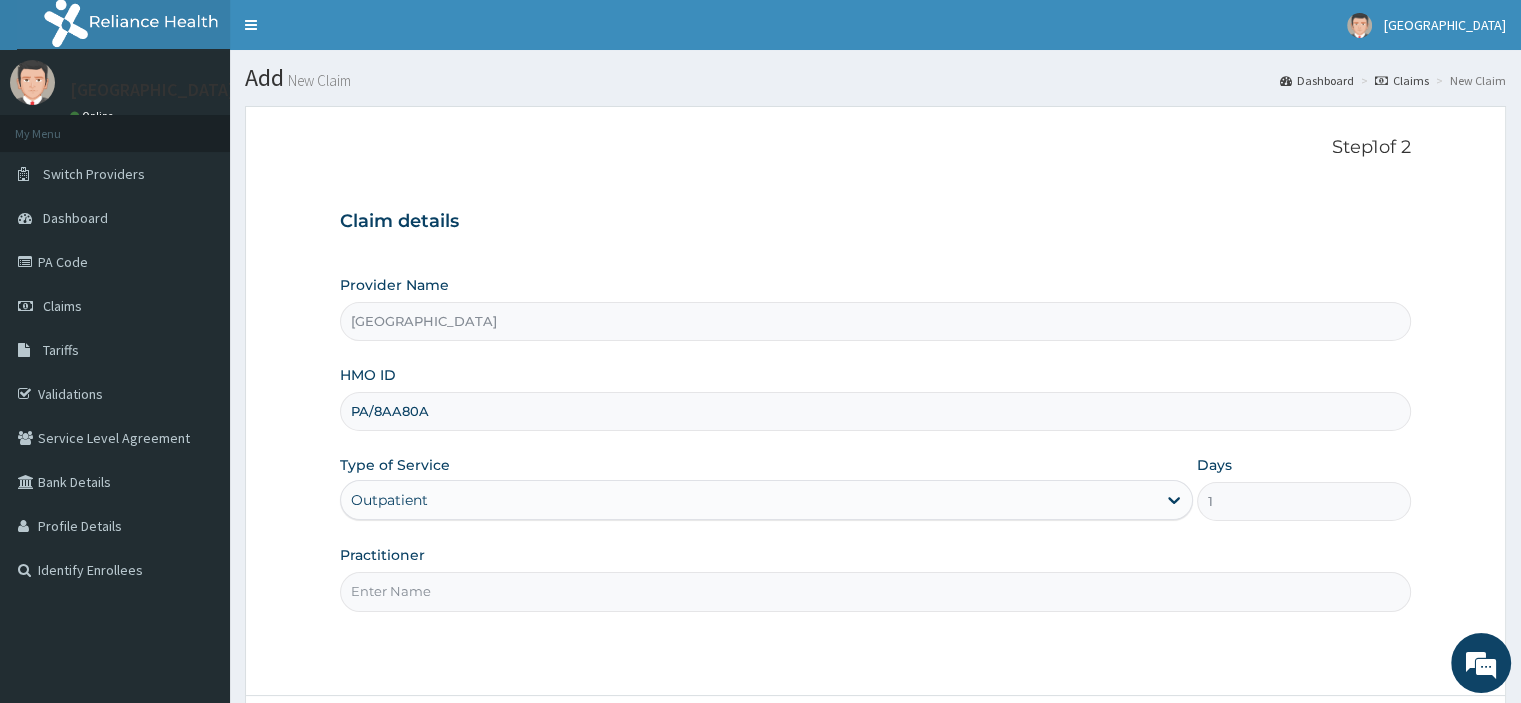 scroll, scrollTop: 0, scrollLeft: 0, axis: both 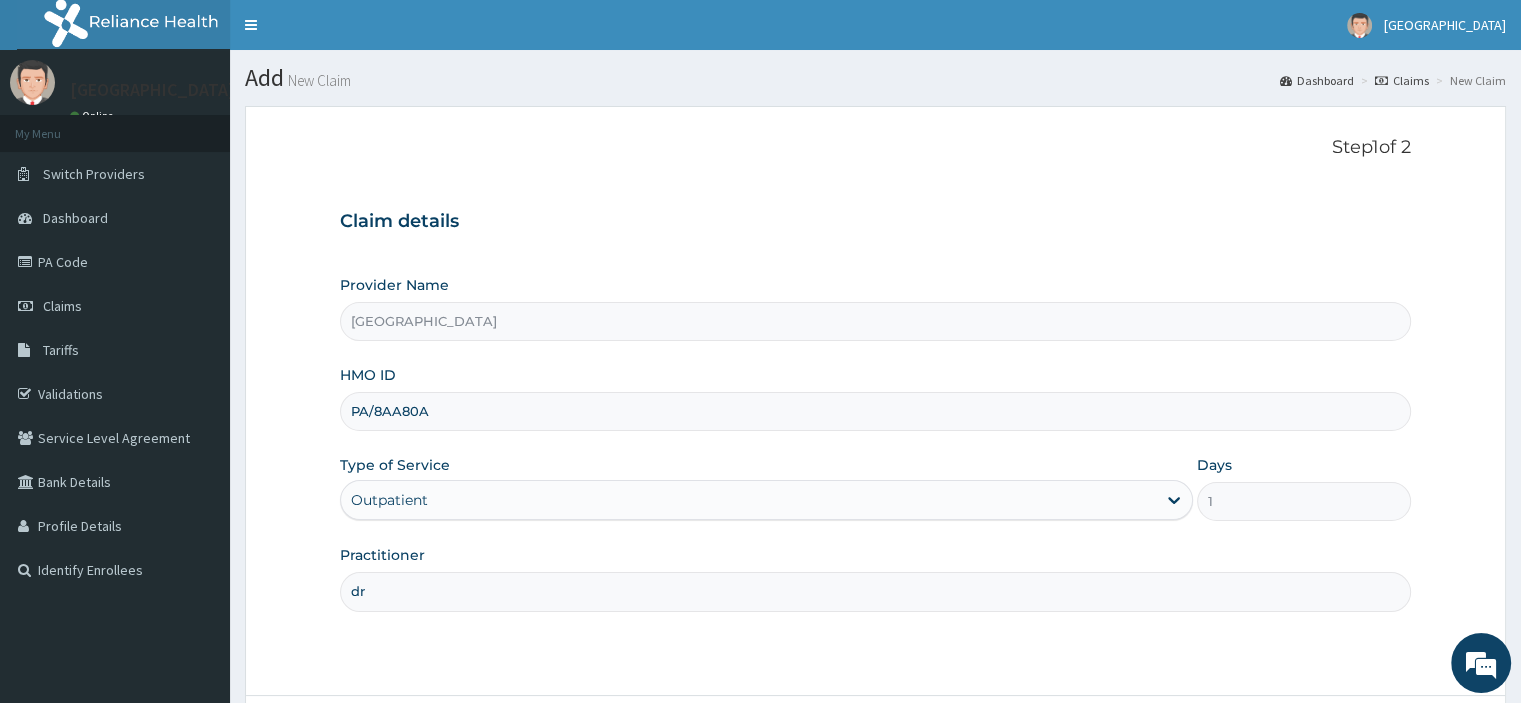 click on "dr" at bounding box center [875, 591] 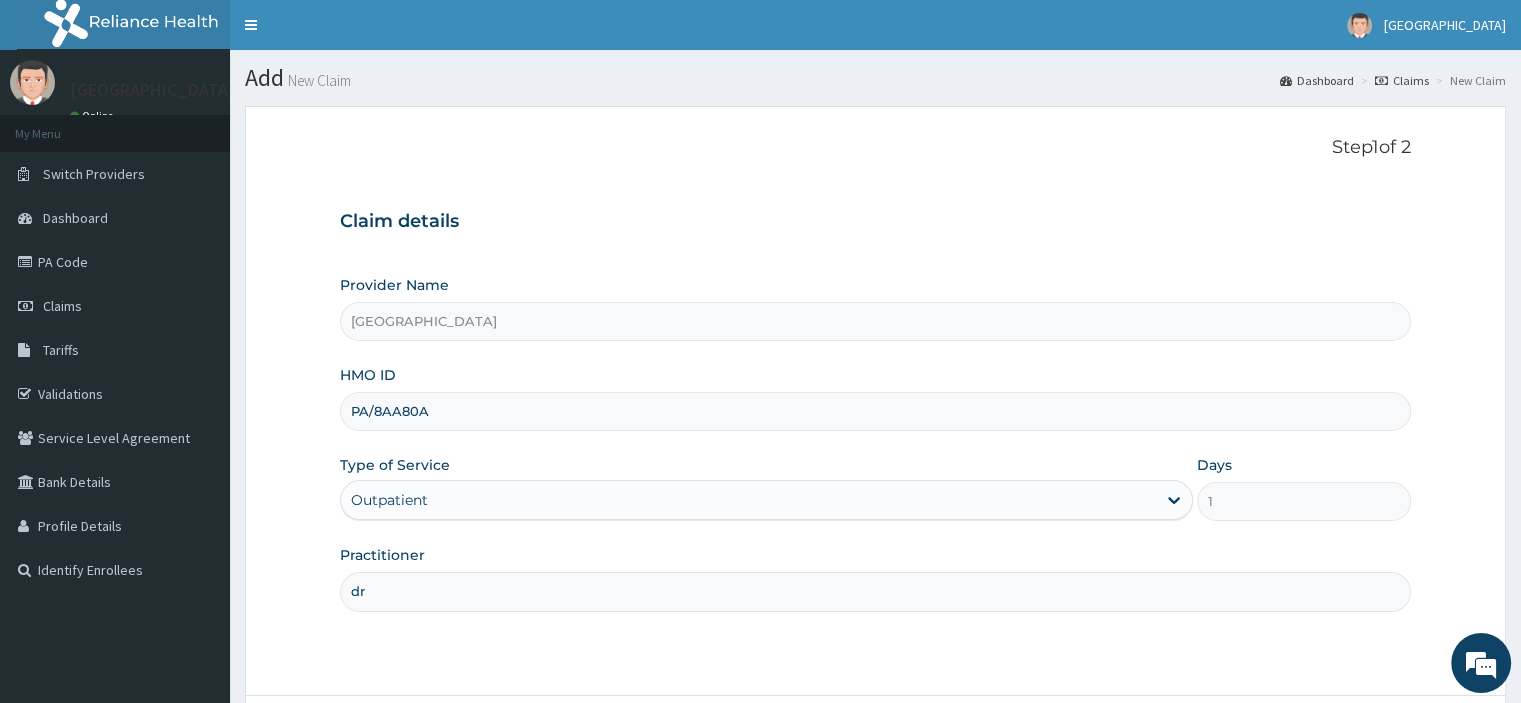 type on "d" 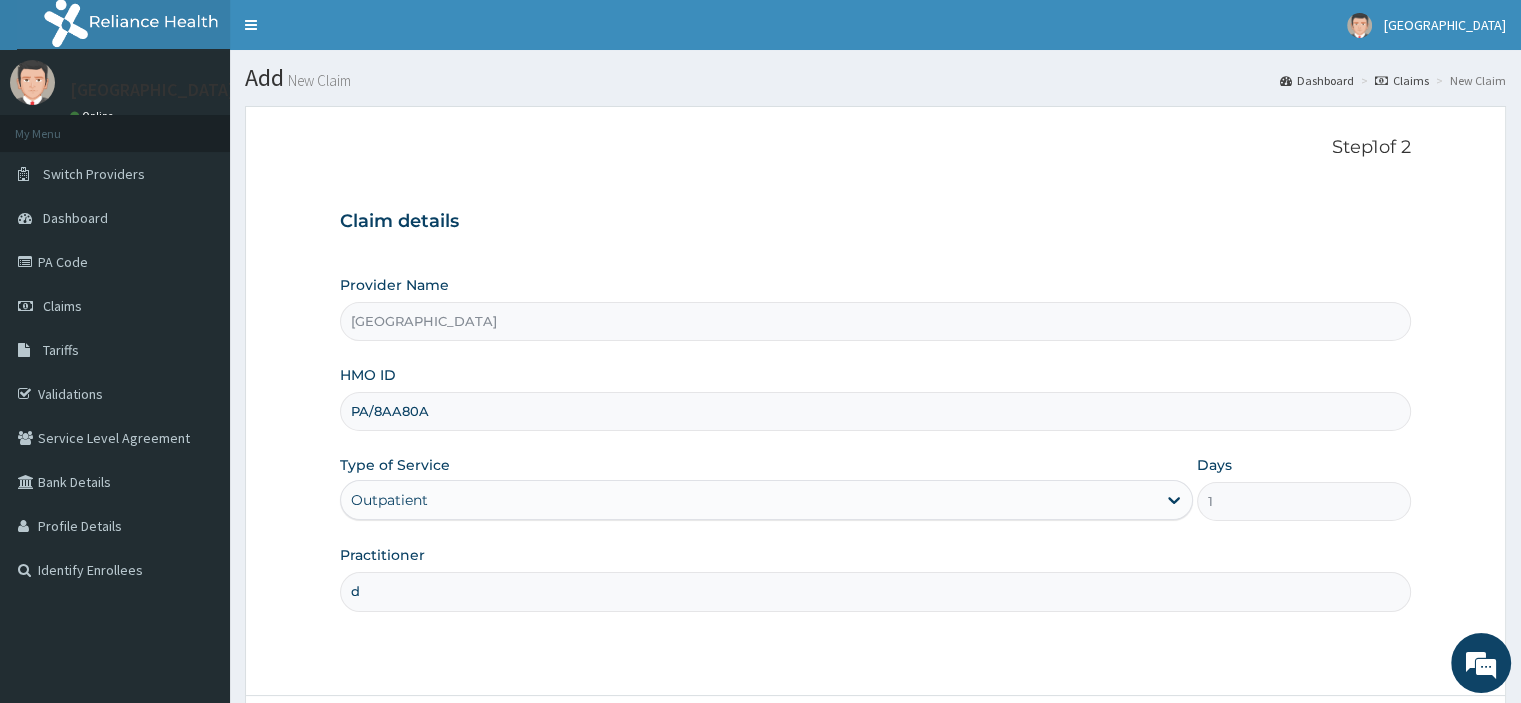 type 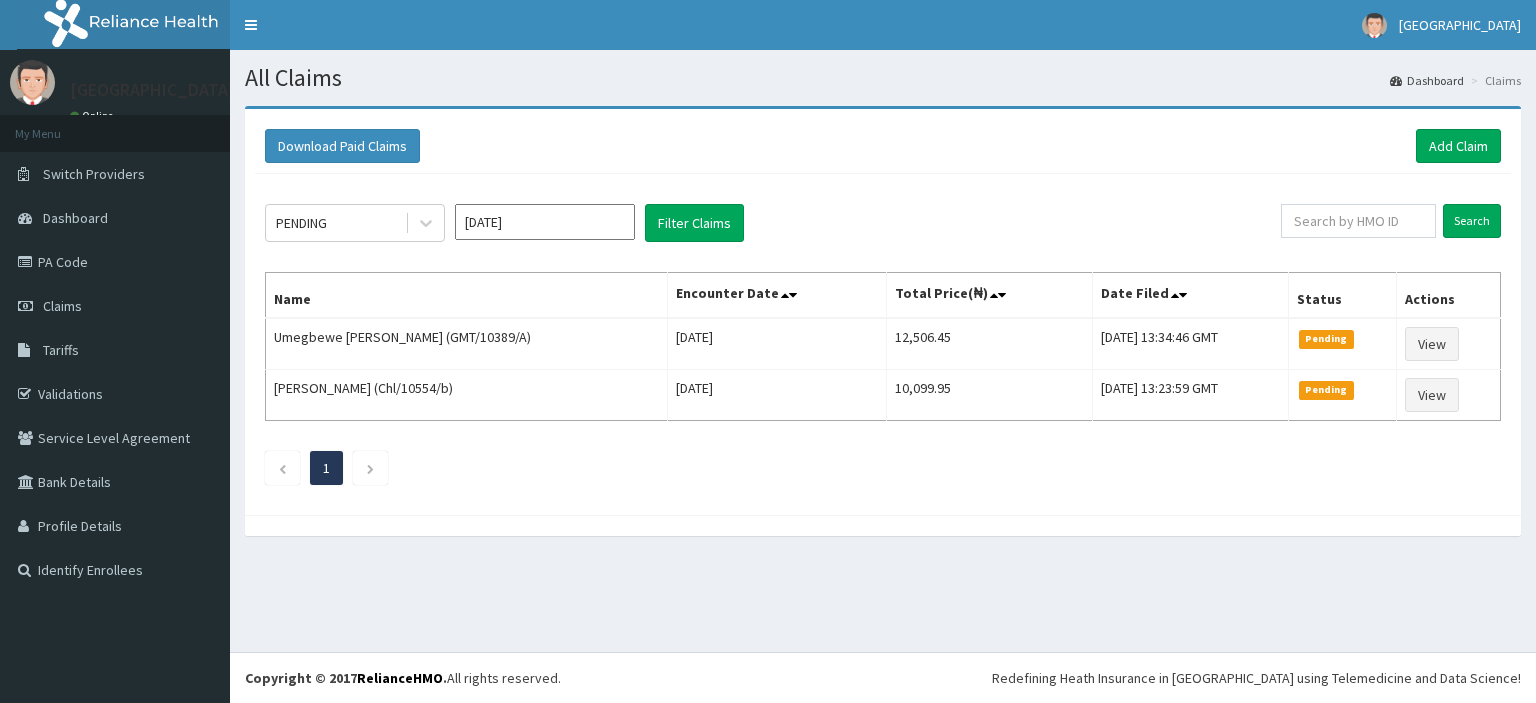 scroll, scrollTop: 0, scrollLeft: 0, axis: both 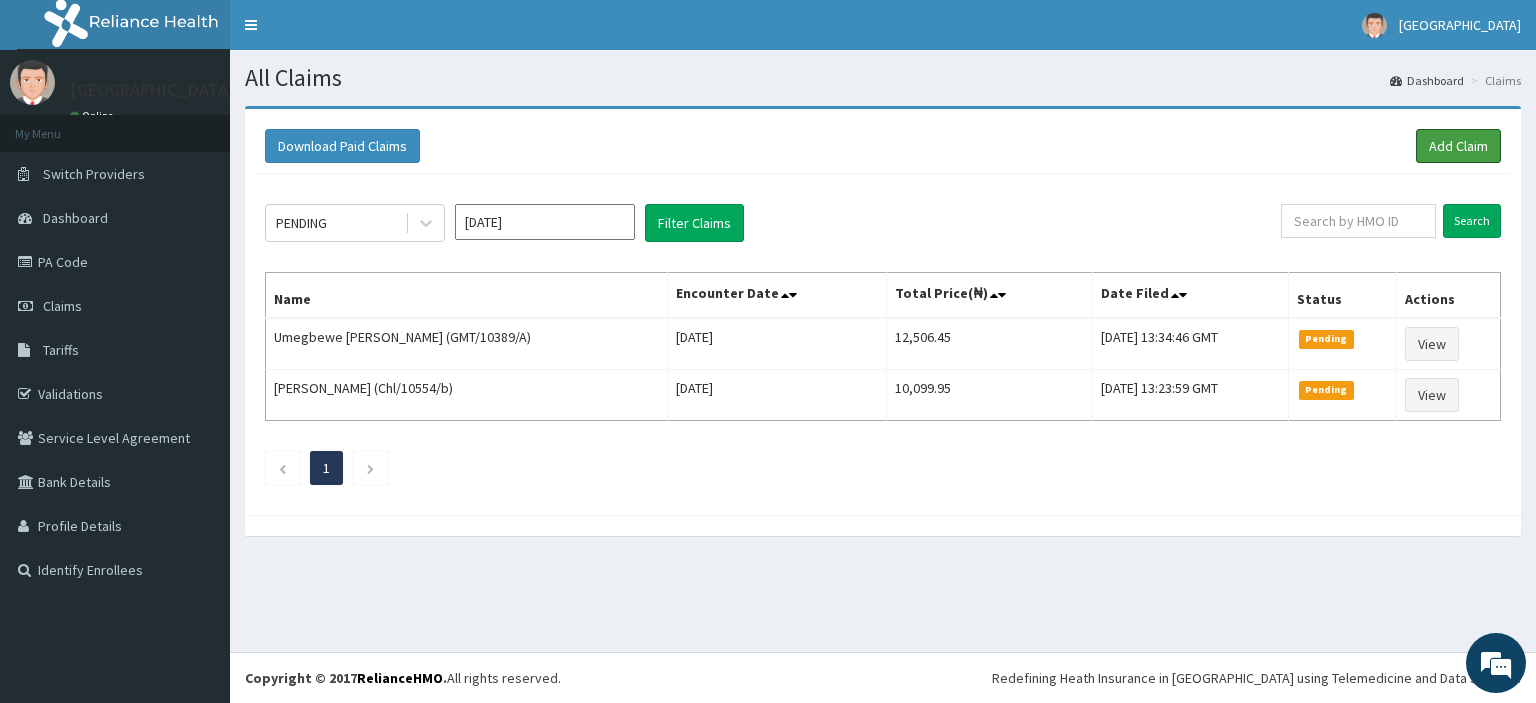 click on "Add Claim" at bounding box center [1458, 146] 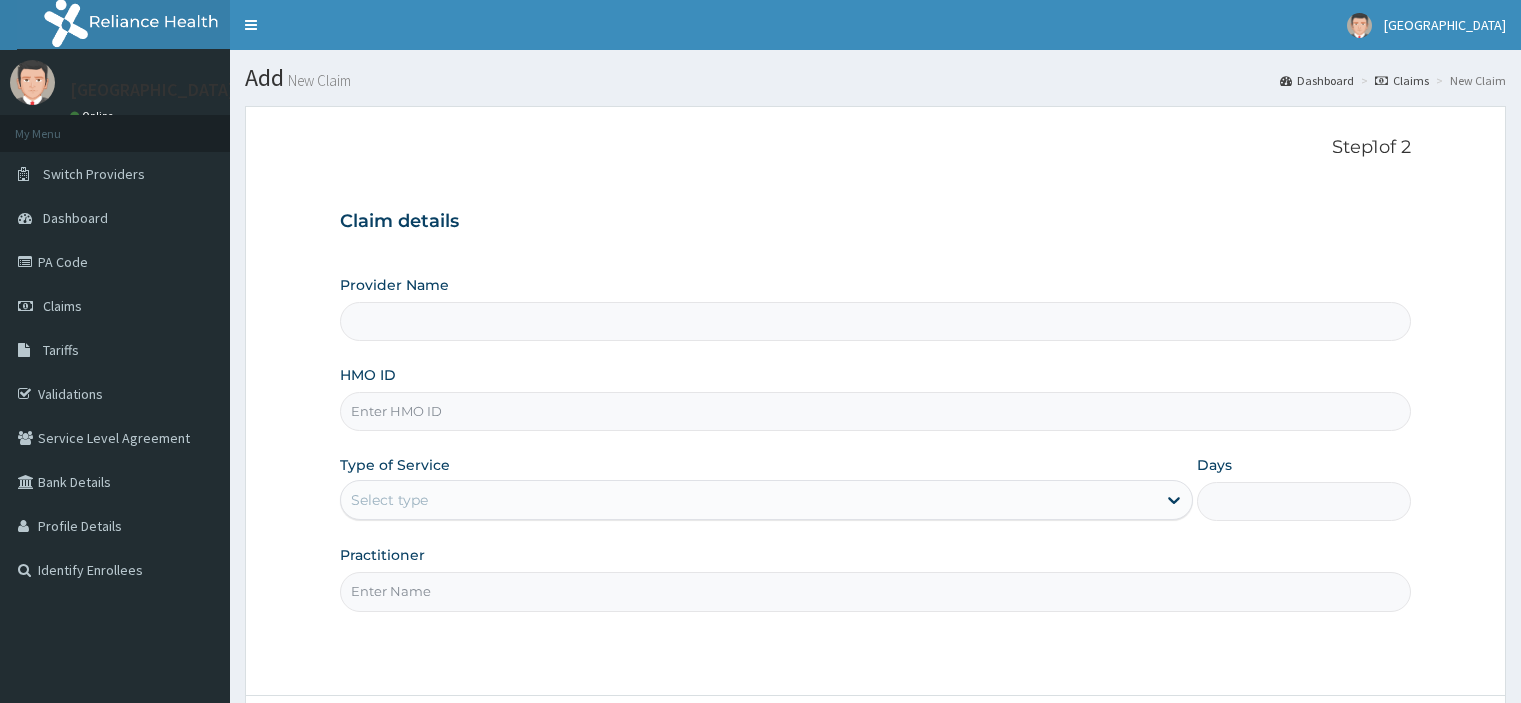 scroll, scrollTop: 0, scrollLeft: 0, axis: both 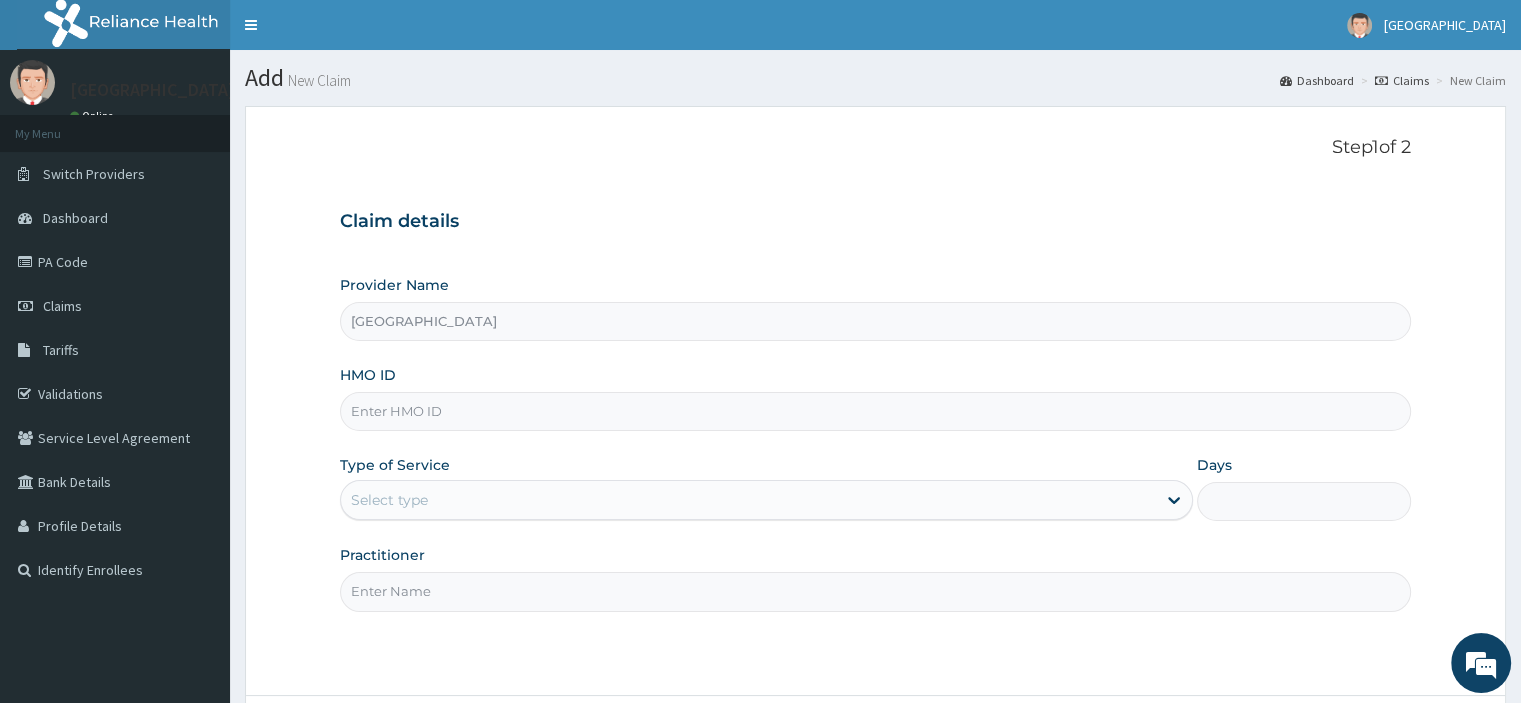 type on "[GEOGRAPHIC_DATA]" 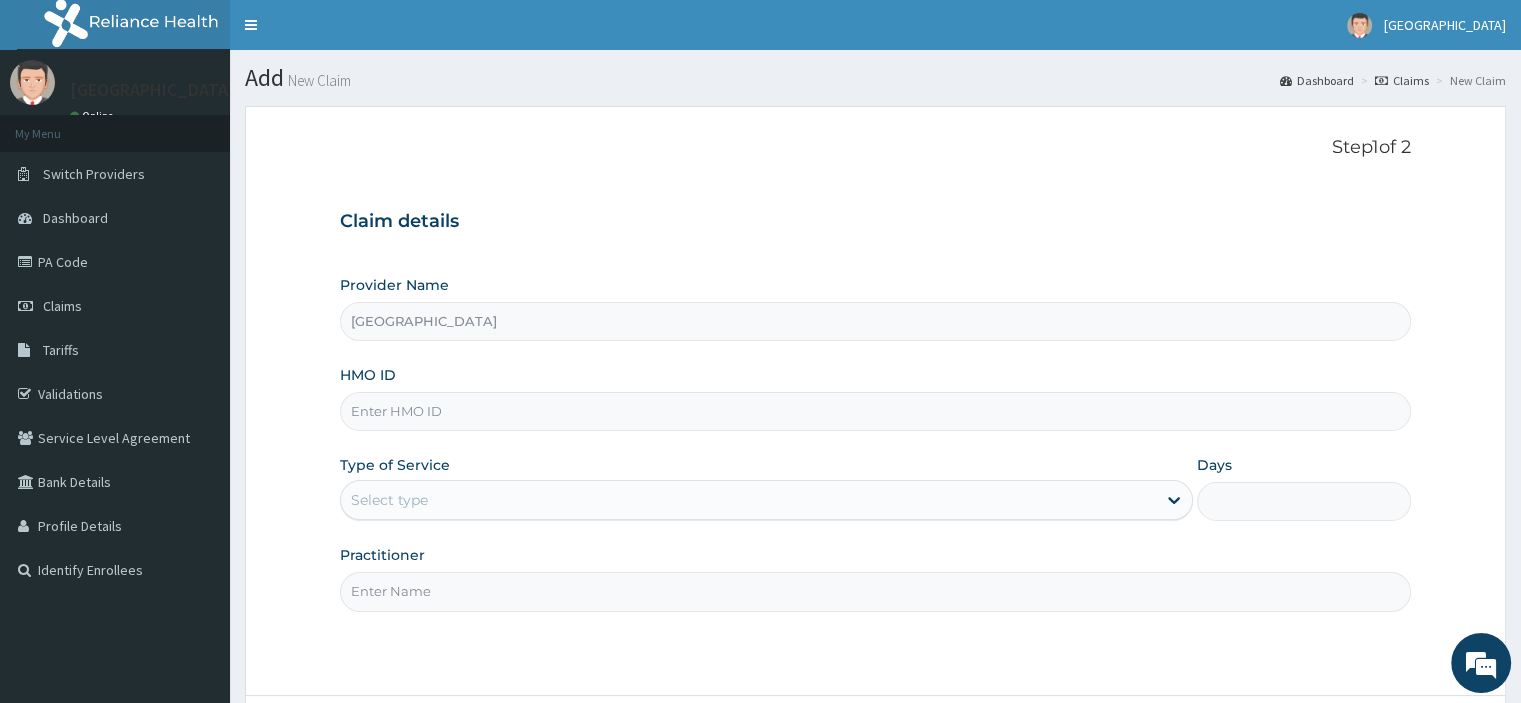 click on "HMO ID" at bounding box center (875, 411) 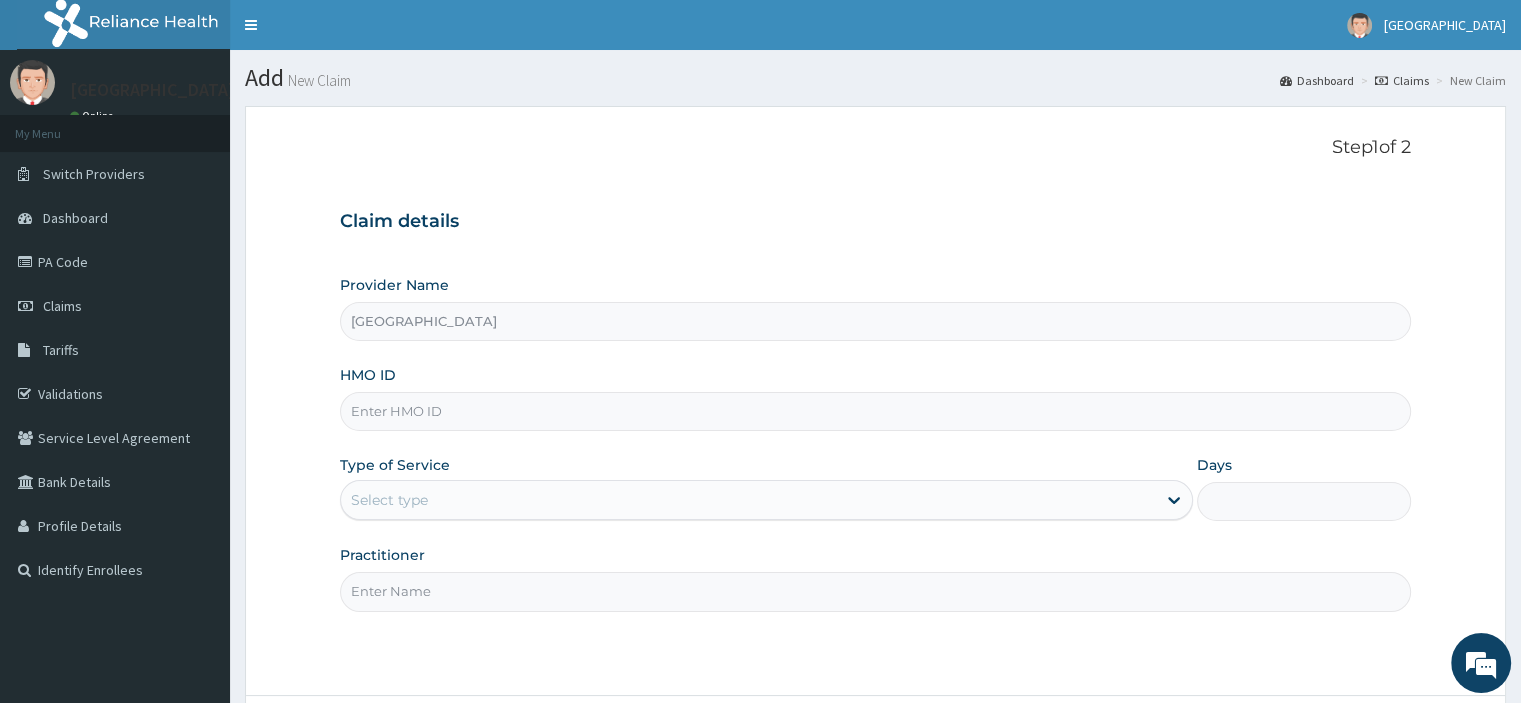 type on "v" 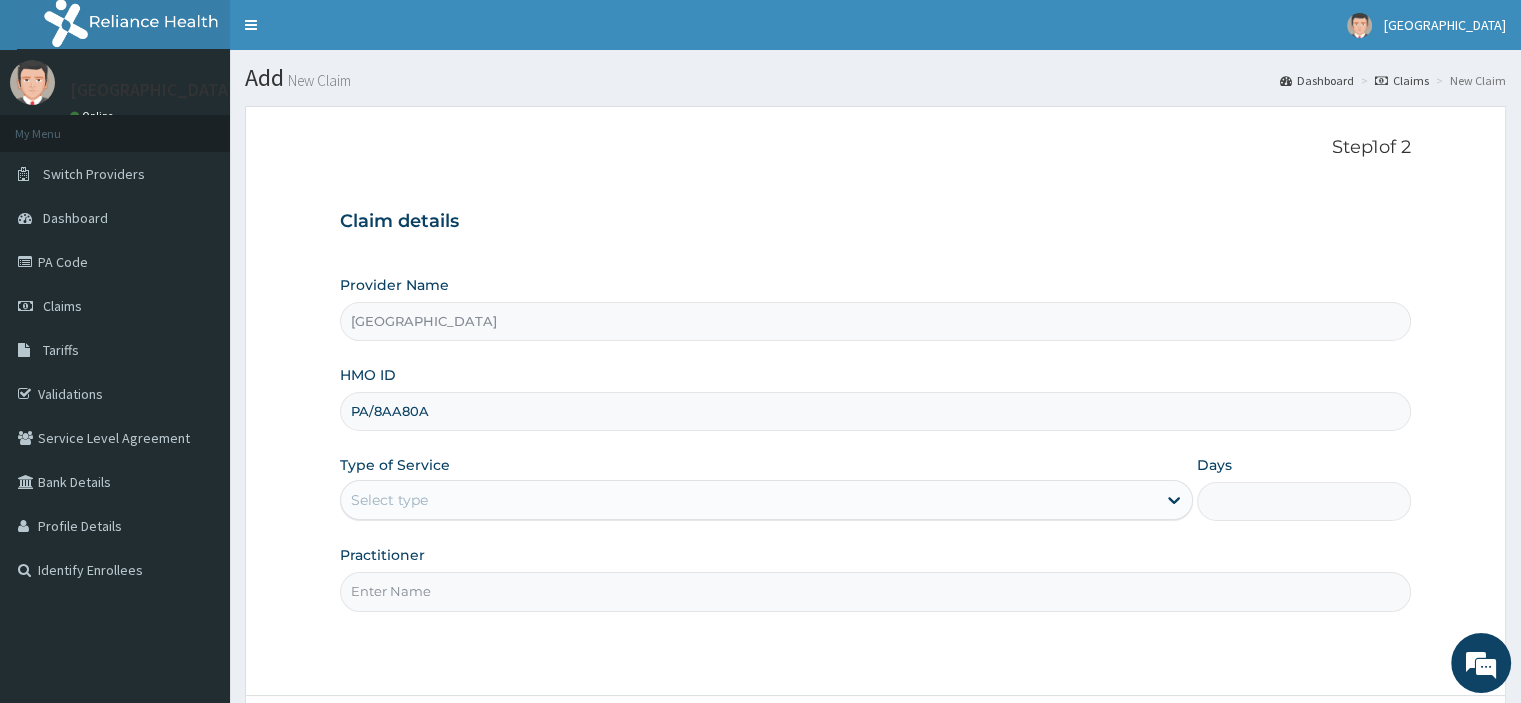 type on "PA/8AA80A" 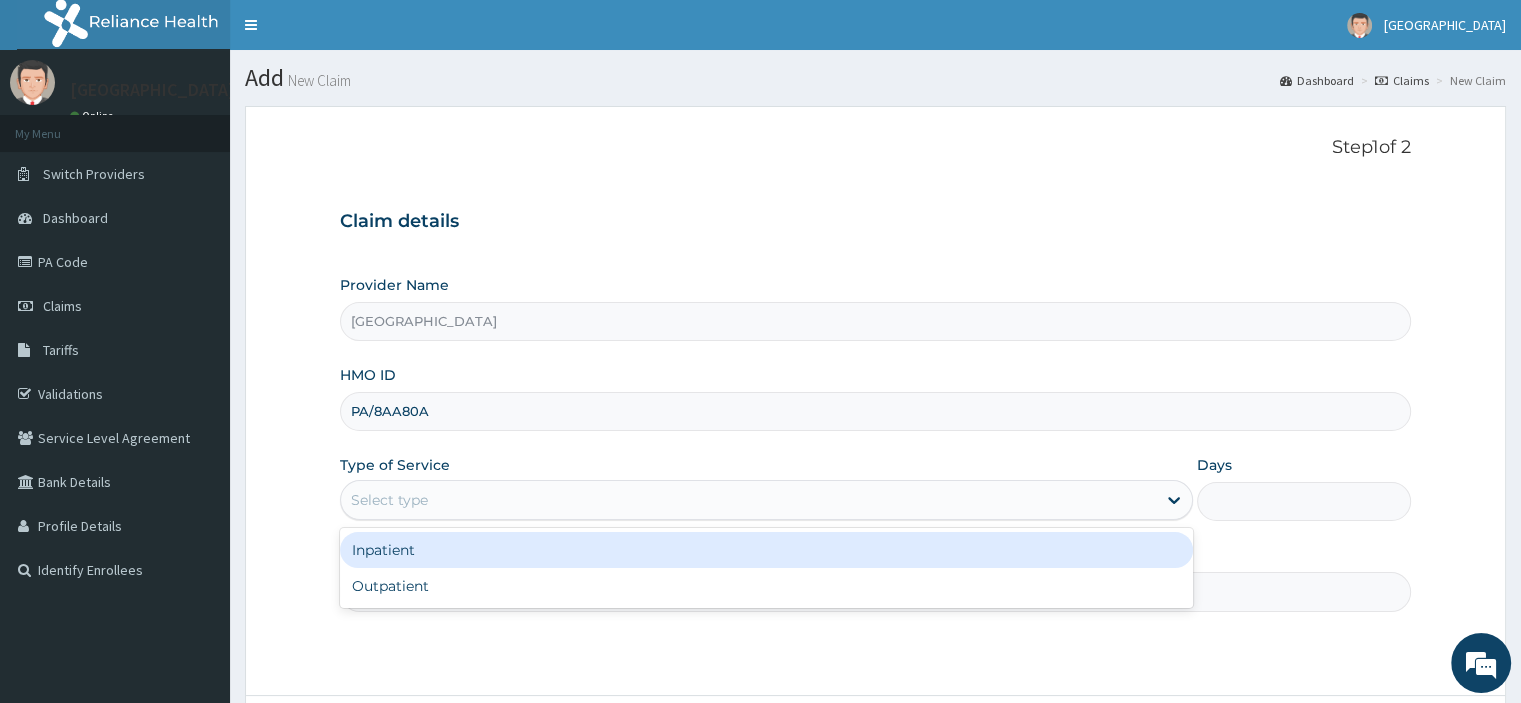 click on "Select type" at bounding box center (748, 500) 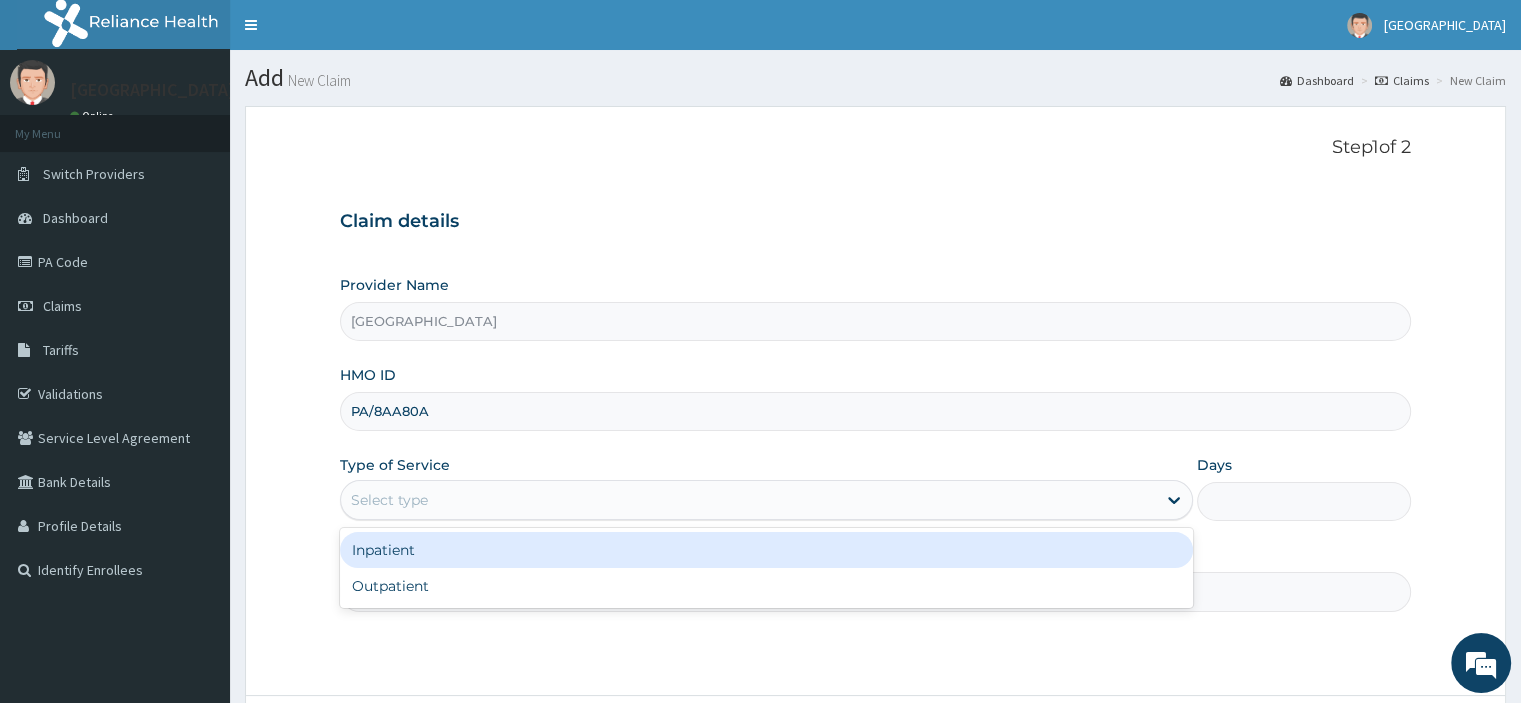 scroll, scrollTop: 0, scrollLeft: 0, axis: both 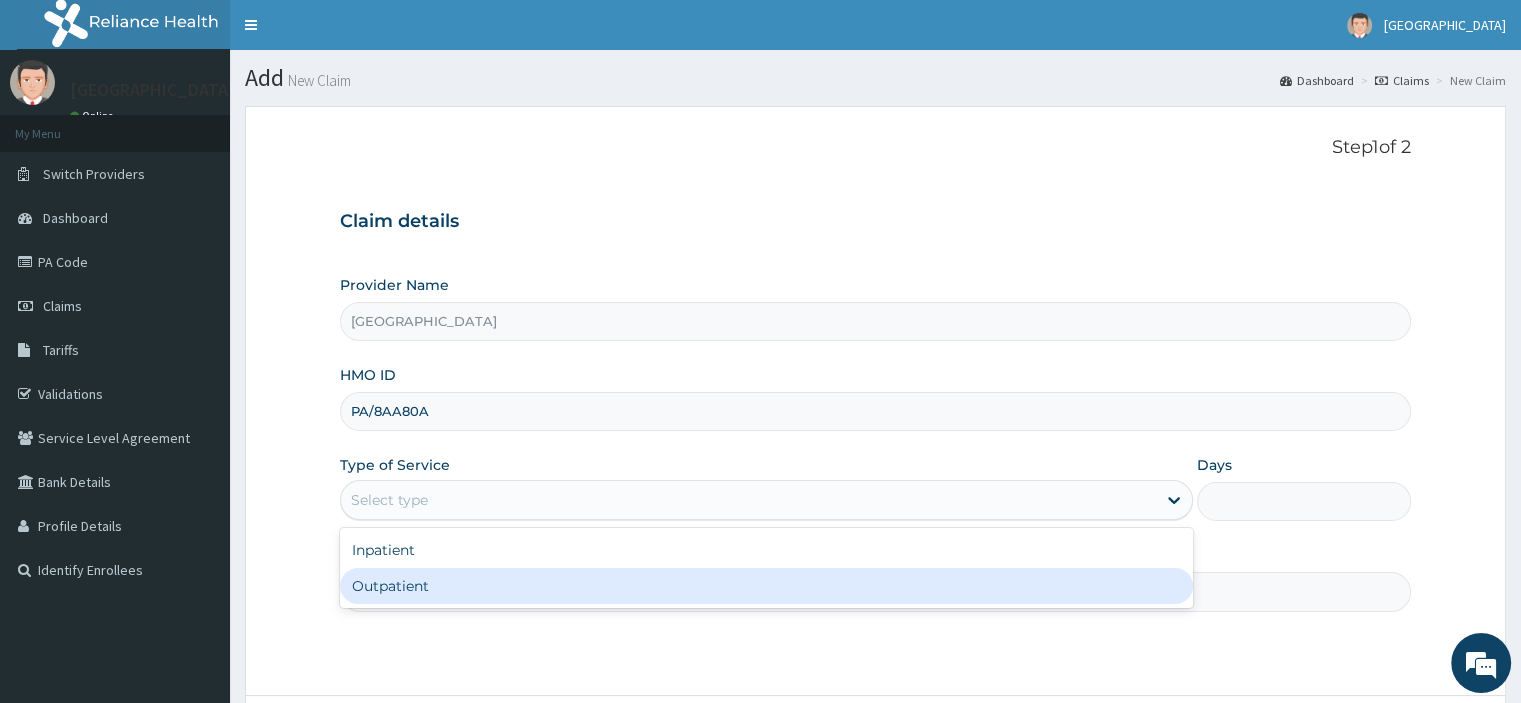 click on "Inpatient Outpatient" at bounding box center [766, 568] 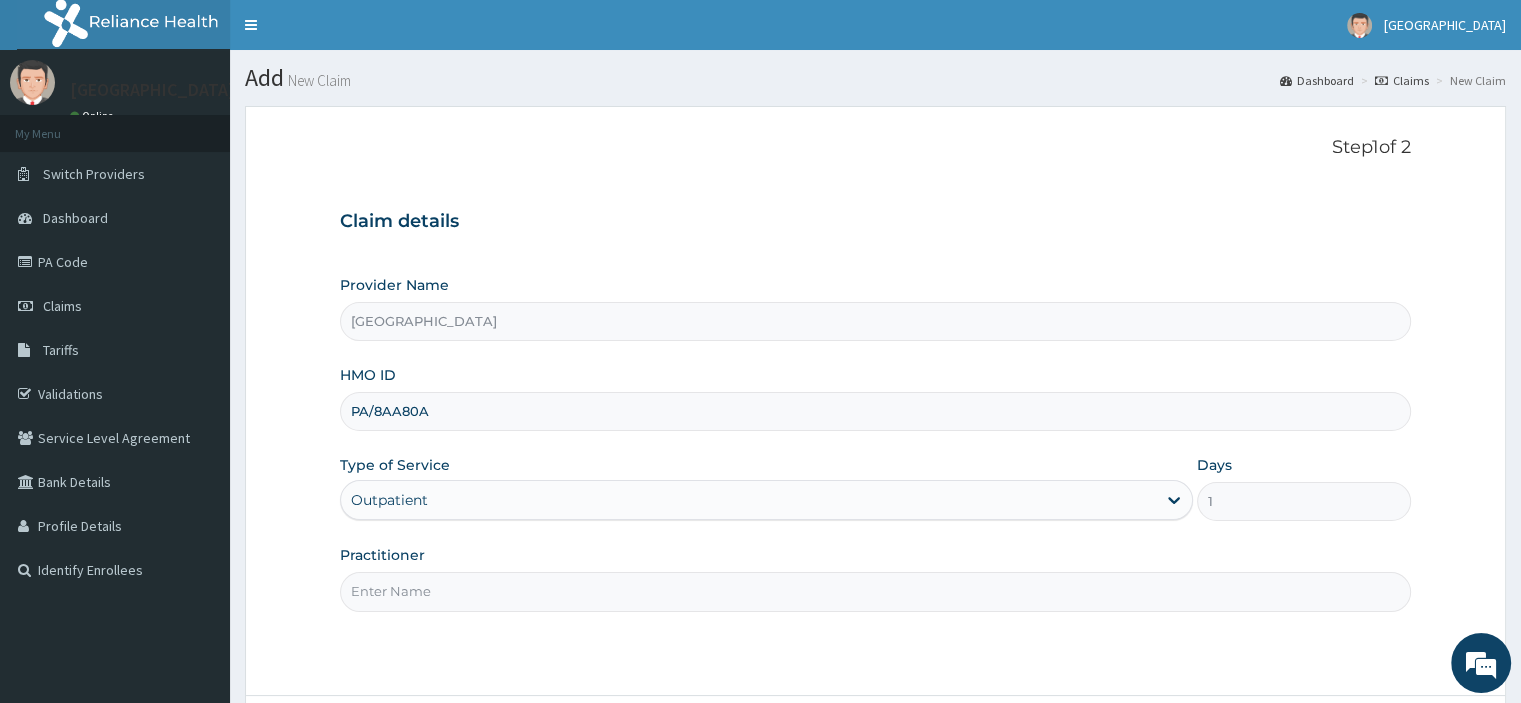 click on "Practitioner" at bounding box center [875, 591] 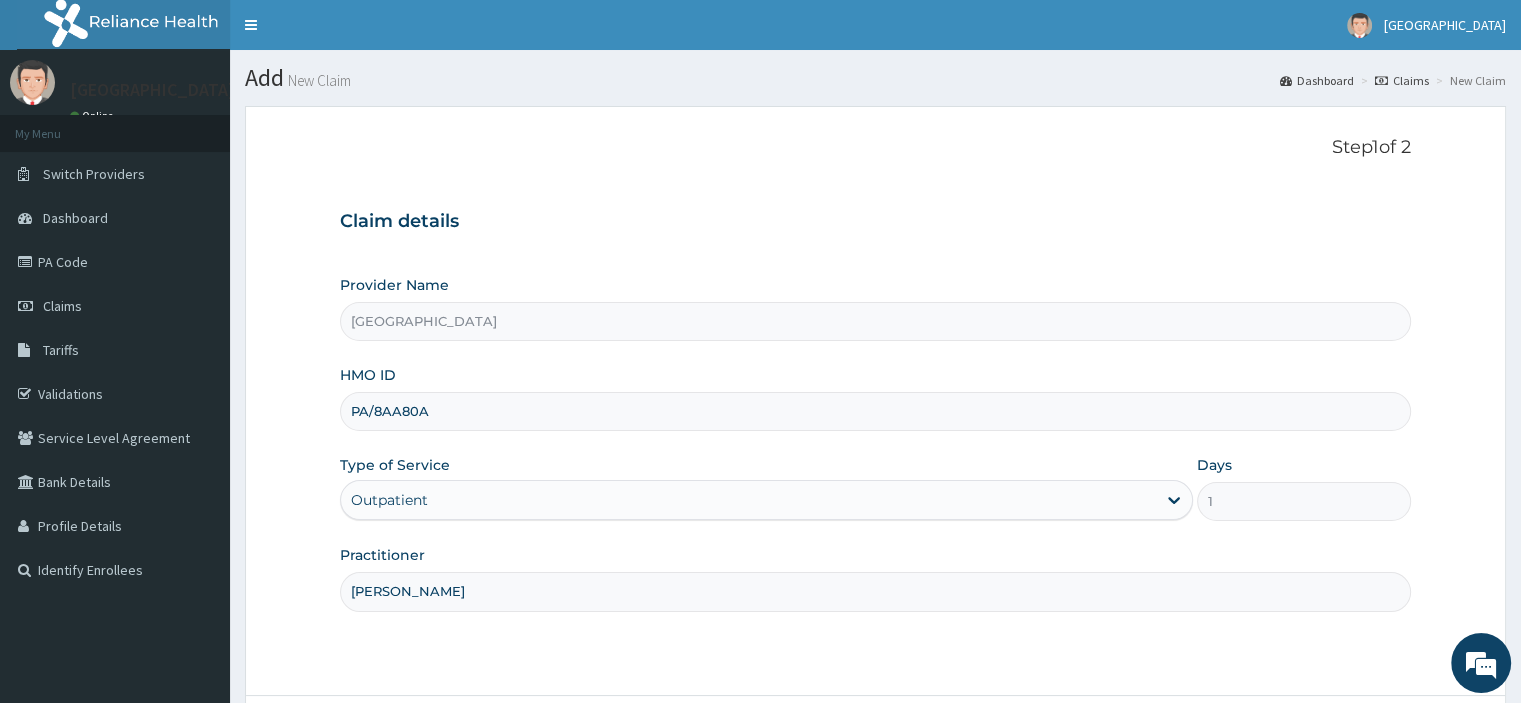 type on "DR YUSUF" 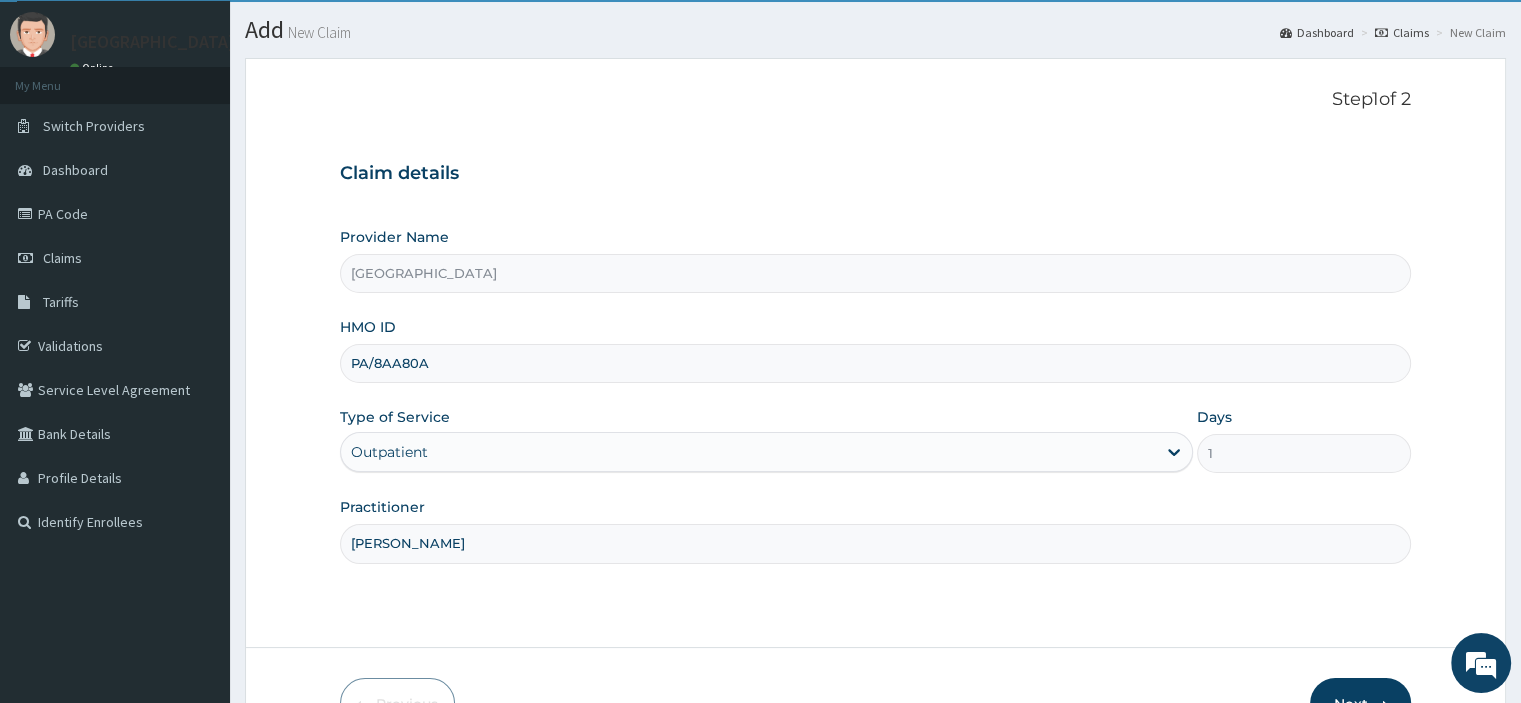scroll, scrollTop: 0, scrollLeft: 0, axis: both 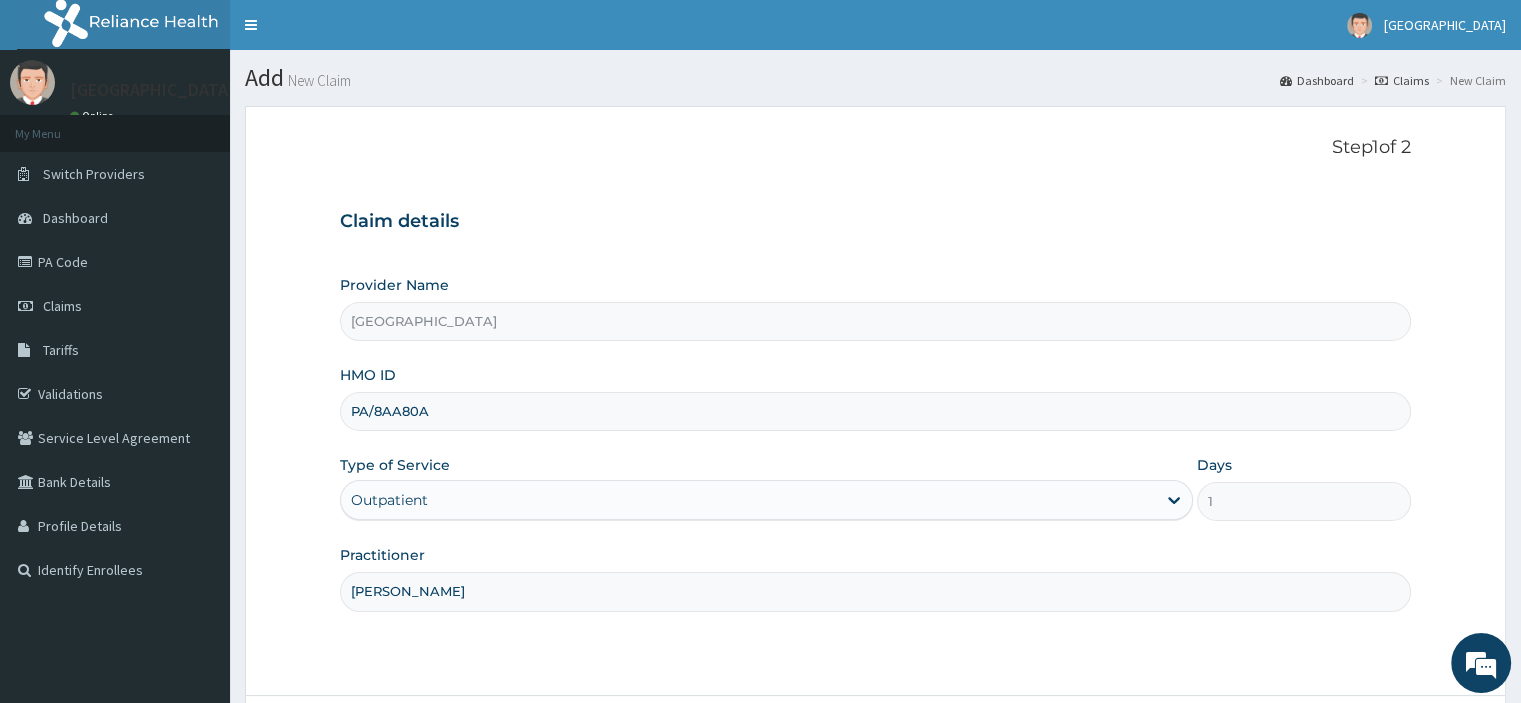 click on "[GEOGRAPHIC_DATA]" at bounding box center (152, 90) 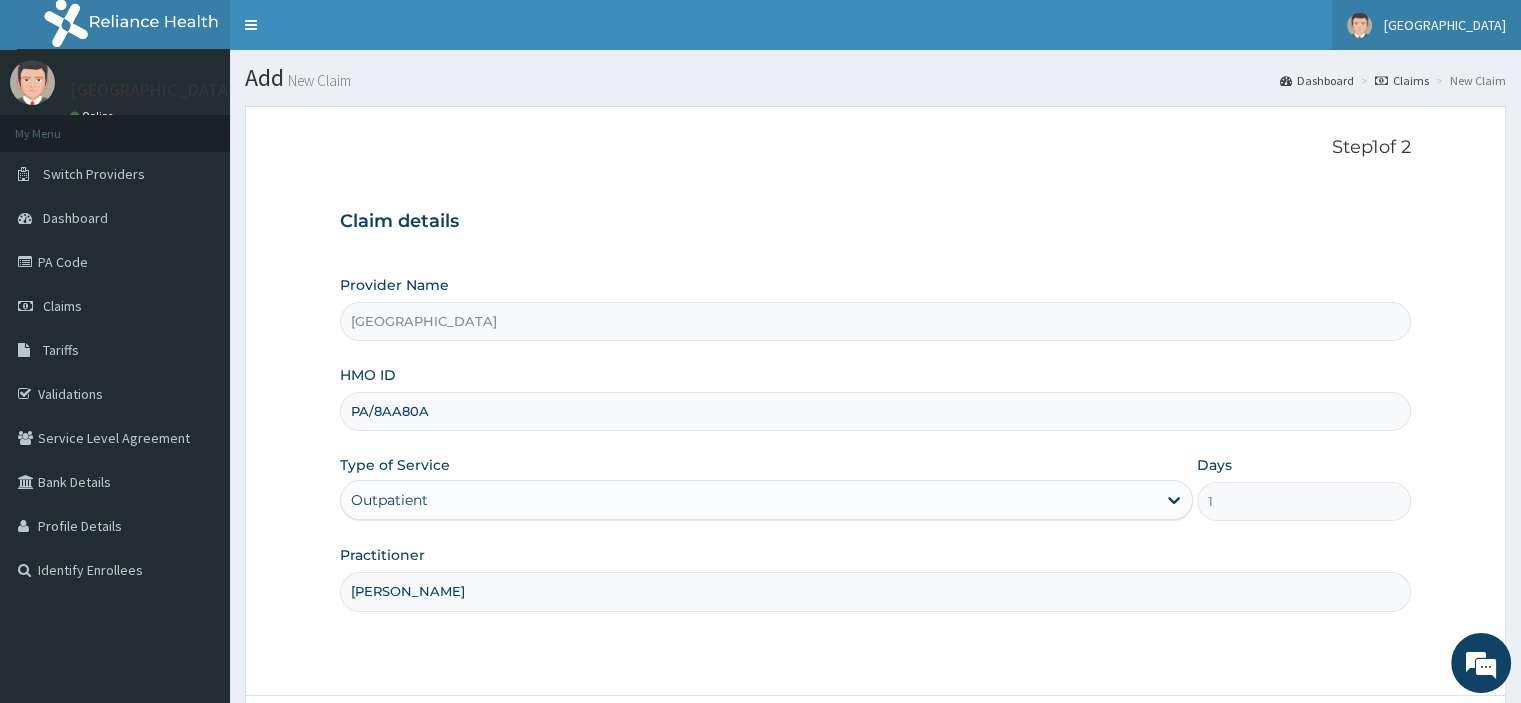 click on "[GEOGRAPHIC_DATA]" at bounding box center (1445, 25) 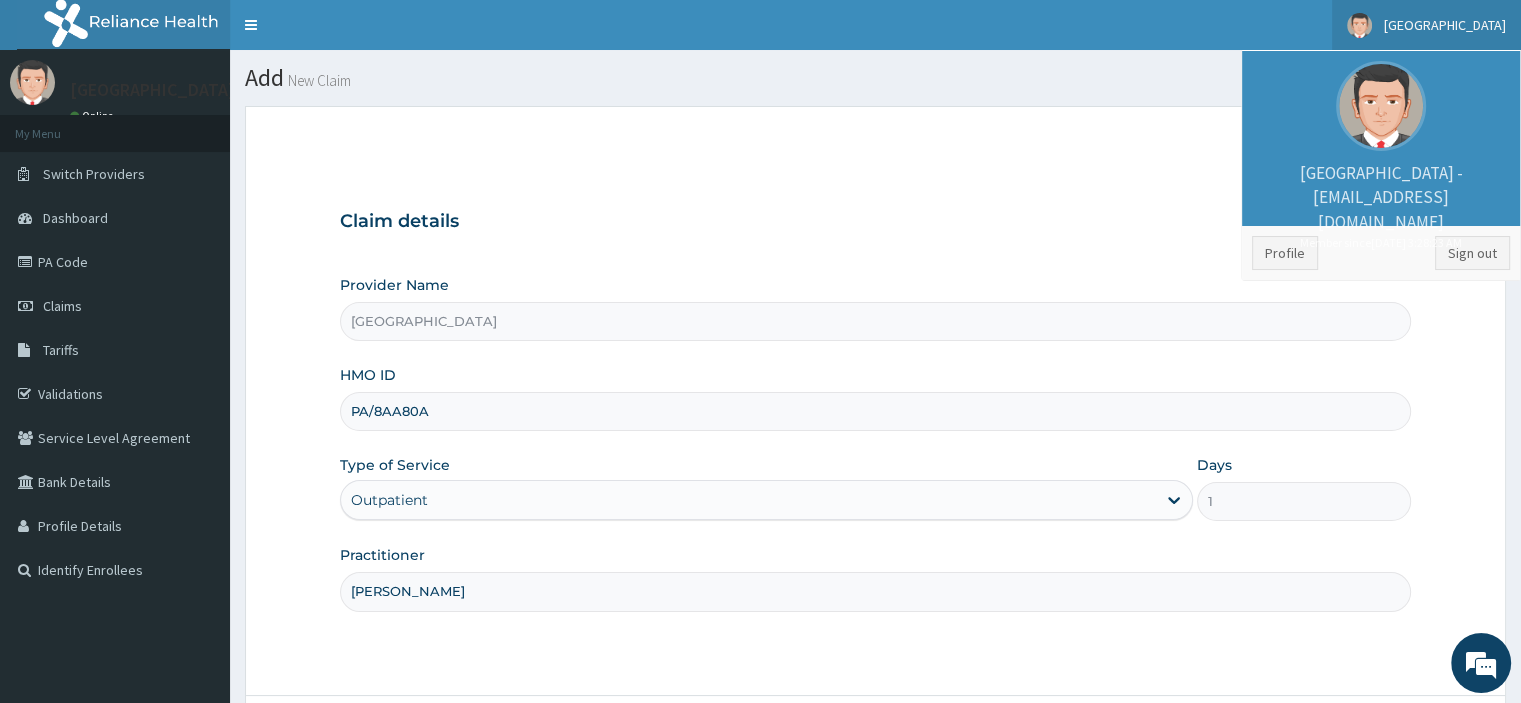 click on "Step  1  of 2 Claim details Provider Name Siloan Hospital HMO ID PA/8AA80A Type of Service Outpatient Days 1 Practitioner DR YUSUF     Previous   Next" at bounding box center [875, 457] 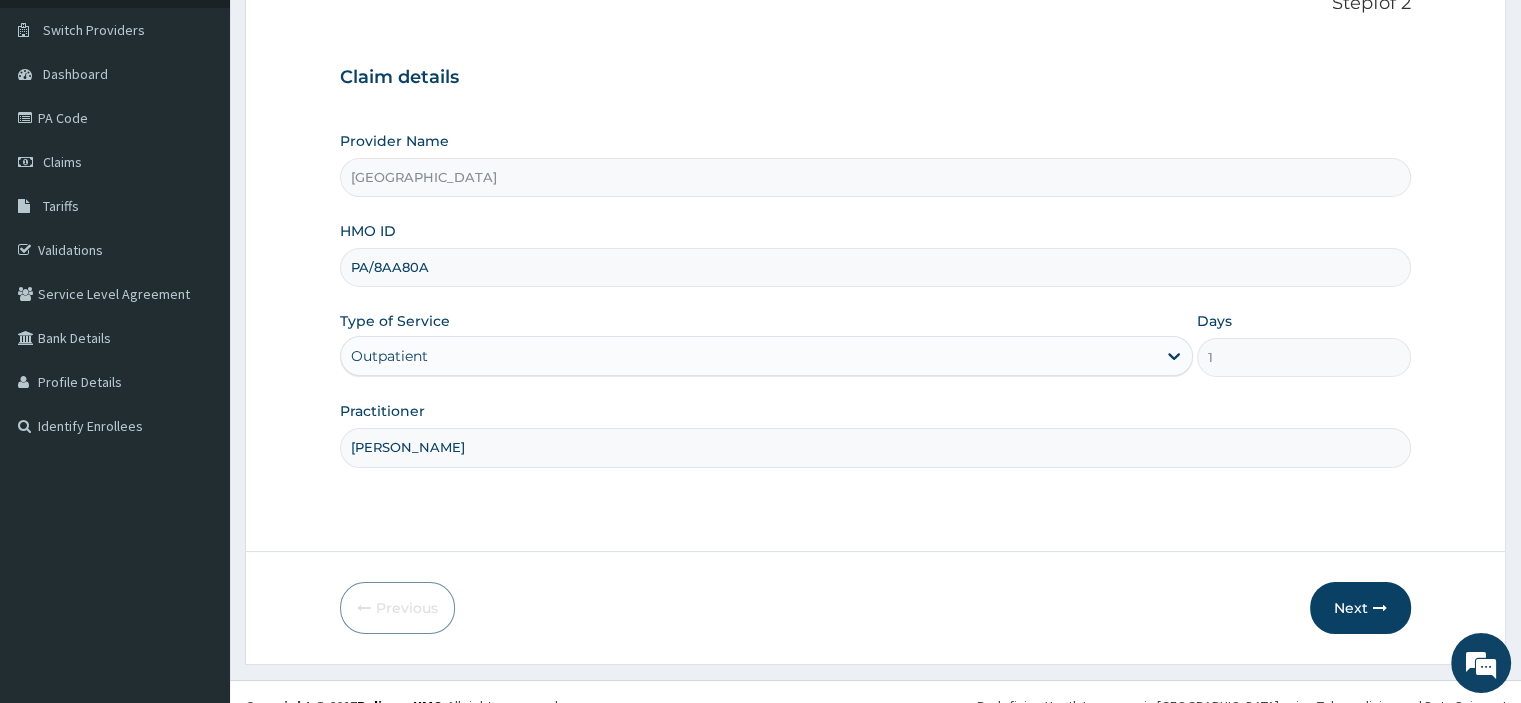 scroll, scrollTop: 171, scrollLeft: 0, axis: vertical 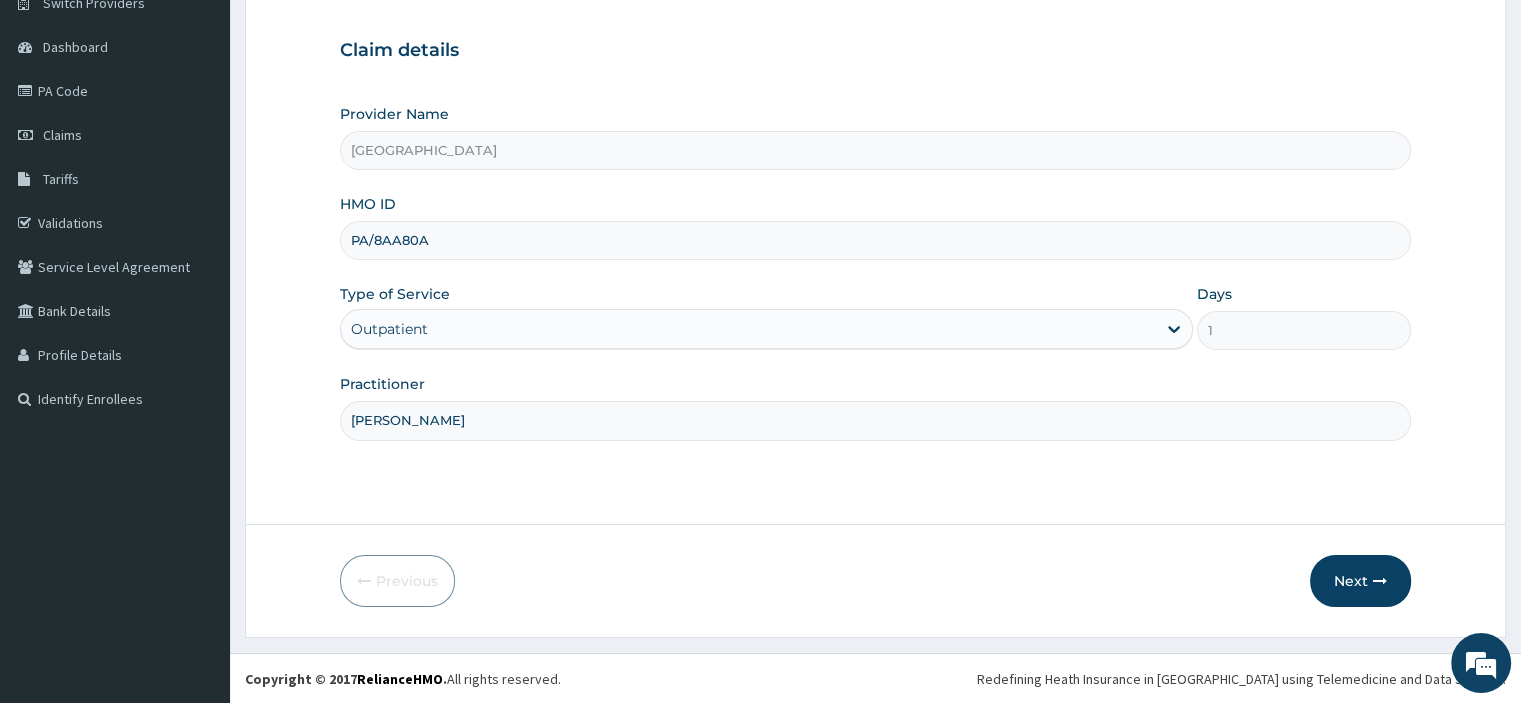 click on "Next" at bounding box center [1360, 581] 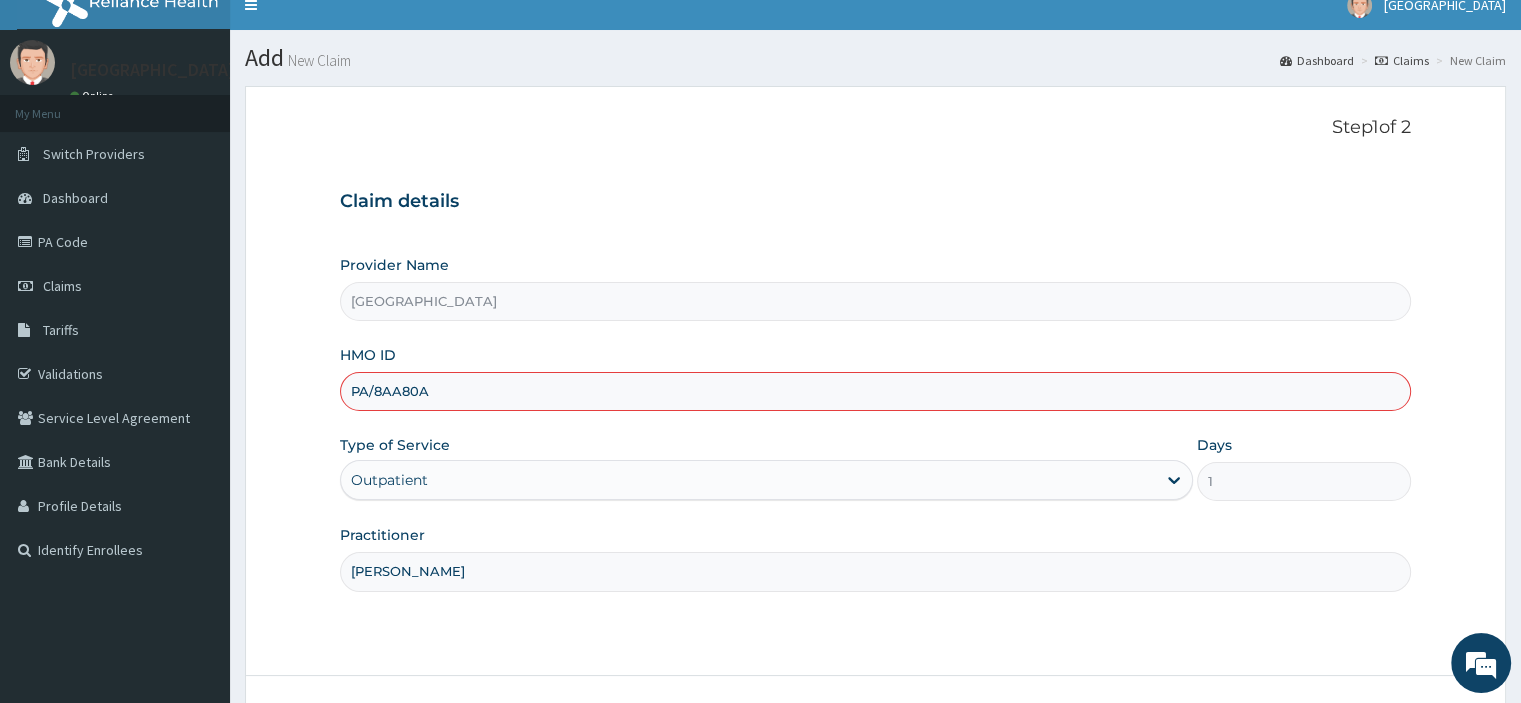 scroll, scrollTop: 0, scrollLeft: 0, axis: both 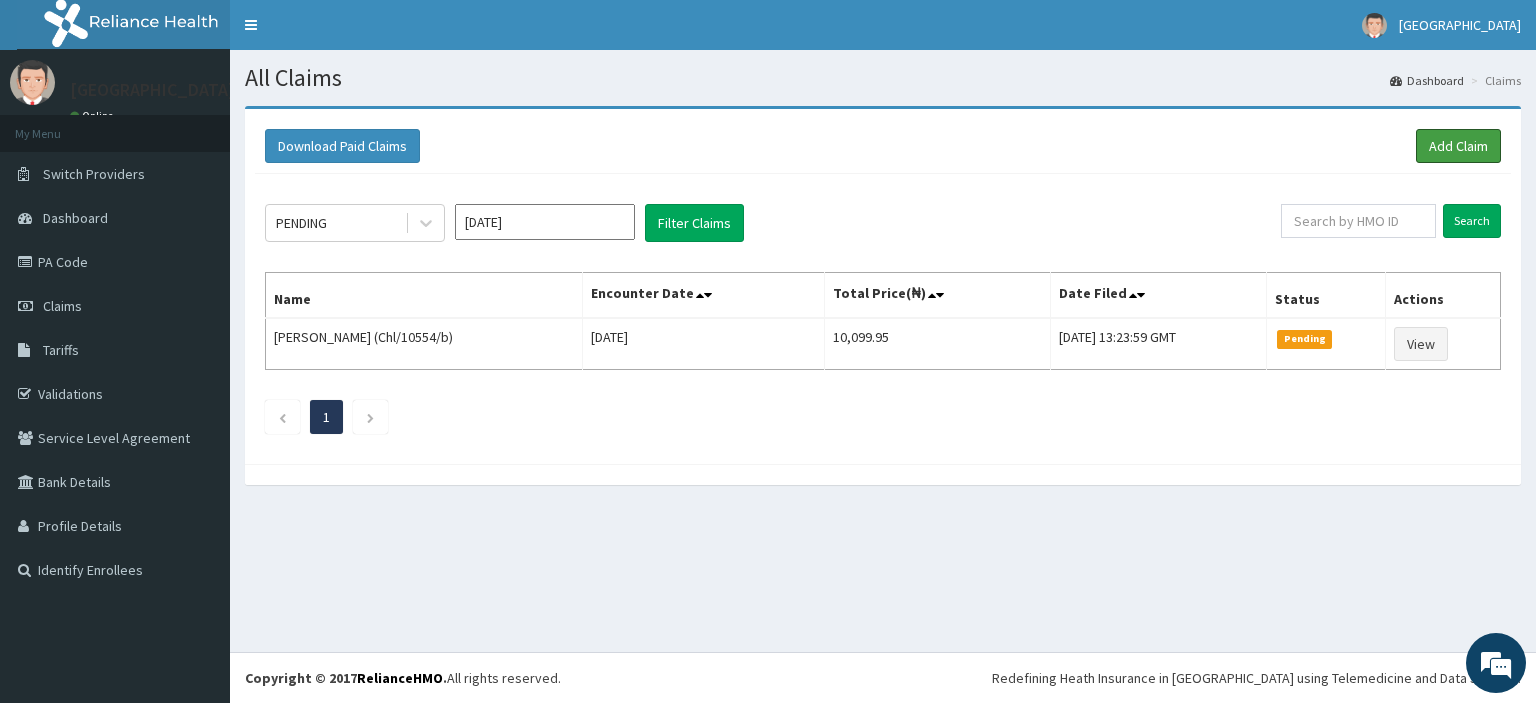click on "Add Claim" at bounding box center (1458, 146) 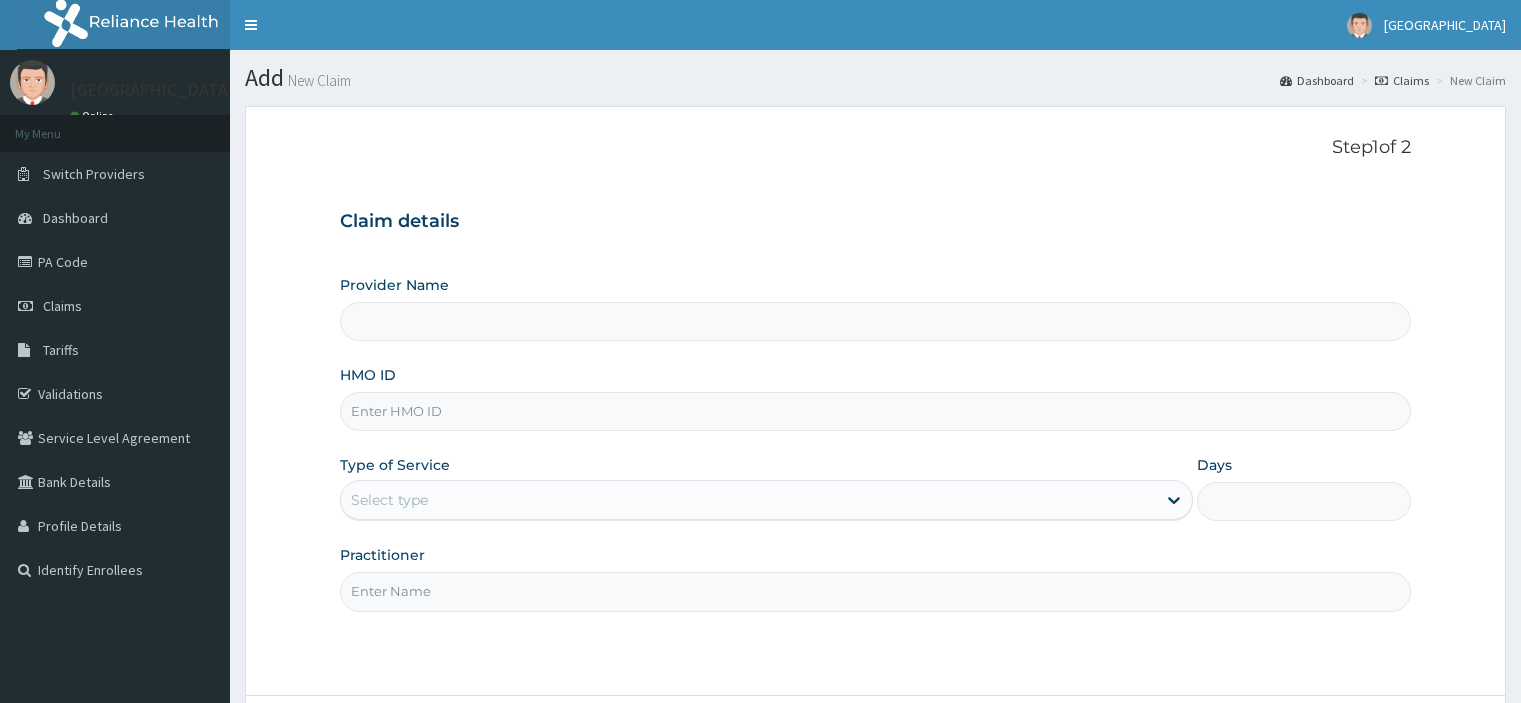 scroll, scrollTop: 0, scrollLeft: 0, axis: both 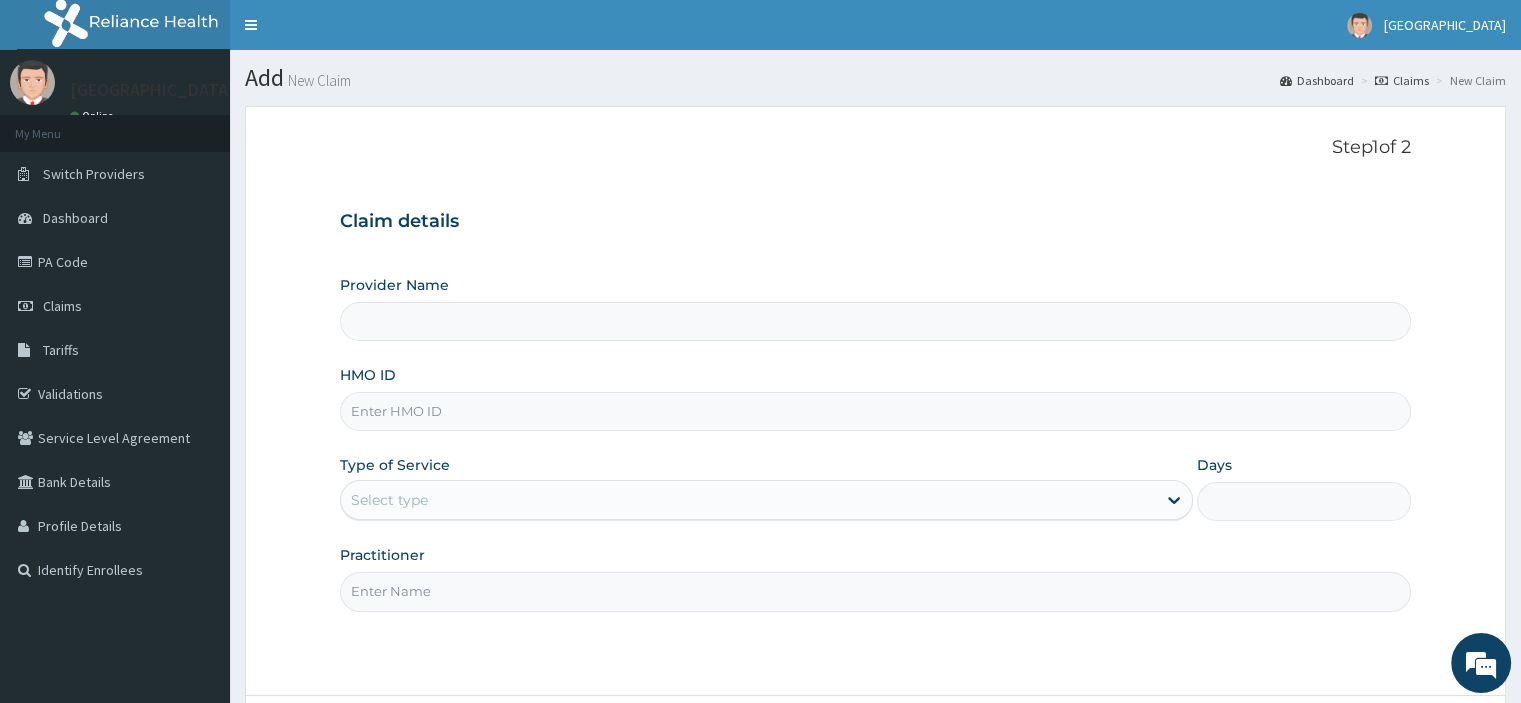 type on "[GEOGRAPHIC_DATA]" 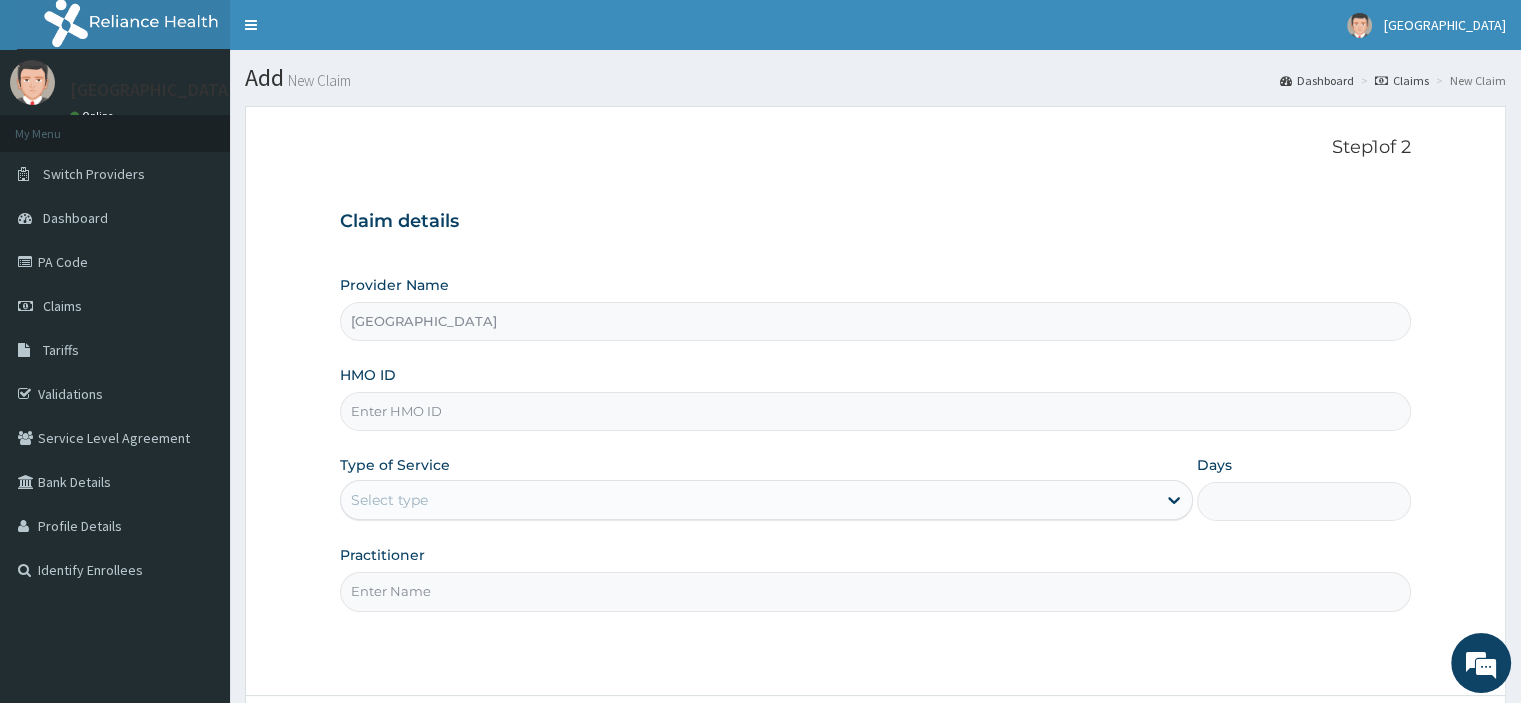 click on "HMO ID" at bounding box center [875, 411] 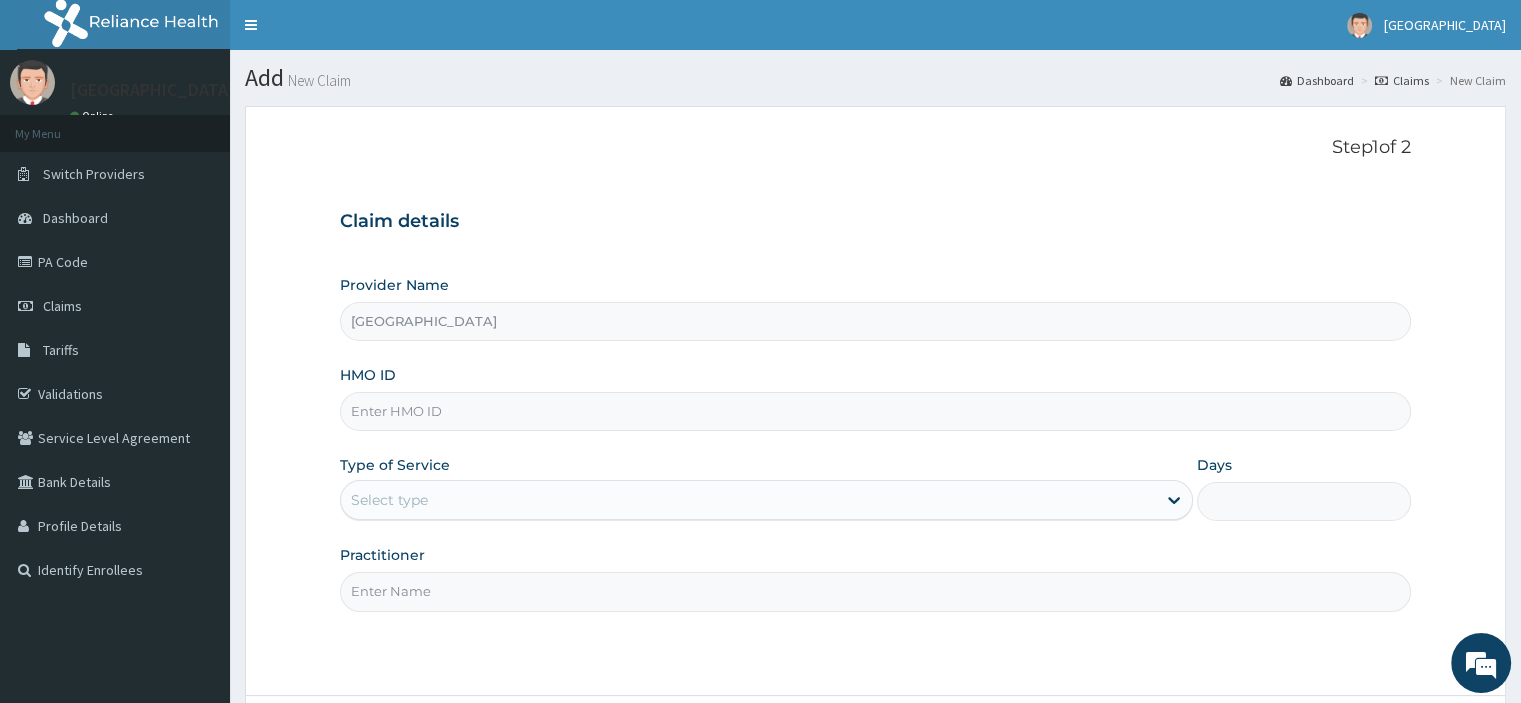 scroll, scrollTop: 0, scrollLeft: 0, axis: both 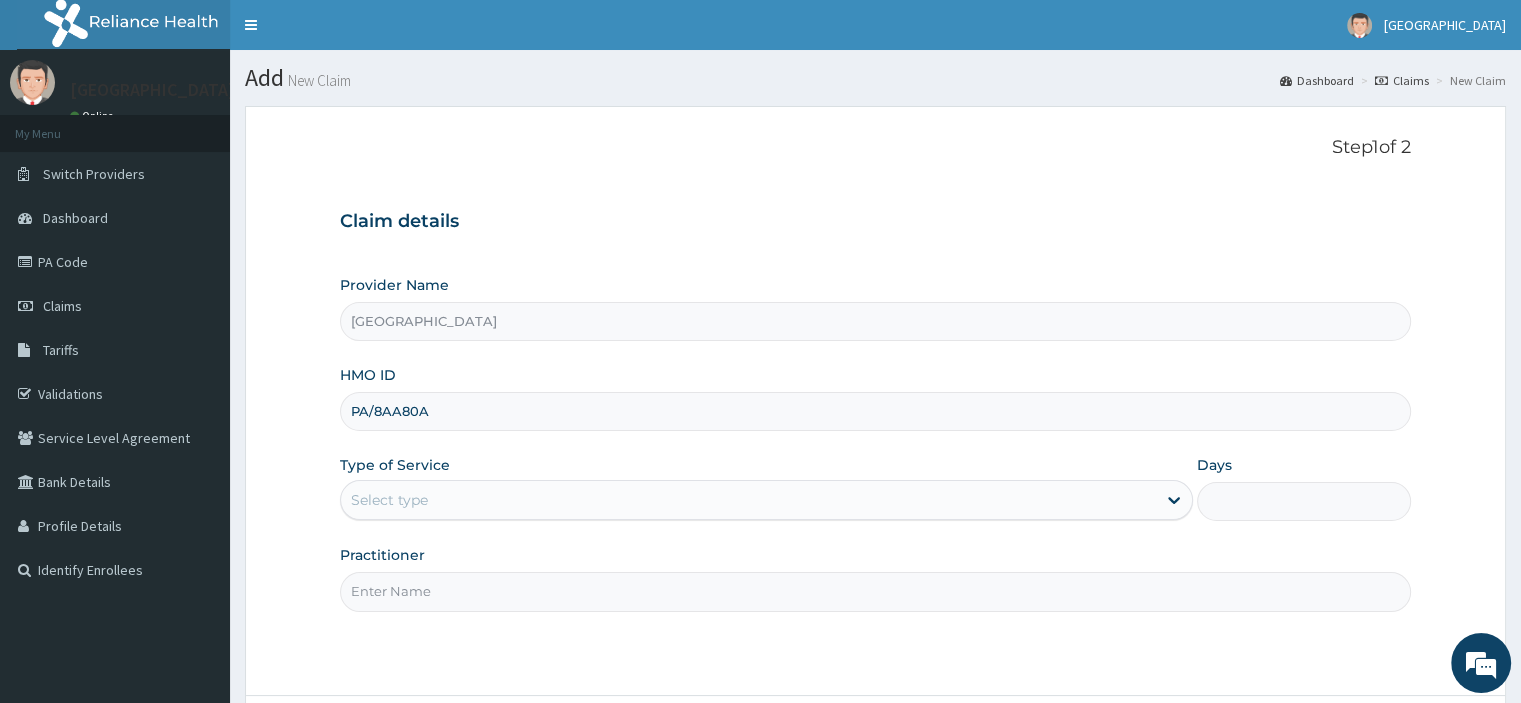 type on "PA/8AA80A" 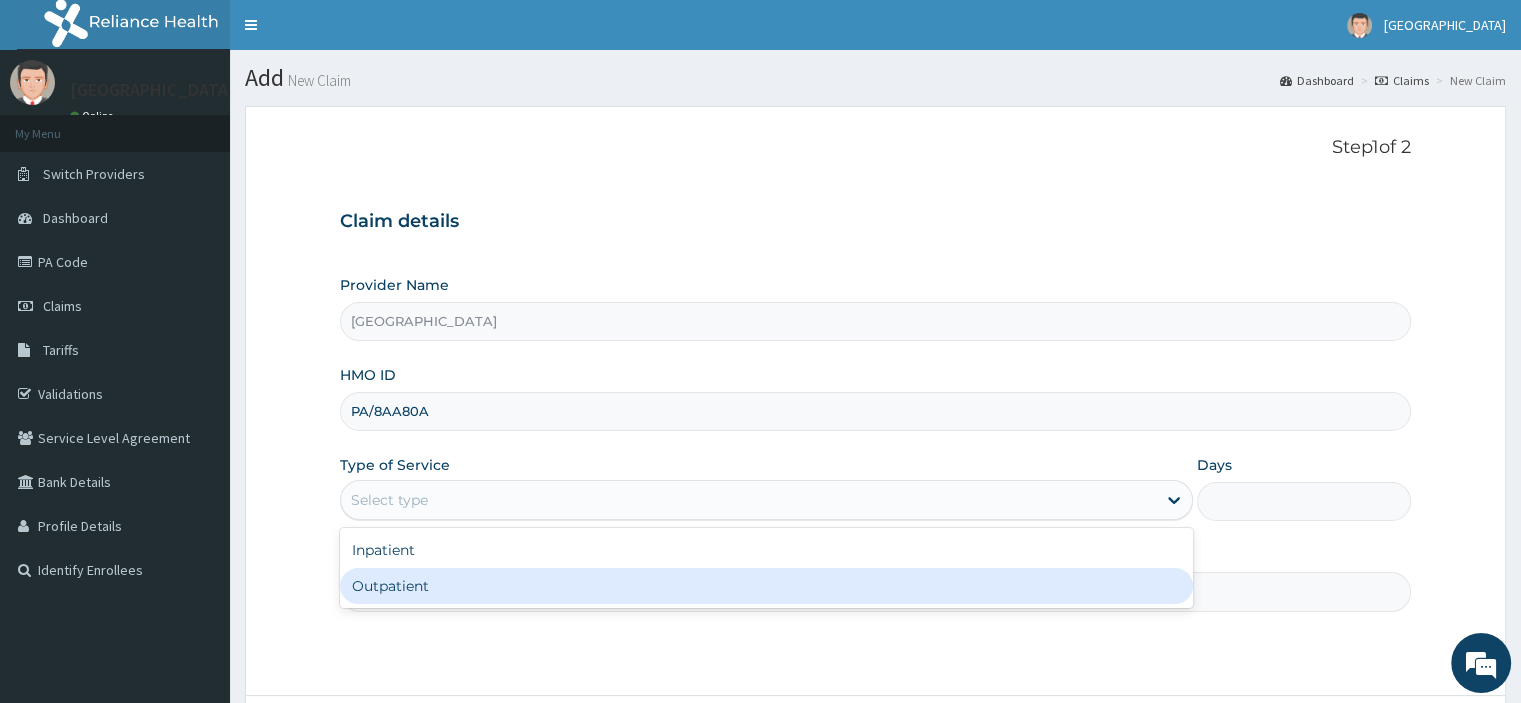 click on "Outpatient" at bounding box center (766, 586) 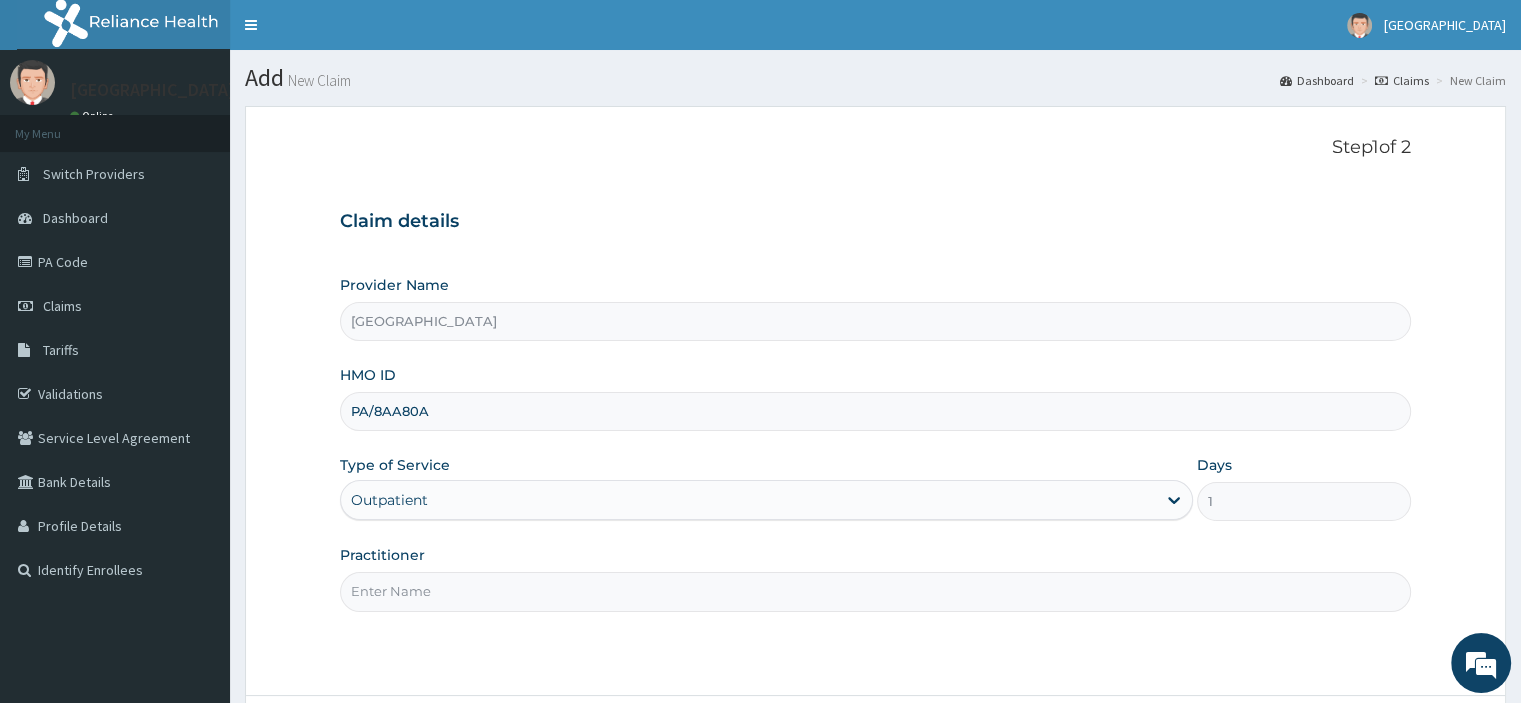 click on "Practitioner" at bounding box center (875, 591) 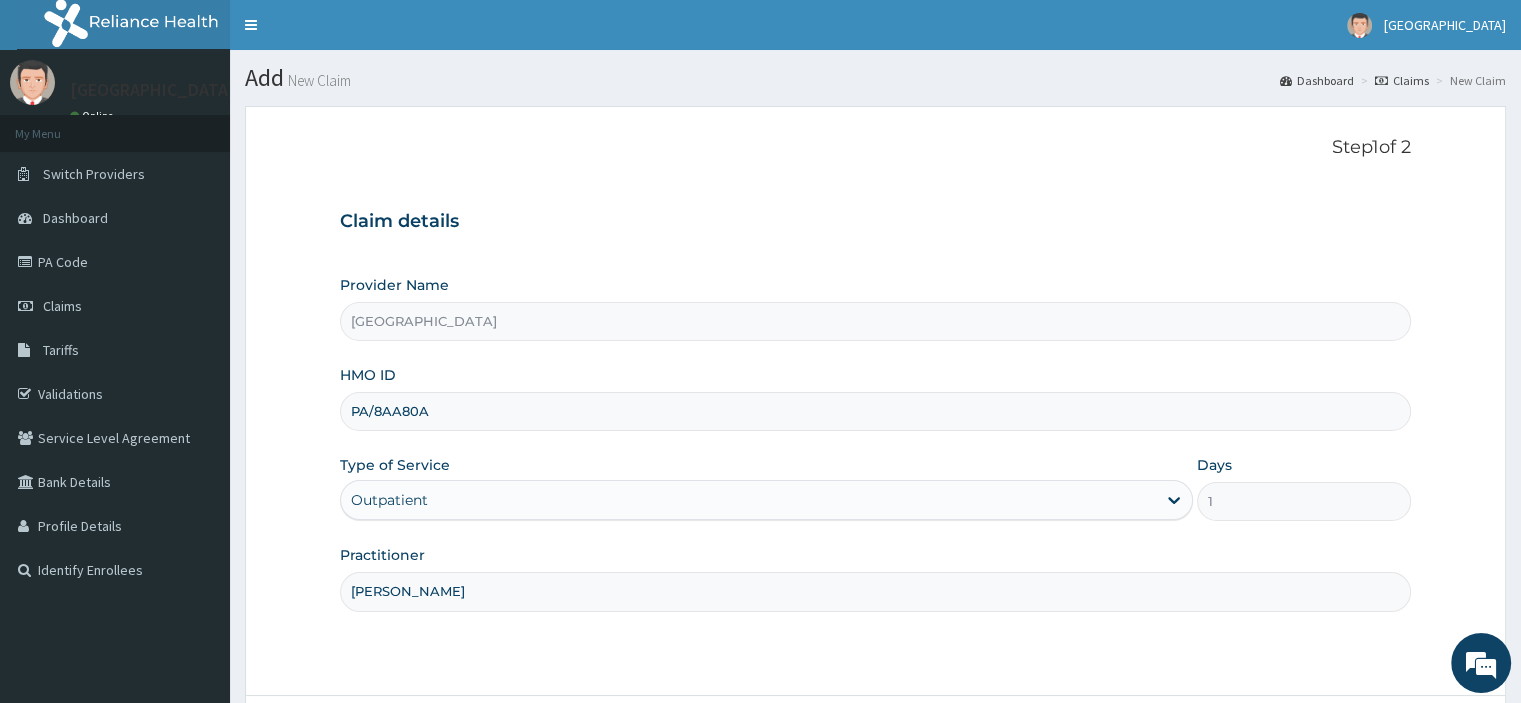 type on "[PERSON_NAME]" 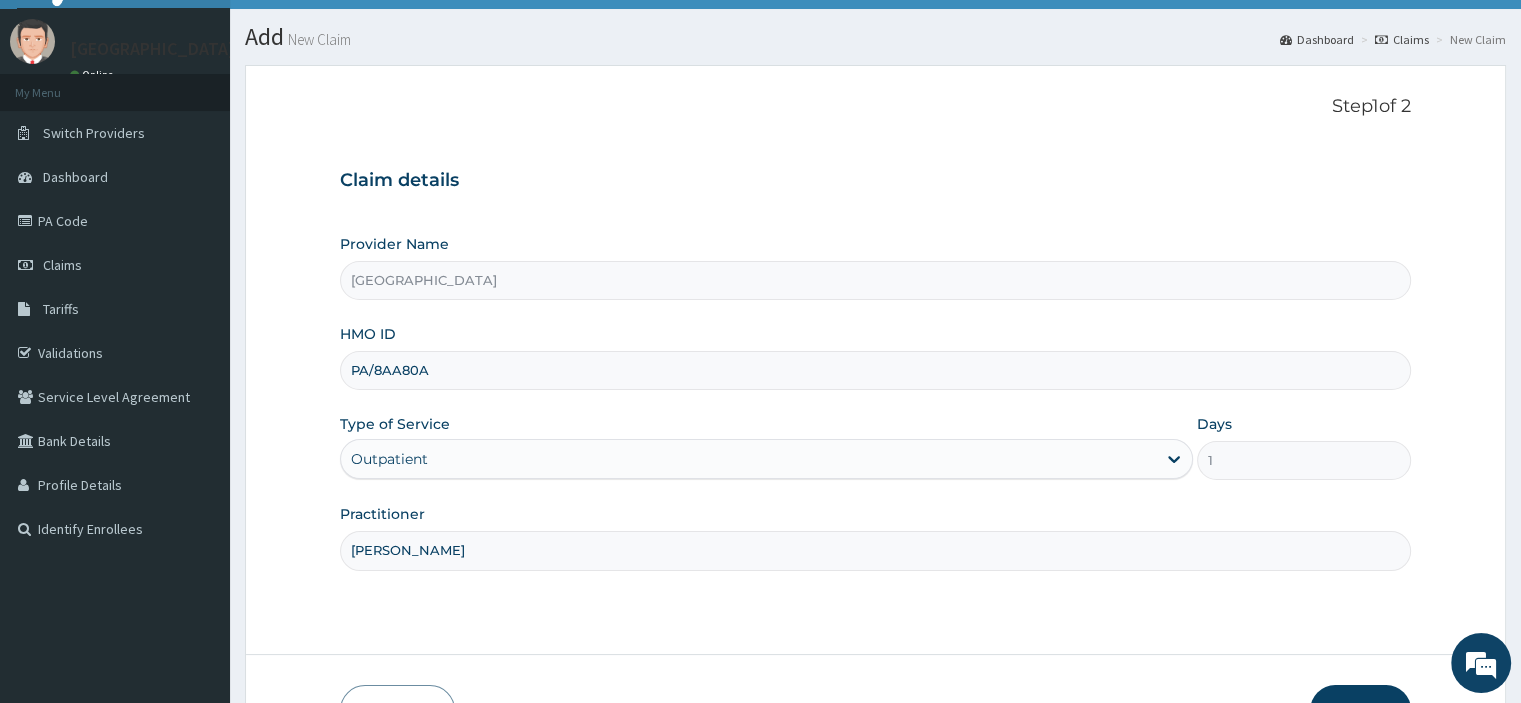 scroll, scrollTop: 171, scrollLeft: 0, axis: vertical 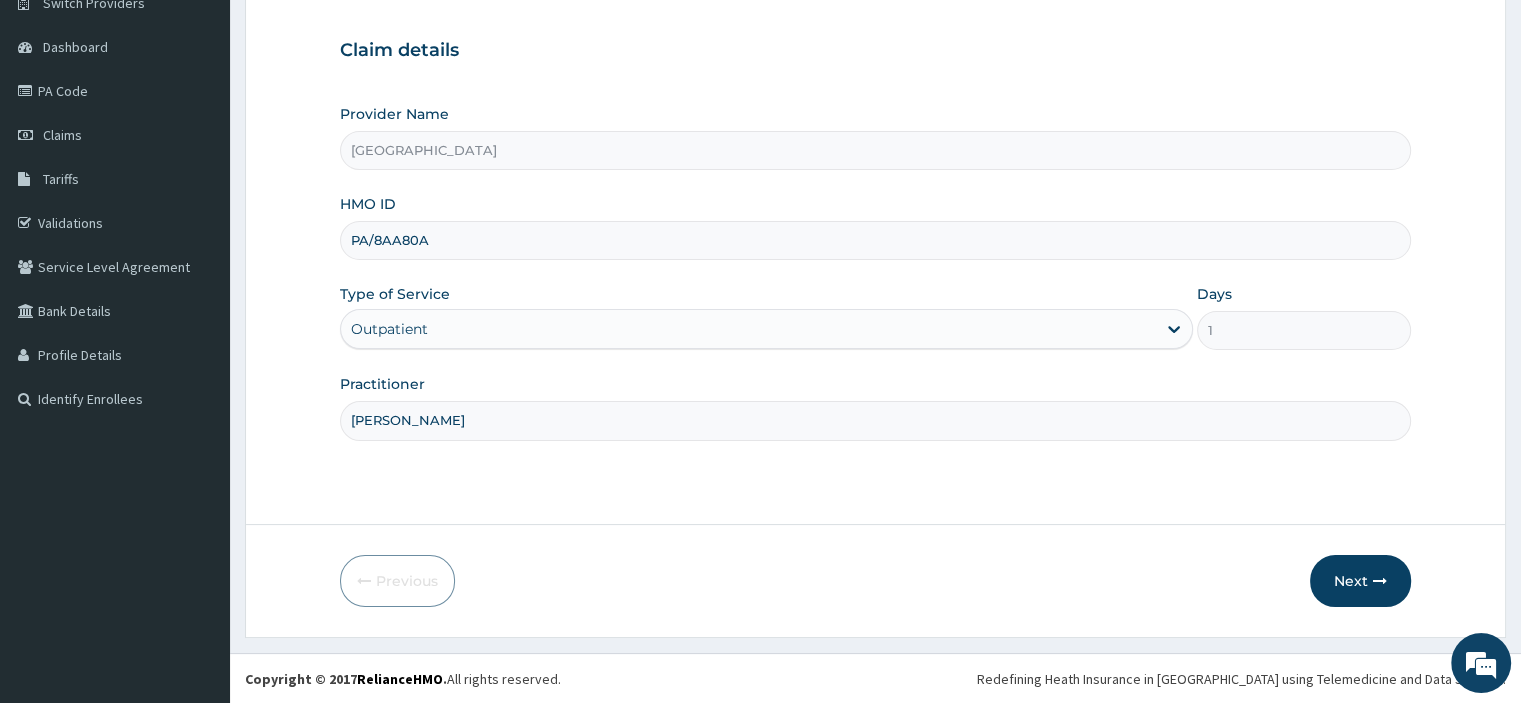 click on "Next" at bounding box center (1360, 581) 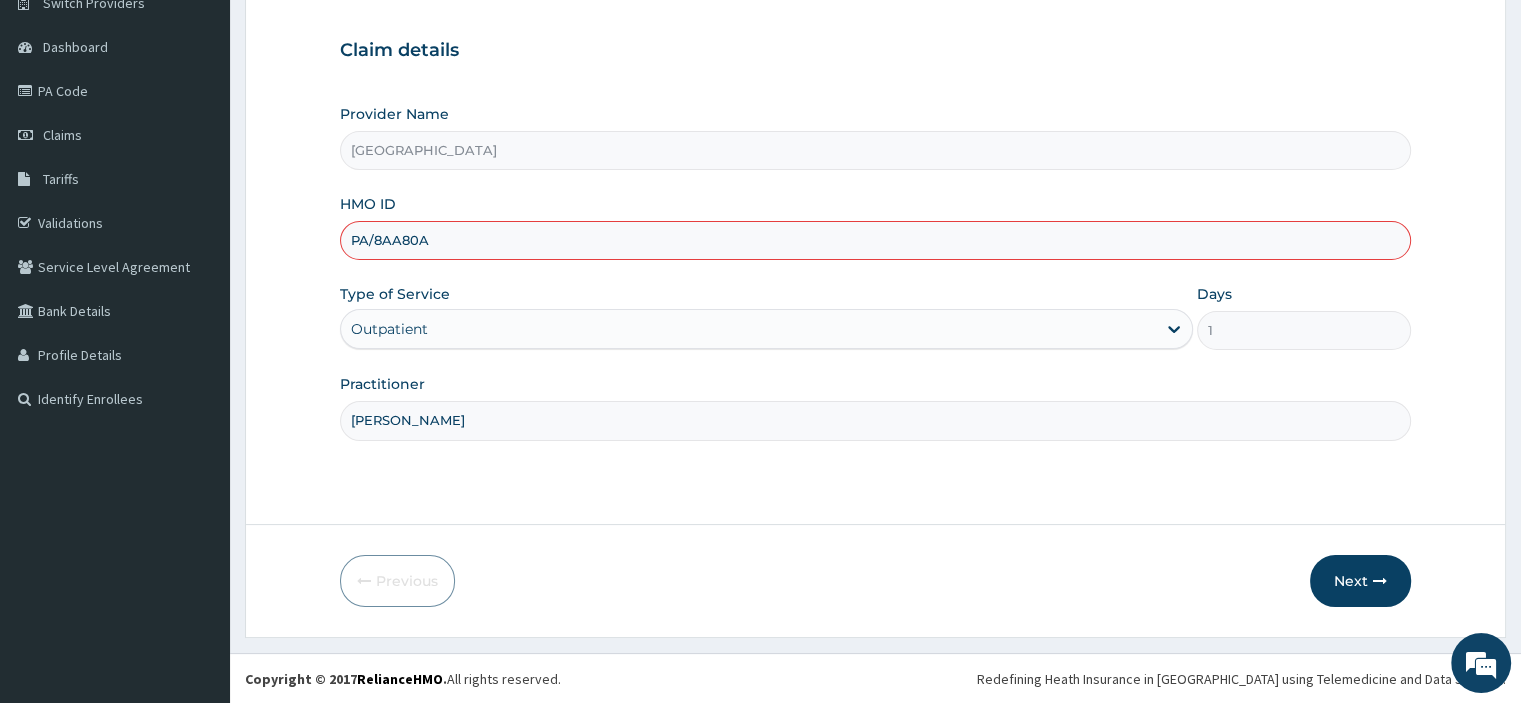click on "Next" at bounding box center [1360, 581] 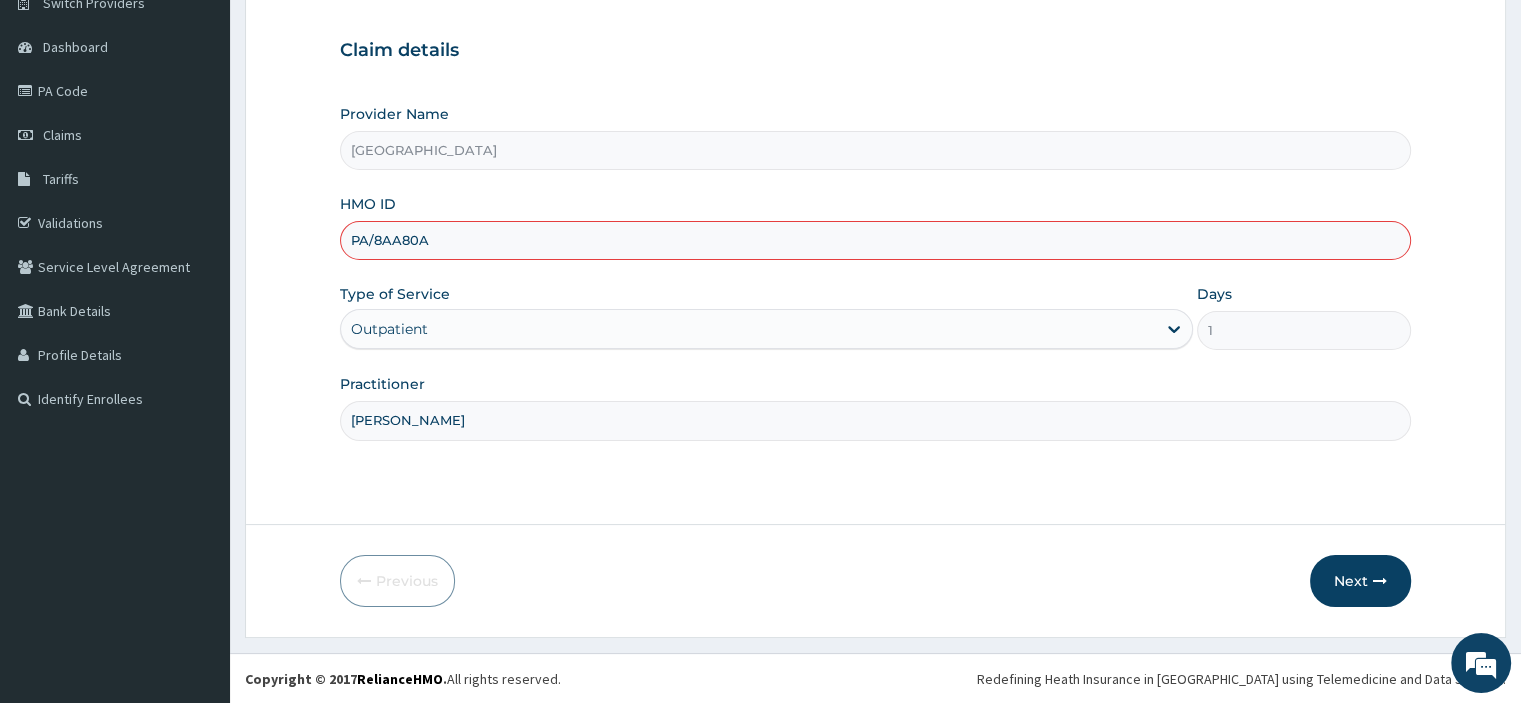 click on "Next" at bounding box center [1360, 581] 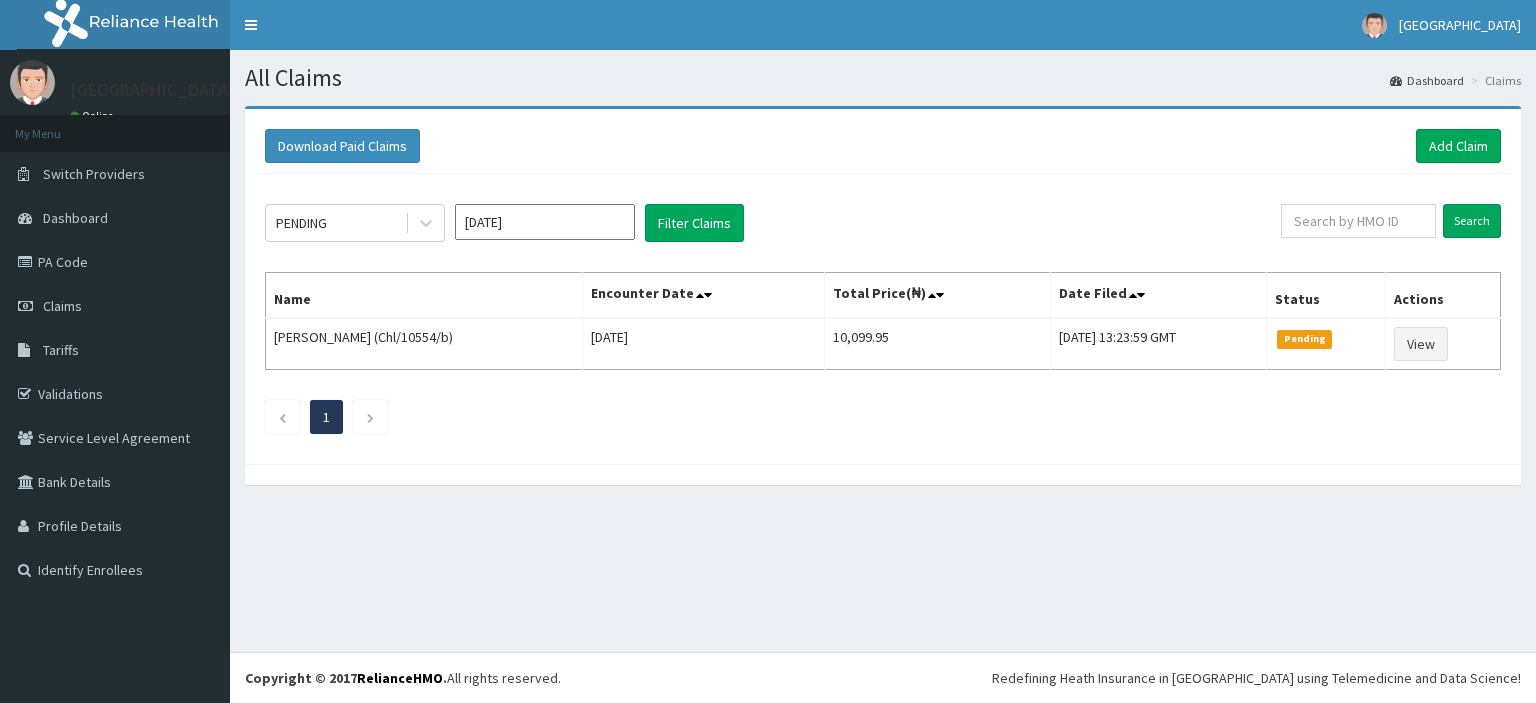 scroll, scrollTop: 0, scrollLeft: 0, axis: both 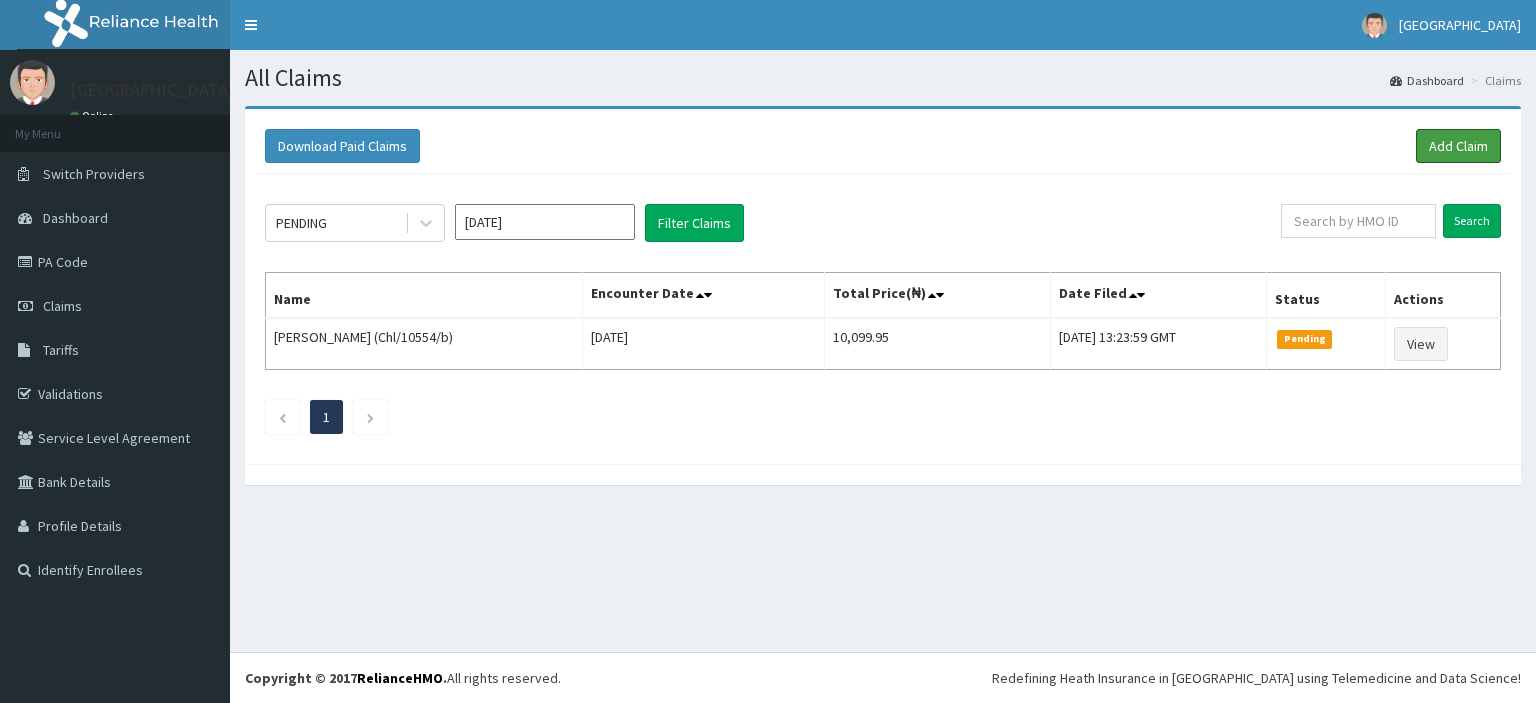 click on "Add Claim" at bounding box center (1458, 146) 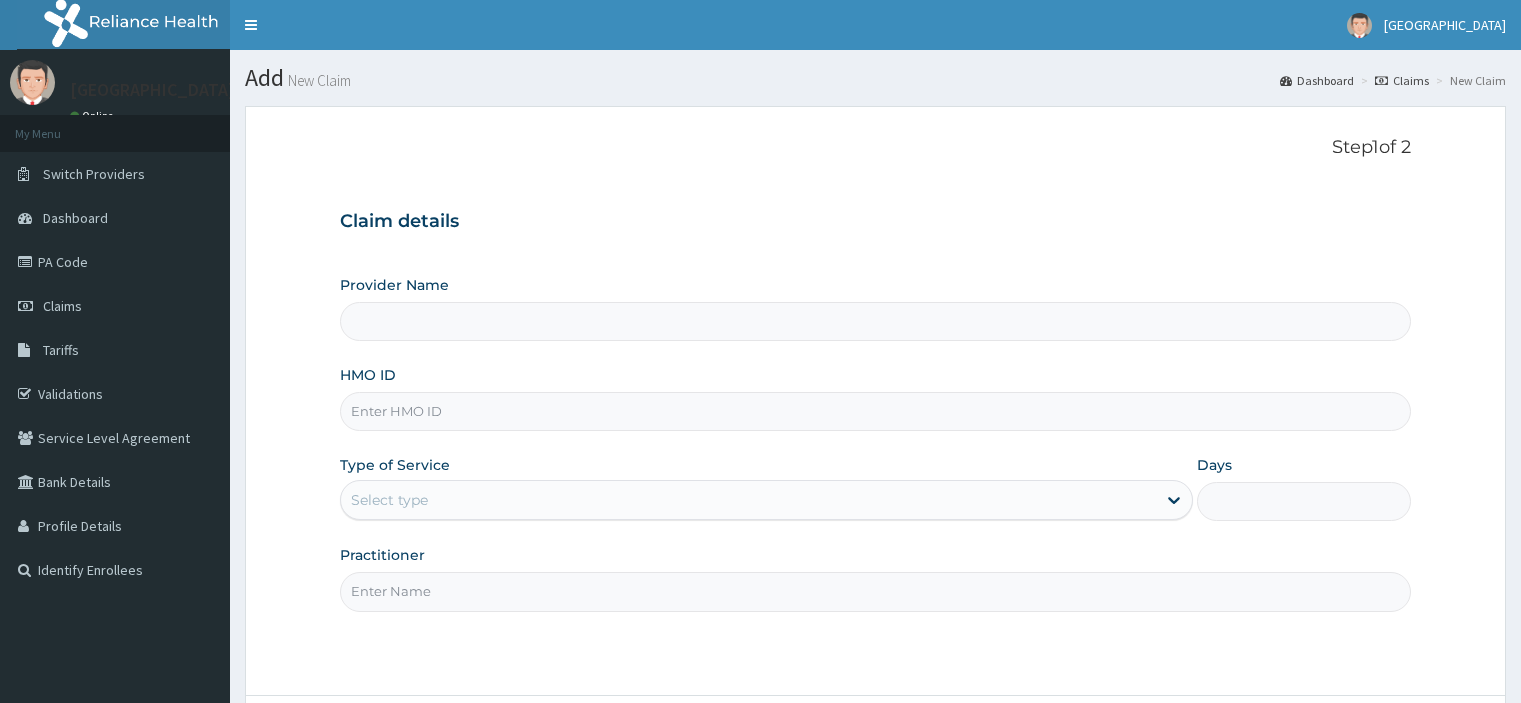 scroll, scrollTop: 0, scrollLeft: 0, axis: both 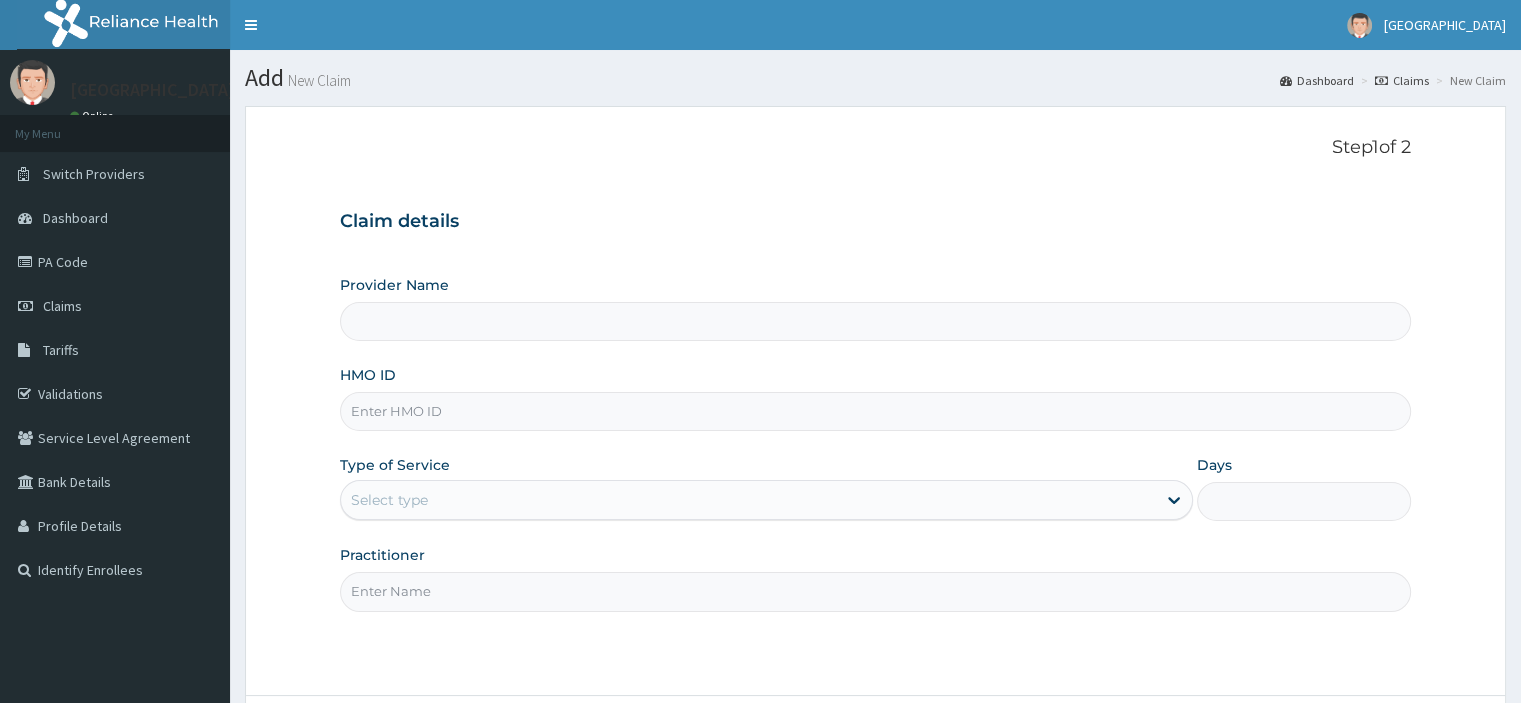 click on "HMO ID" at bounding box center [875, 411] 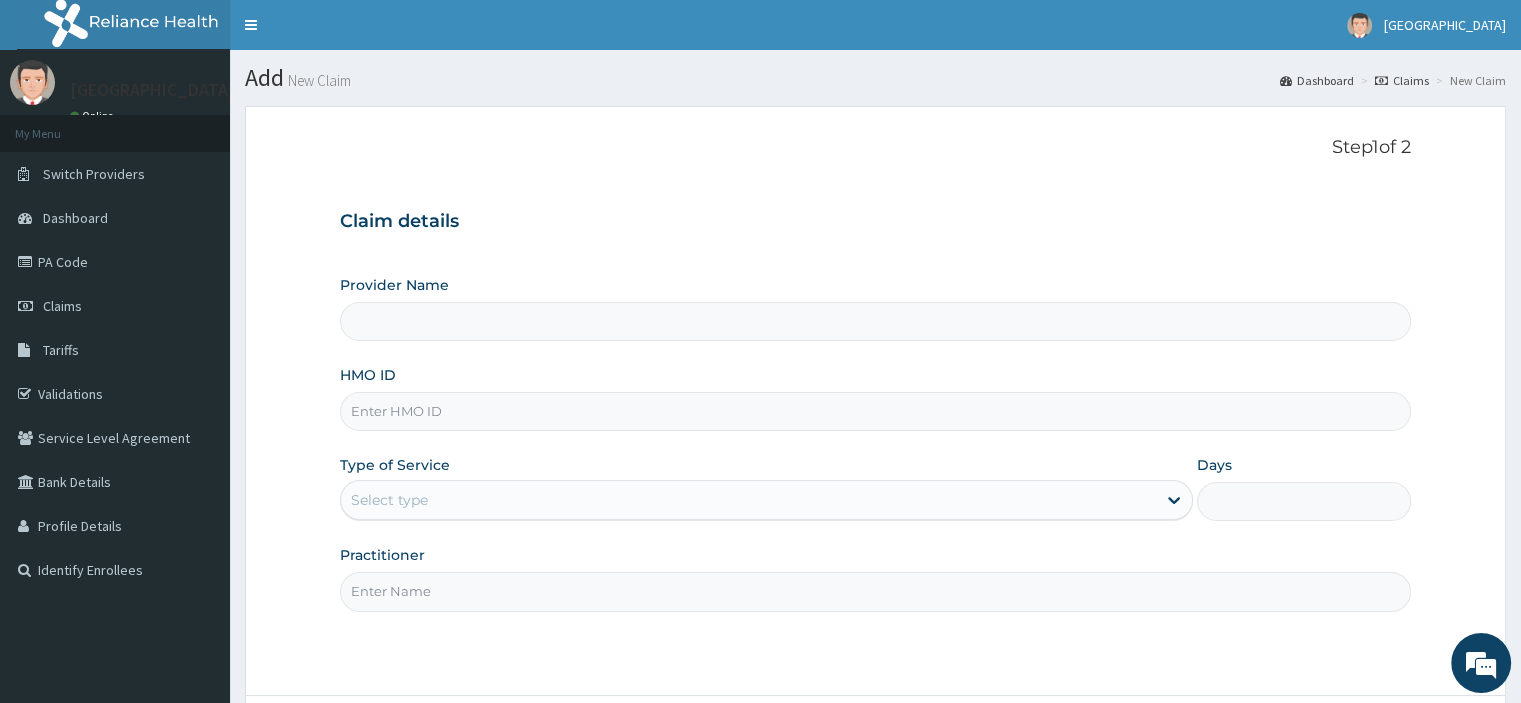 type on "[GEOGRAPHIC_DATA]" 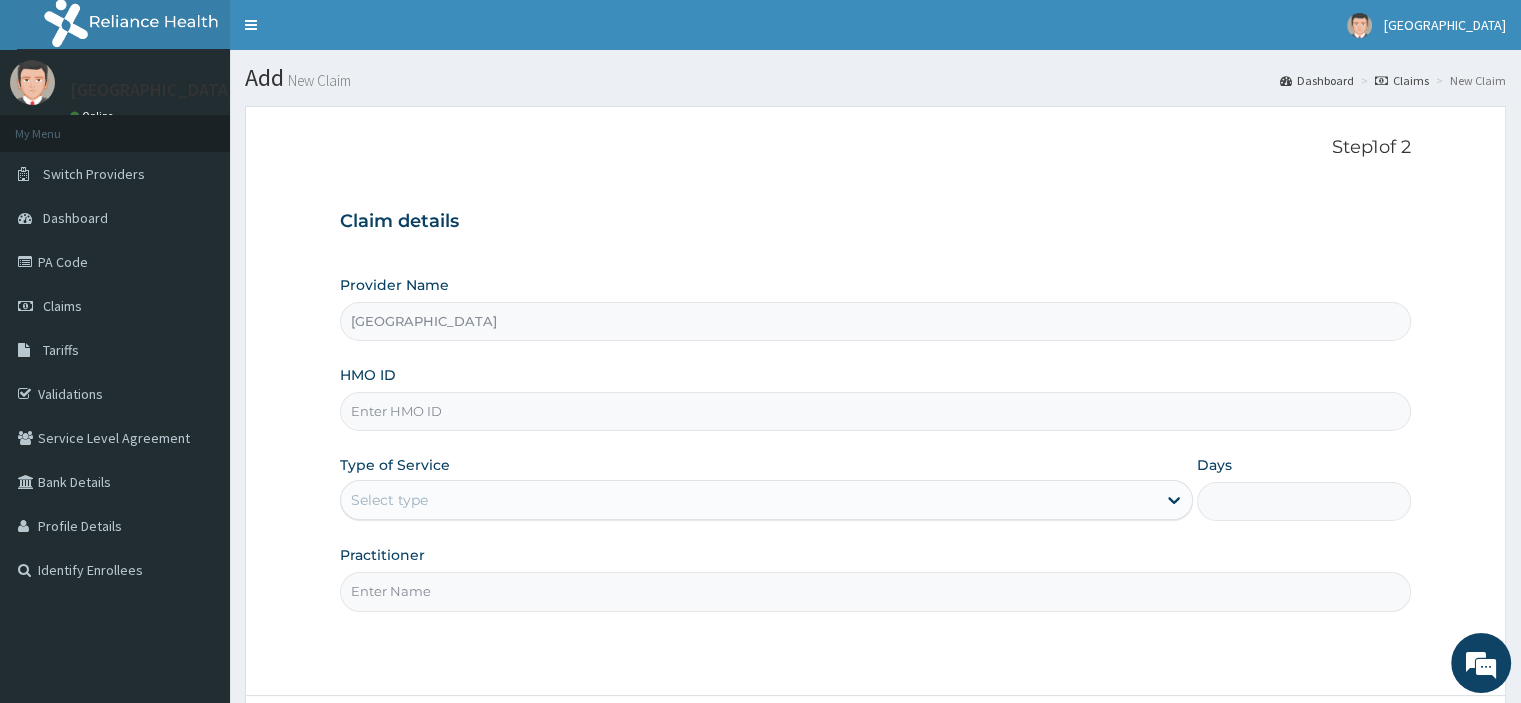 paste on "PA/8AA80A" 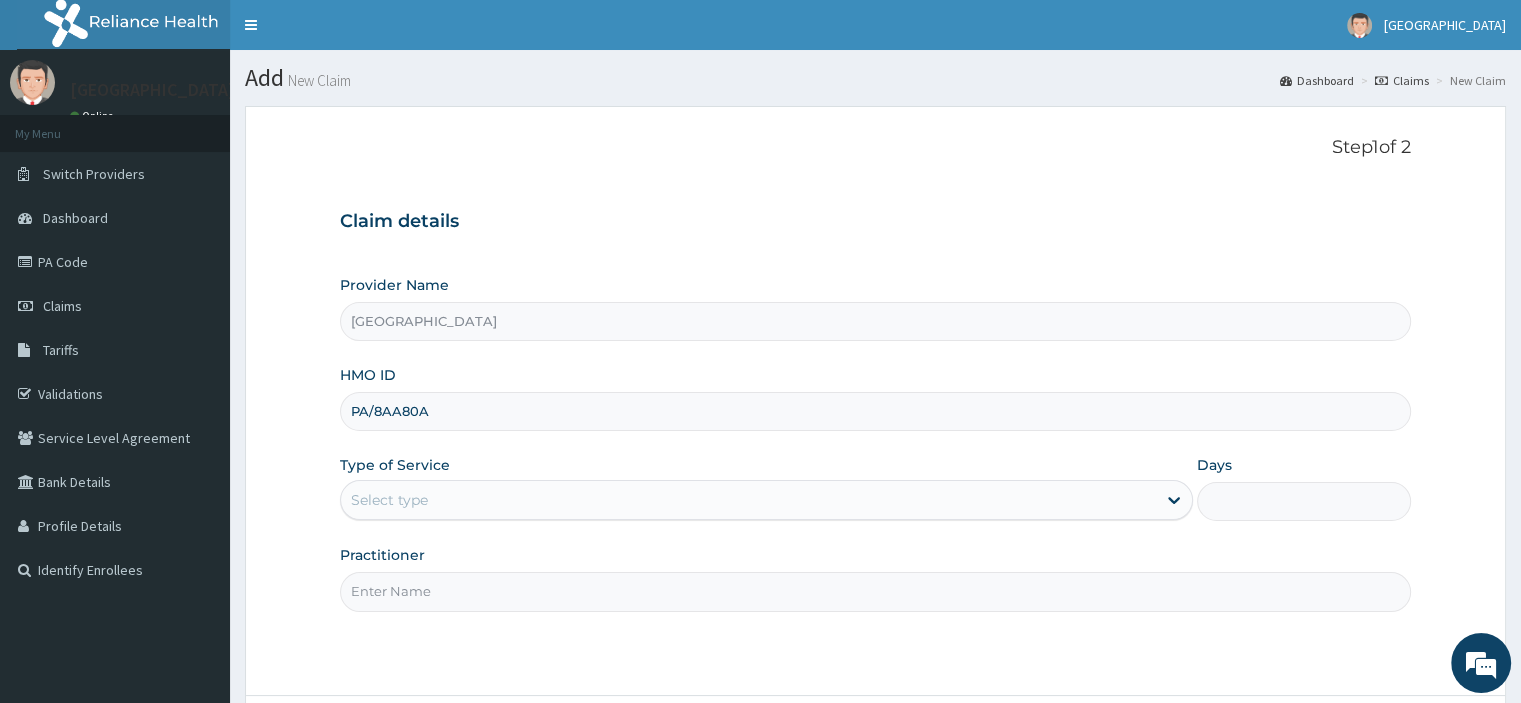 type on "PA/8AA80A" 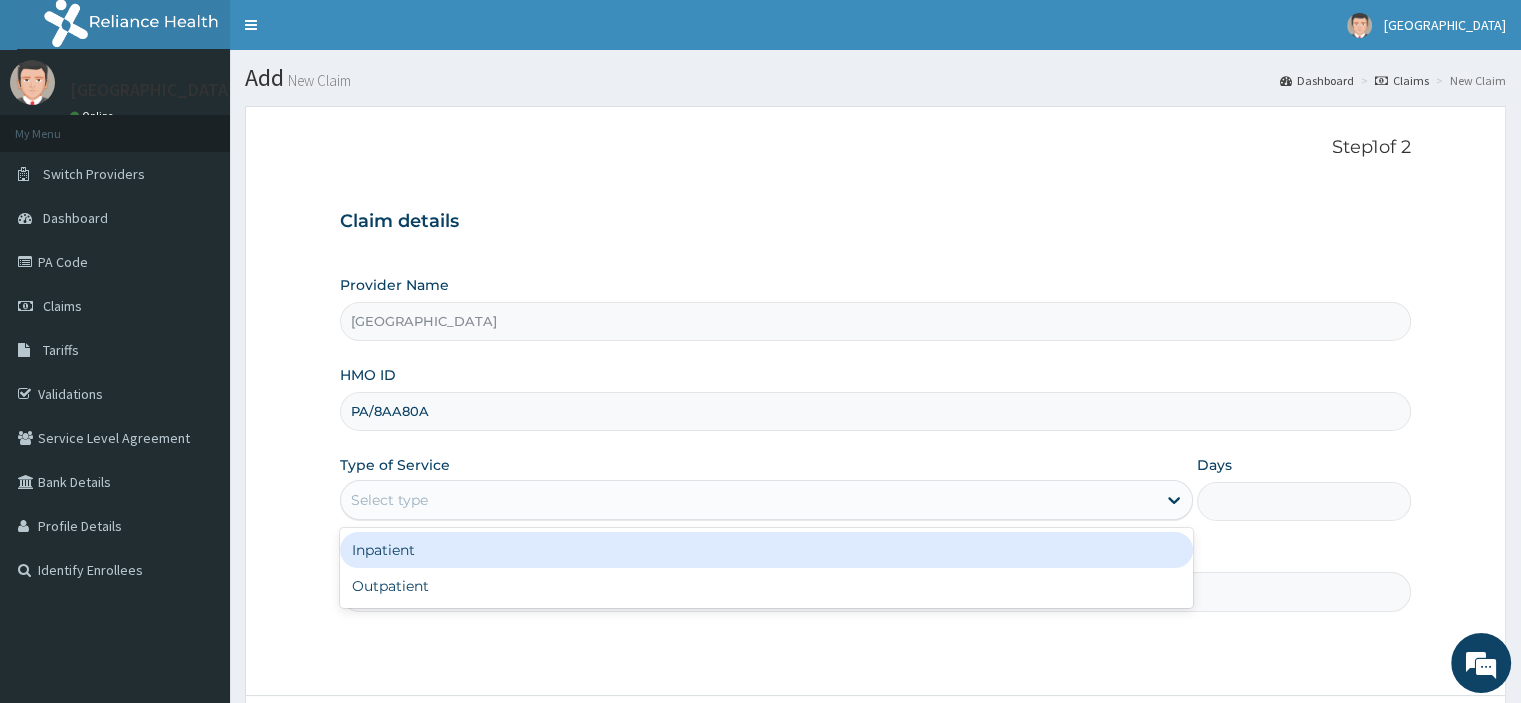 click on "Outpatient" at bounding box center [766, 586] 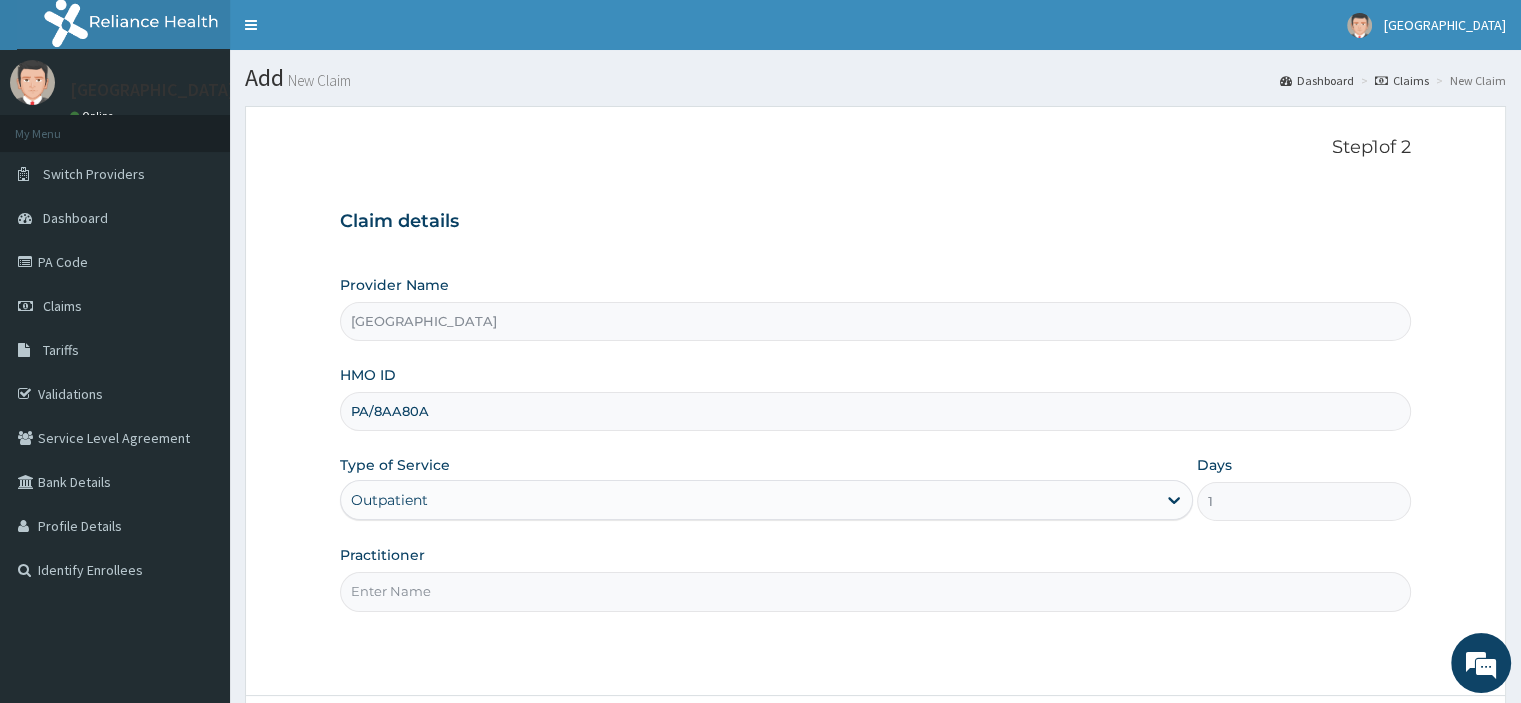 click on "Practitioner" at bounding box center (875, 591) 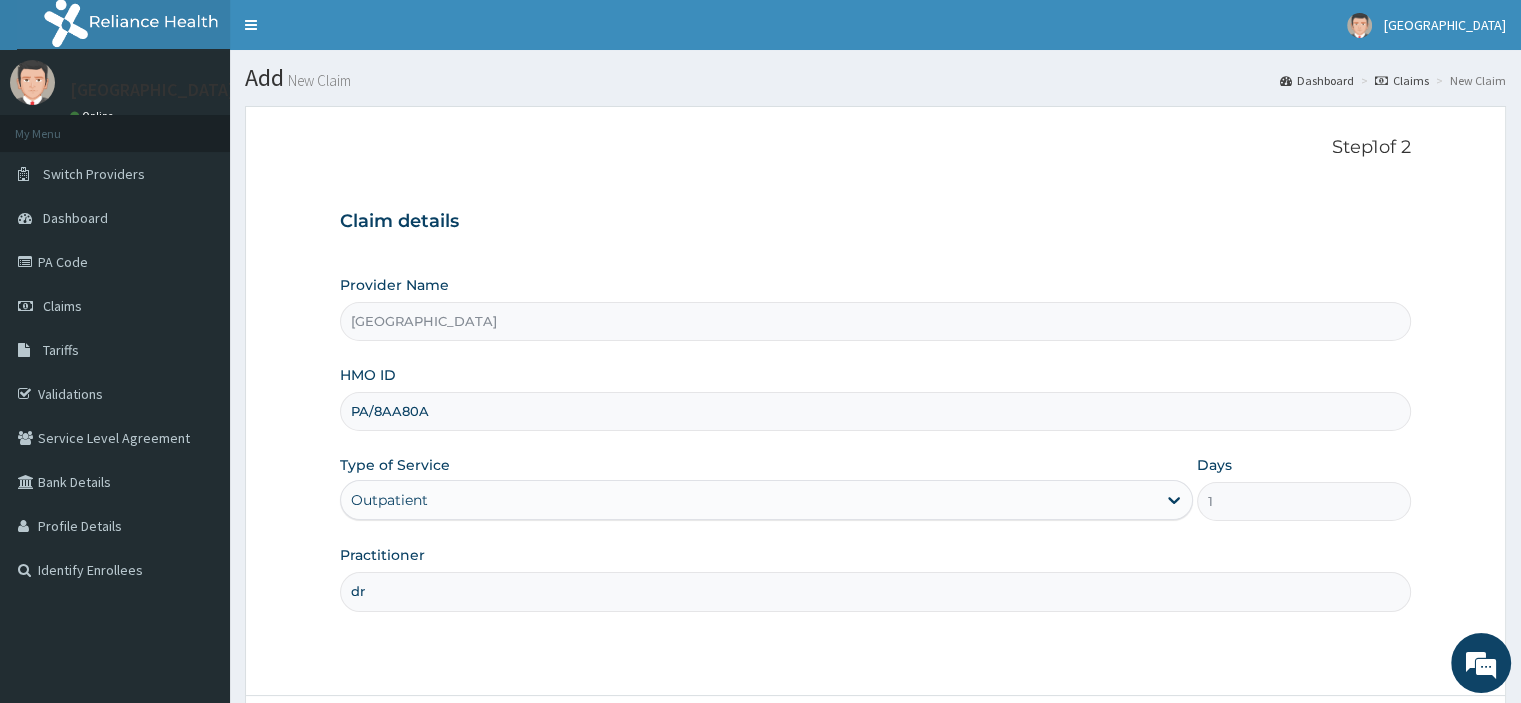 scroll, scrollTop: 0, scrollLeft: 0, axis: both 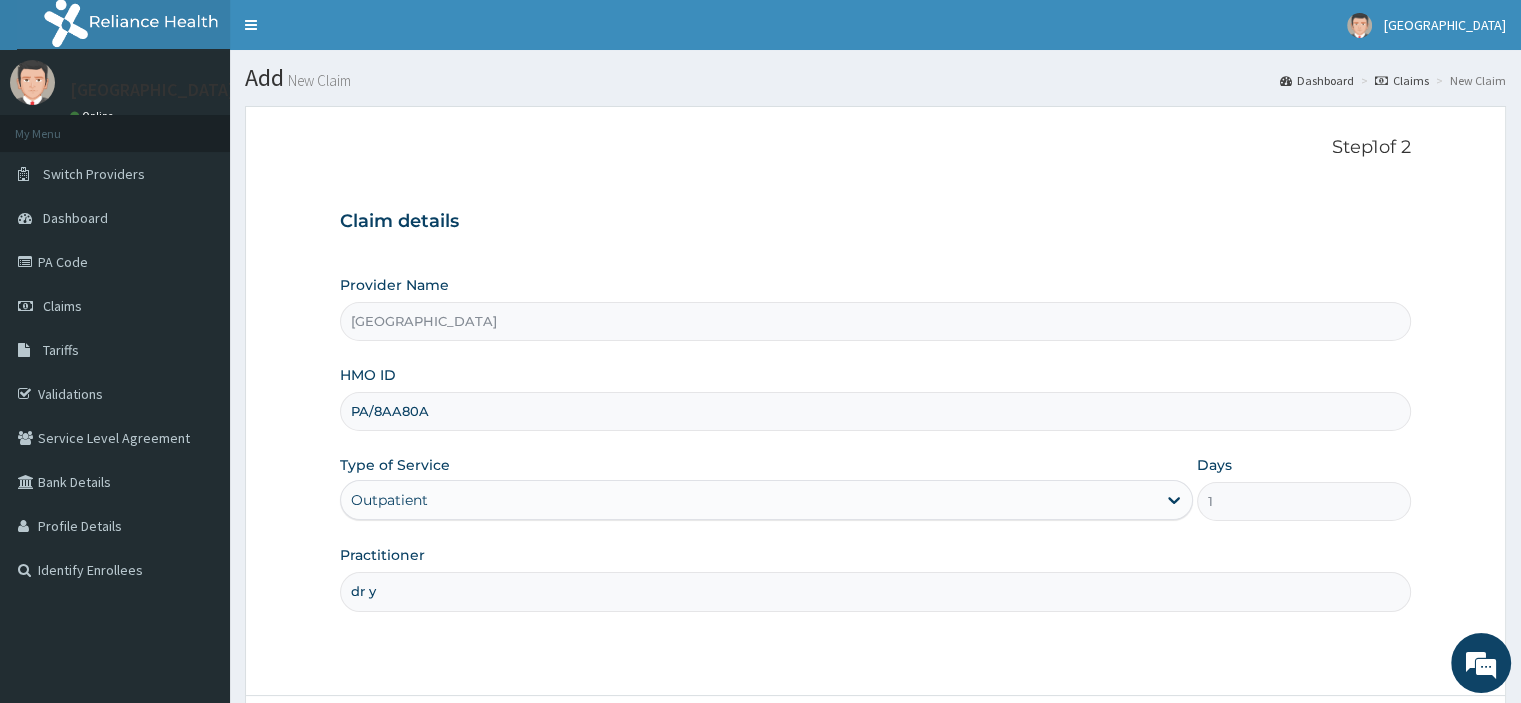 type on "DR YUSUF" 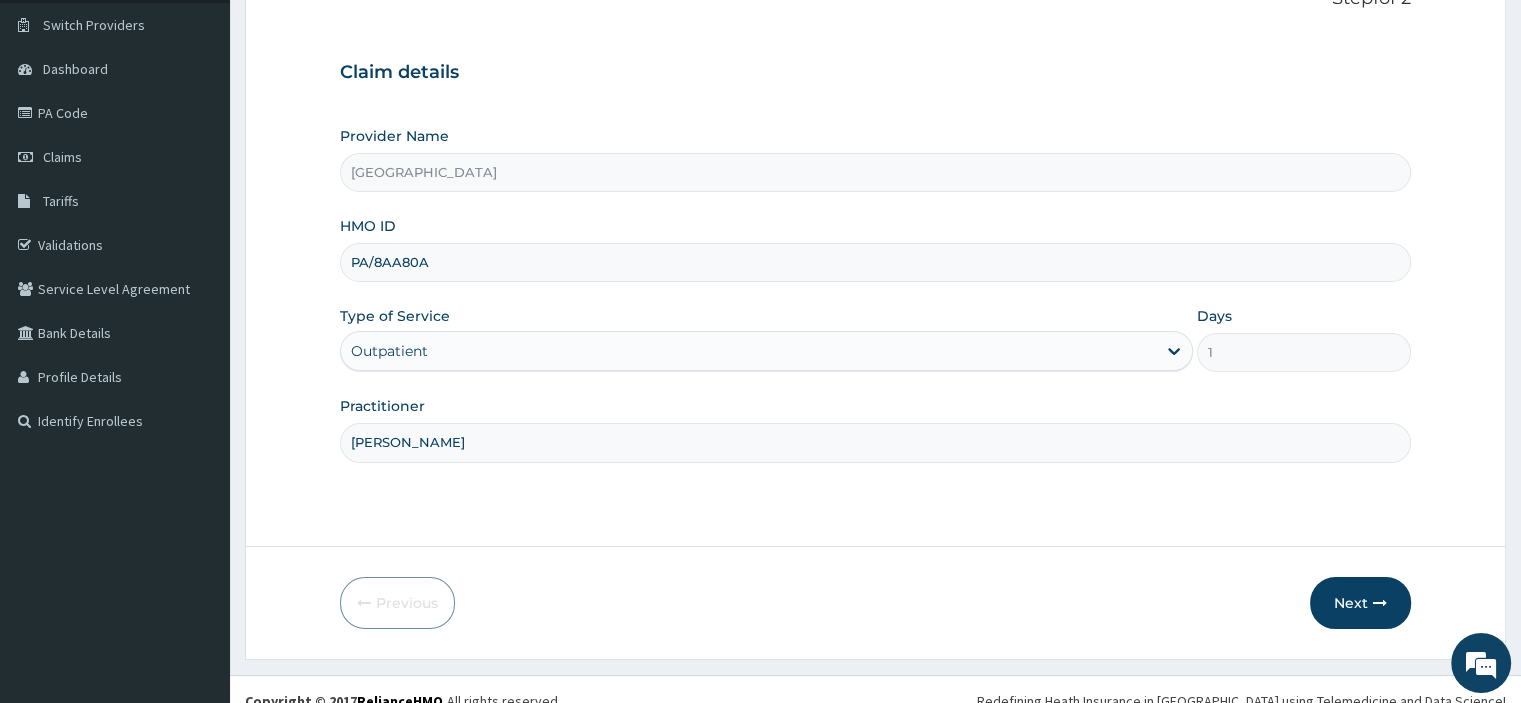 scroll, scrollTop: 150, scrollLeft: 0, axis: vertical 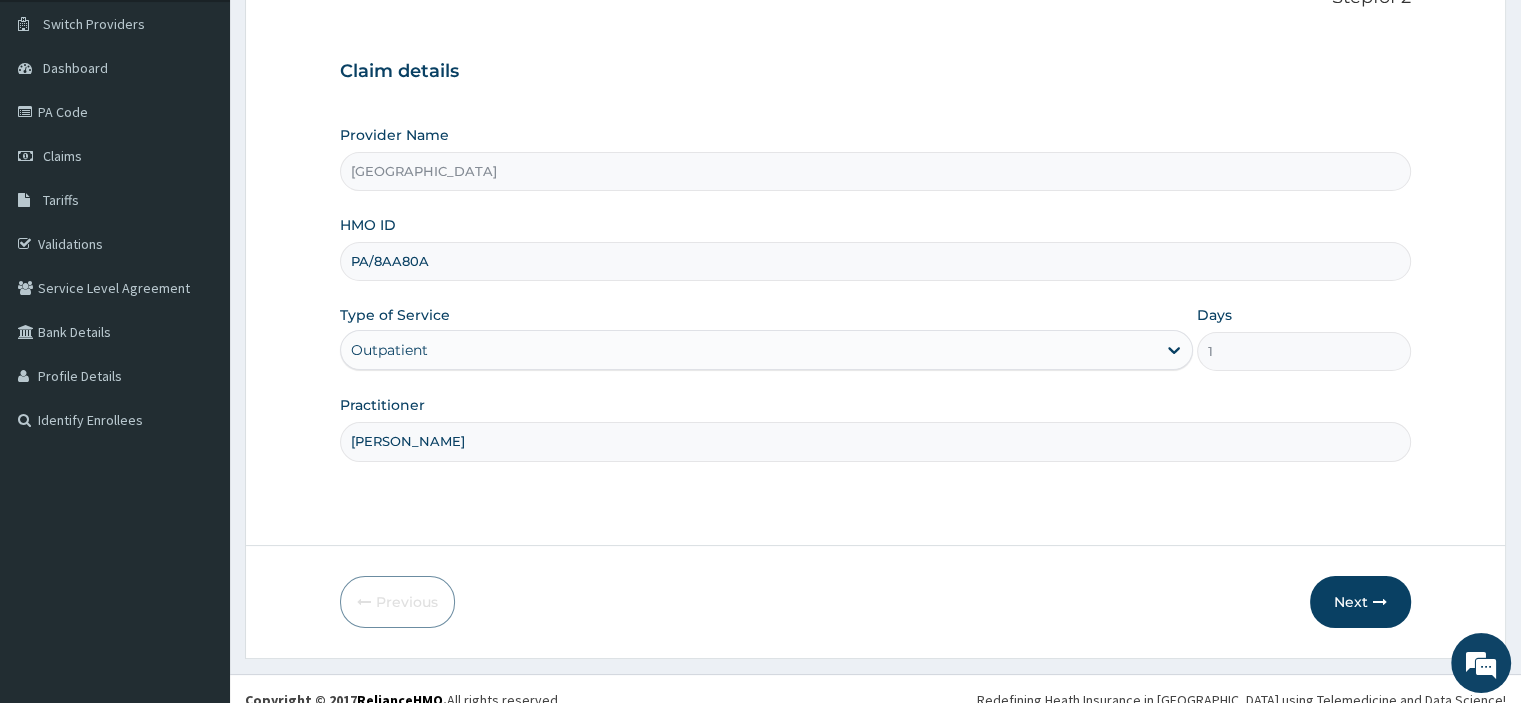 click on "Next" at bounding box center (1360, 602) 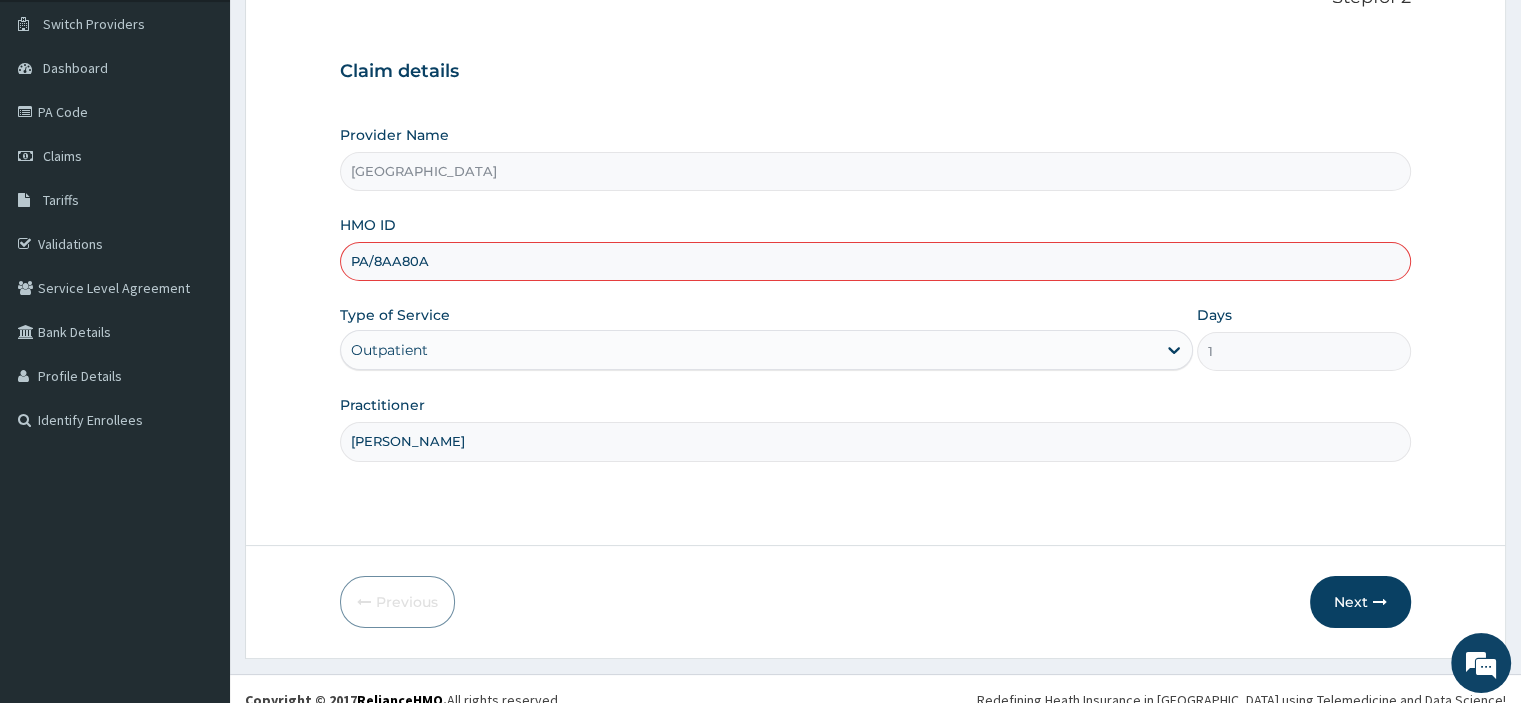 click on "Next" at bounding box center (1360, 602) 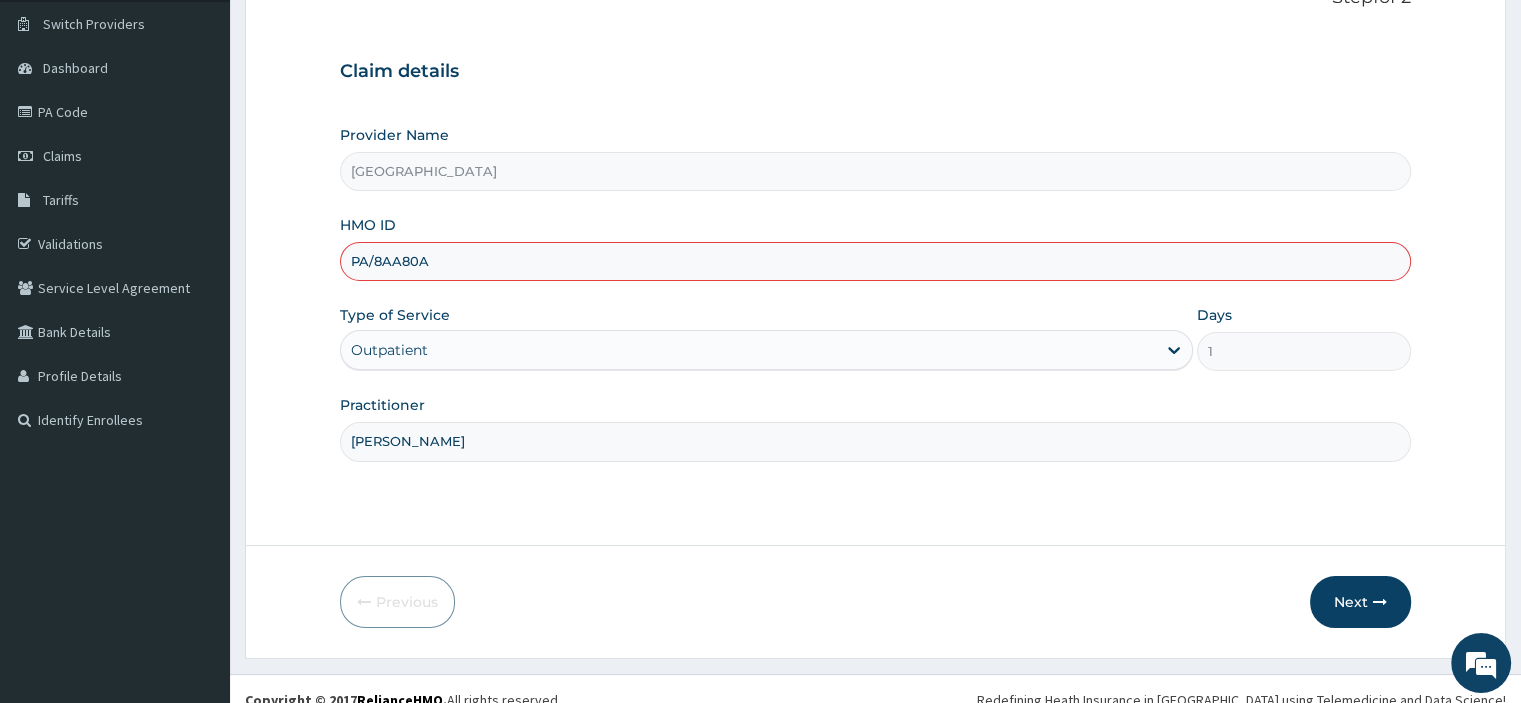 click on "Next" at bounding box center (1360, 602) 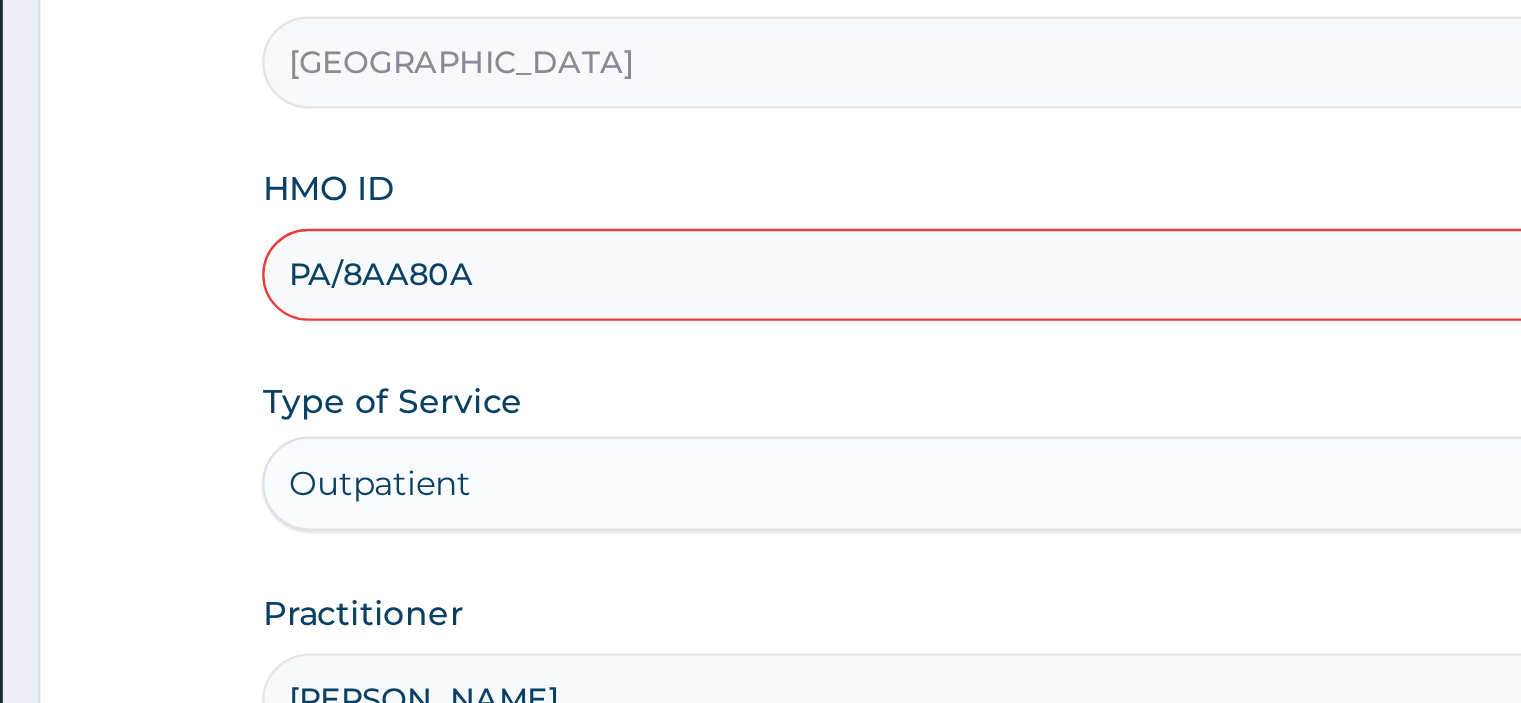 scroll, scrollTop: 140, scrollLeft: 0, axis: vertical 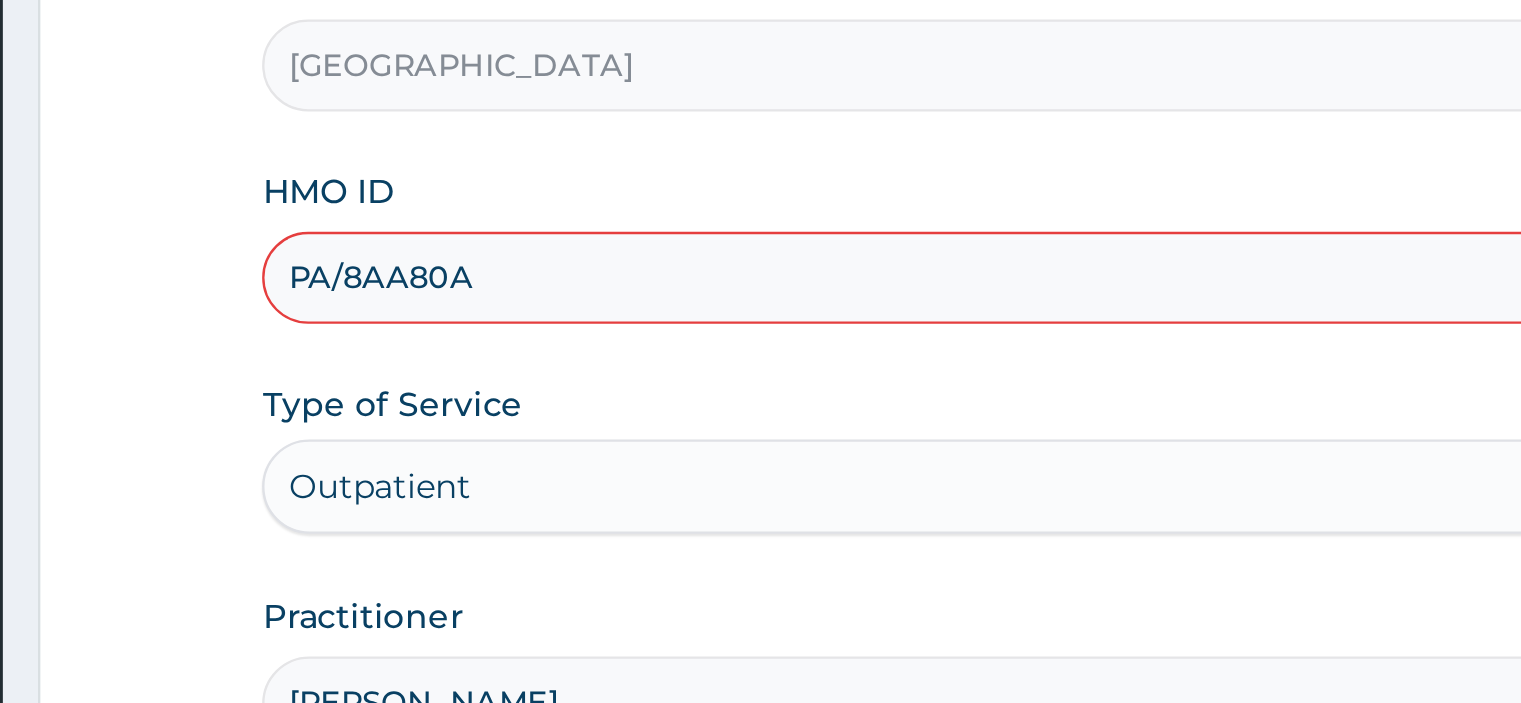 click on "HMO ID" at bounding box center [368, 235] 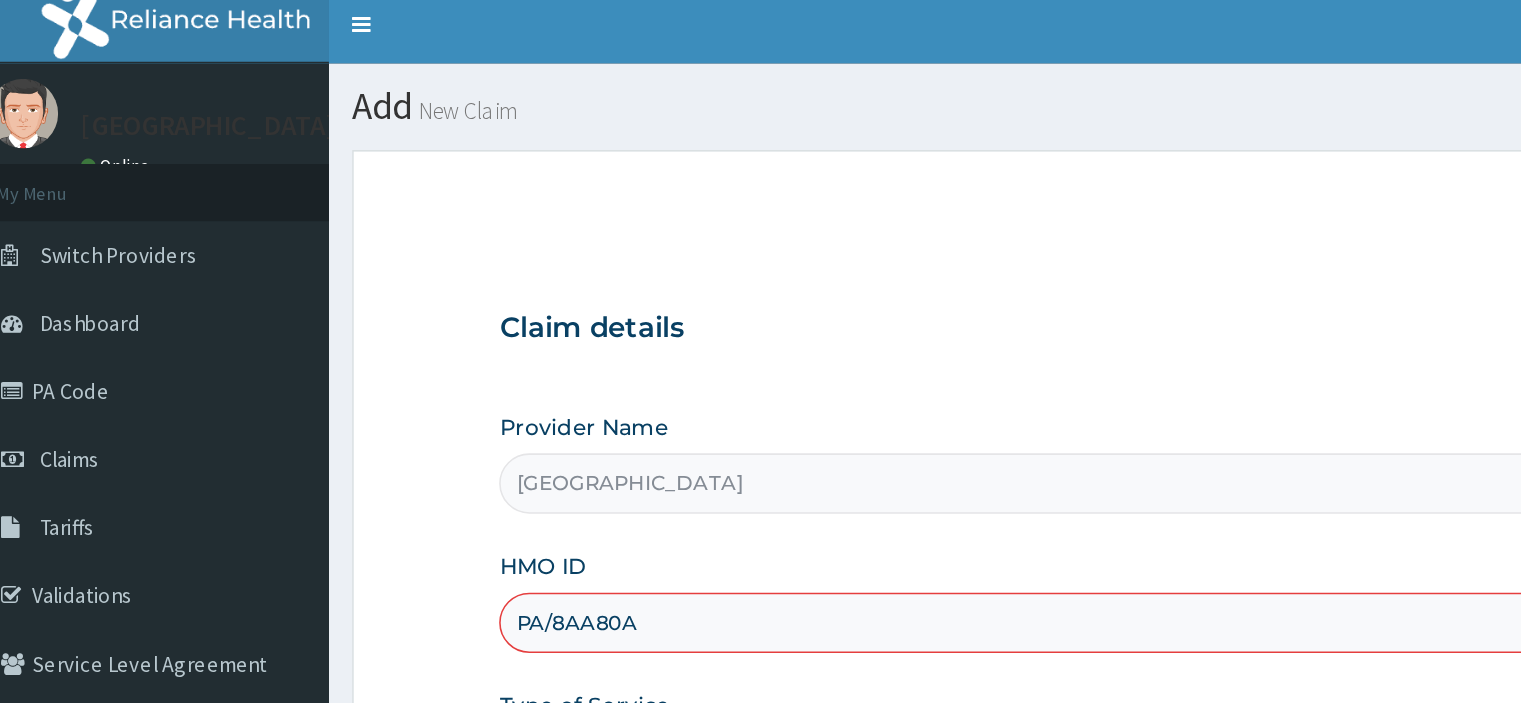 scroll, scrollTop: 0, scrollLeft: 0, axis: both 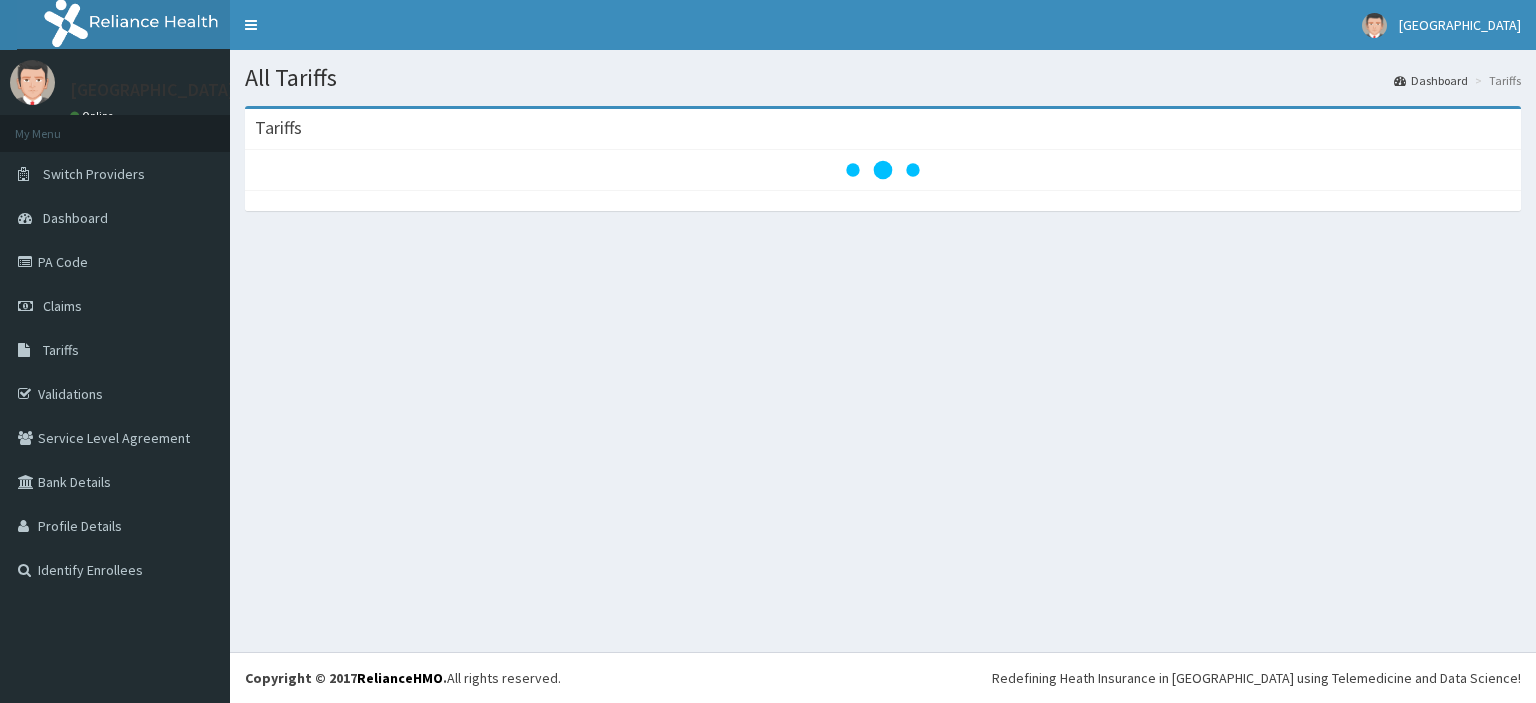 click on "Claims" at bounding box center [115, 306] 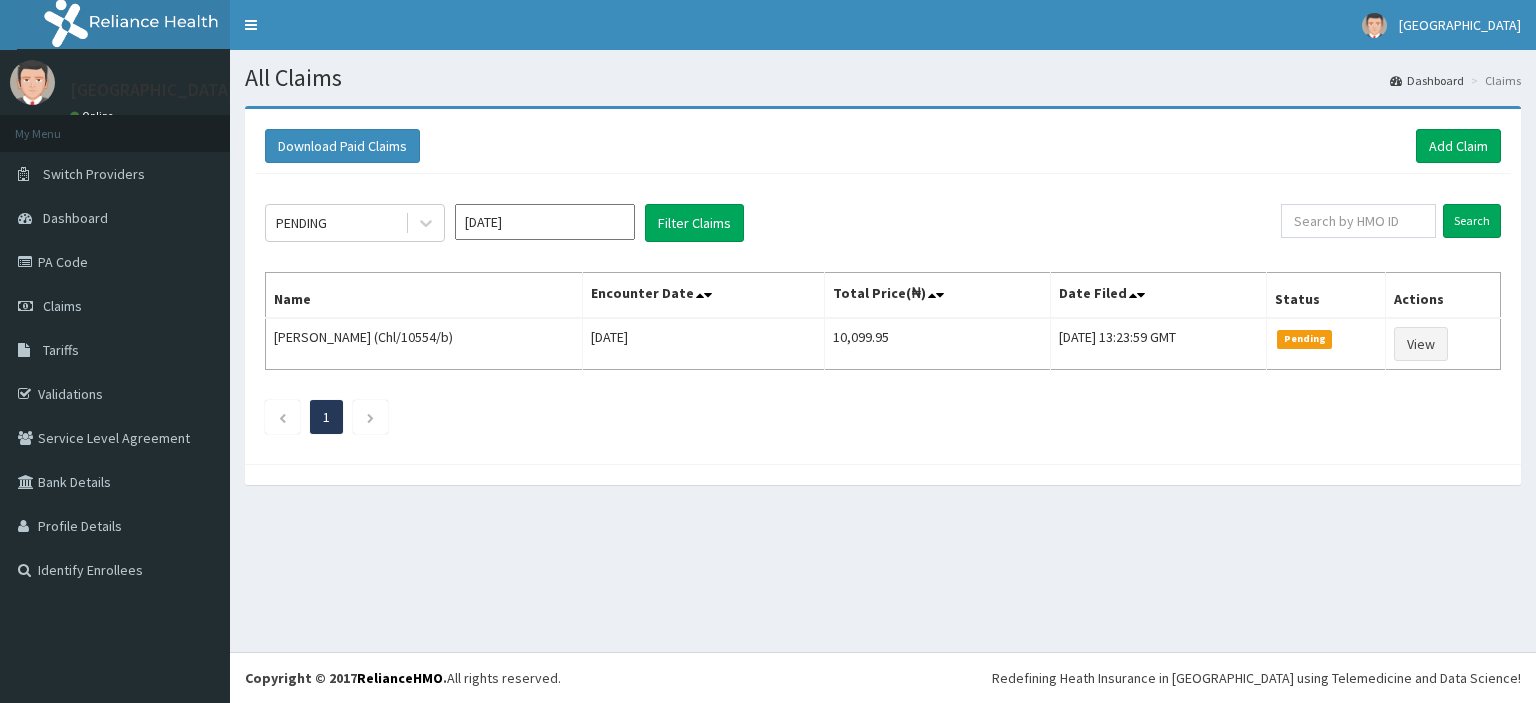 scroll, scrollTop: 0, scrollLeft: 0, axis: both 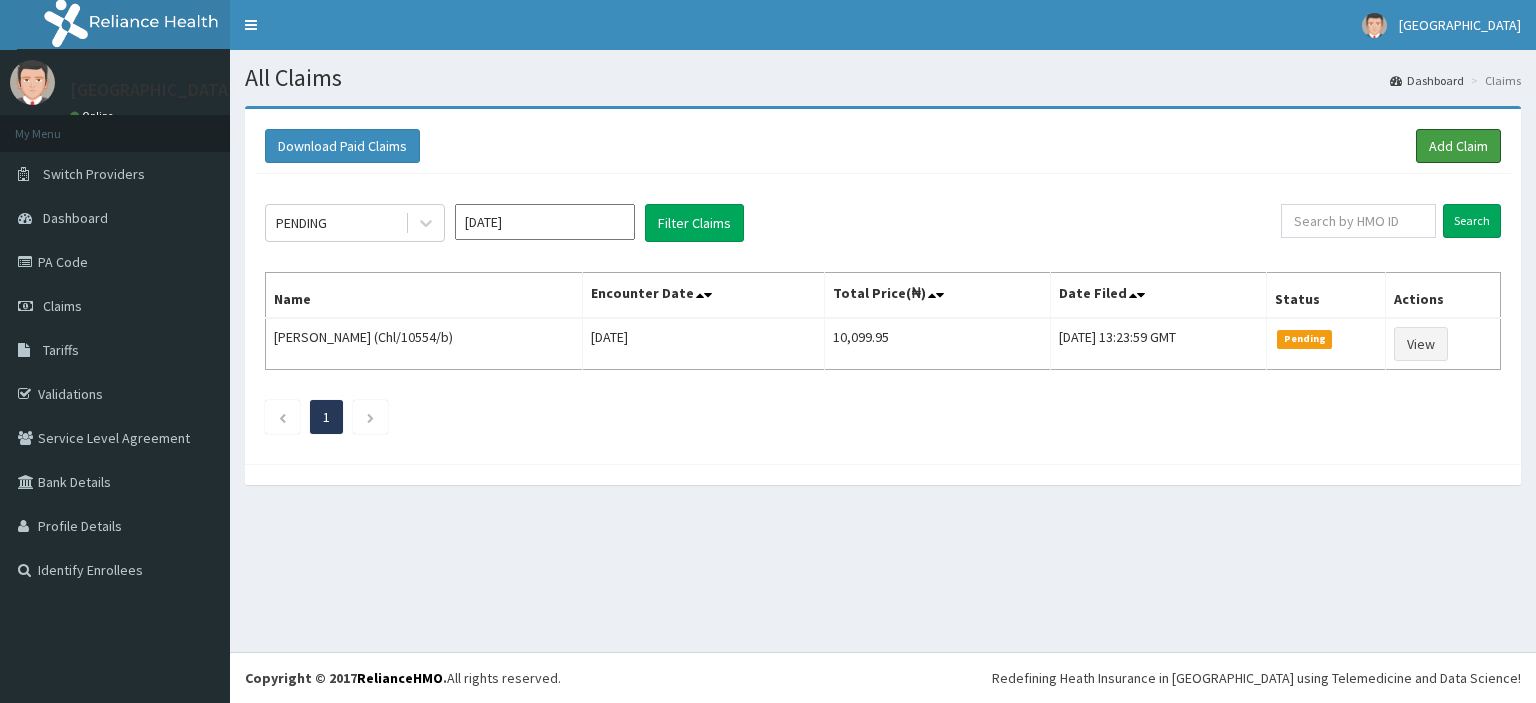 click on "Add Claim" at bounding box center (1458, 146) 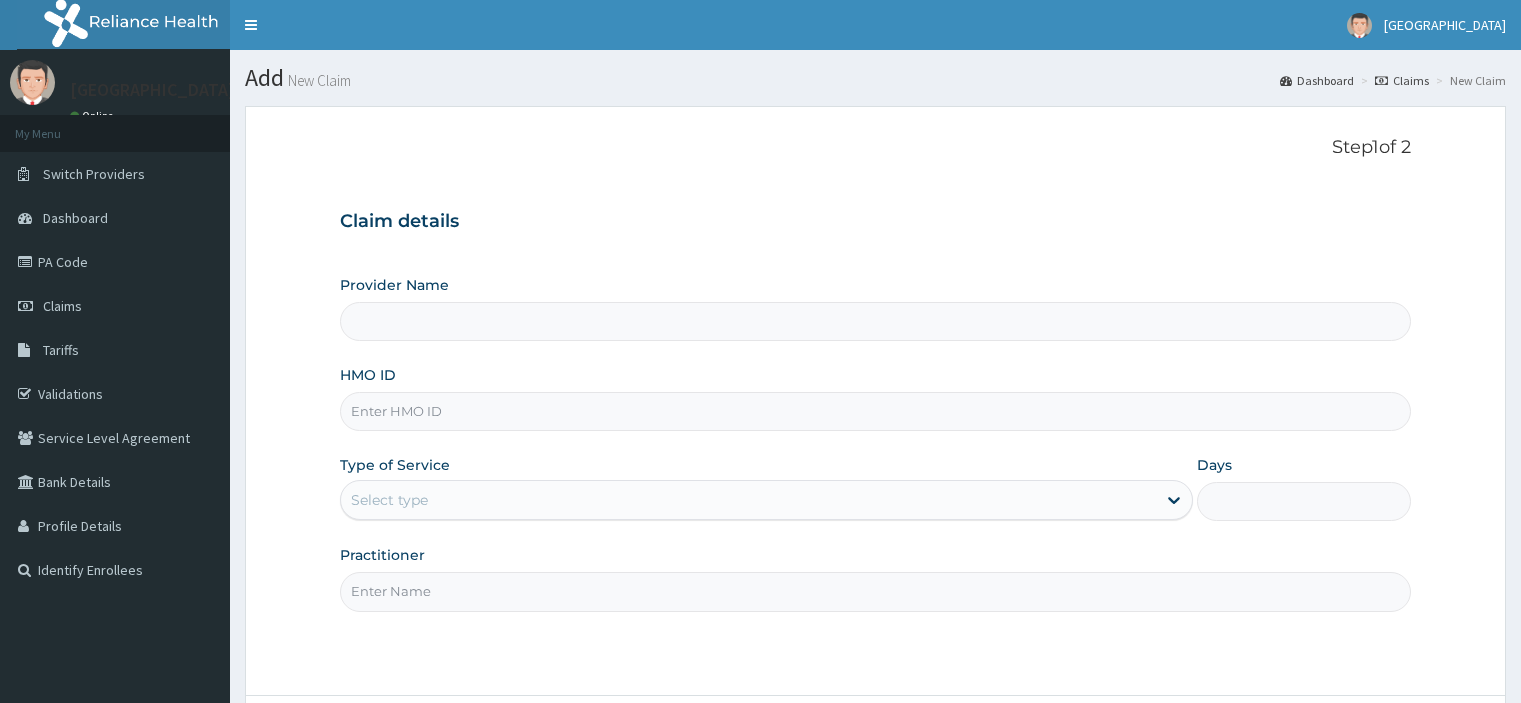 scroll, scrollTop: 0, scrollLeft: 0, axis: both 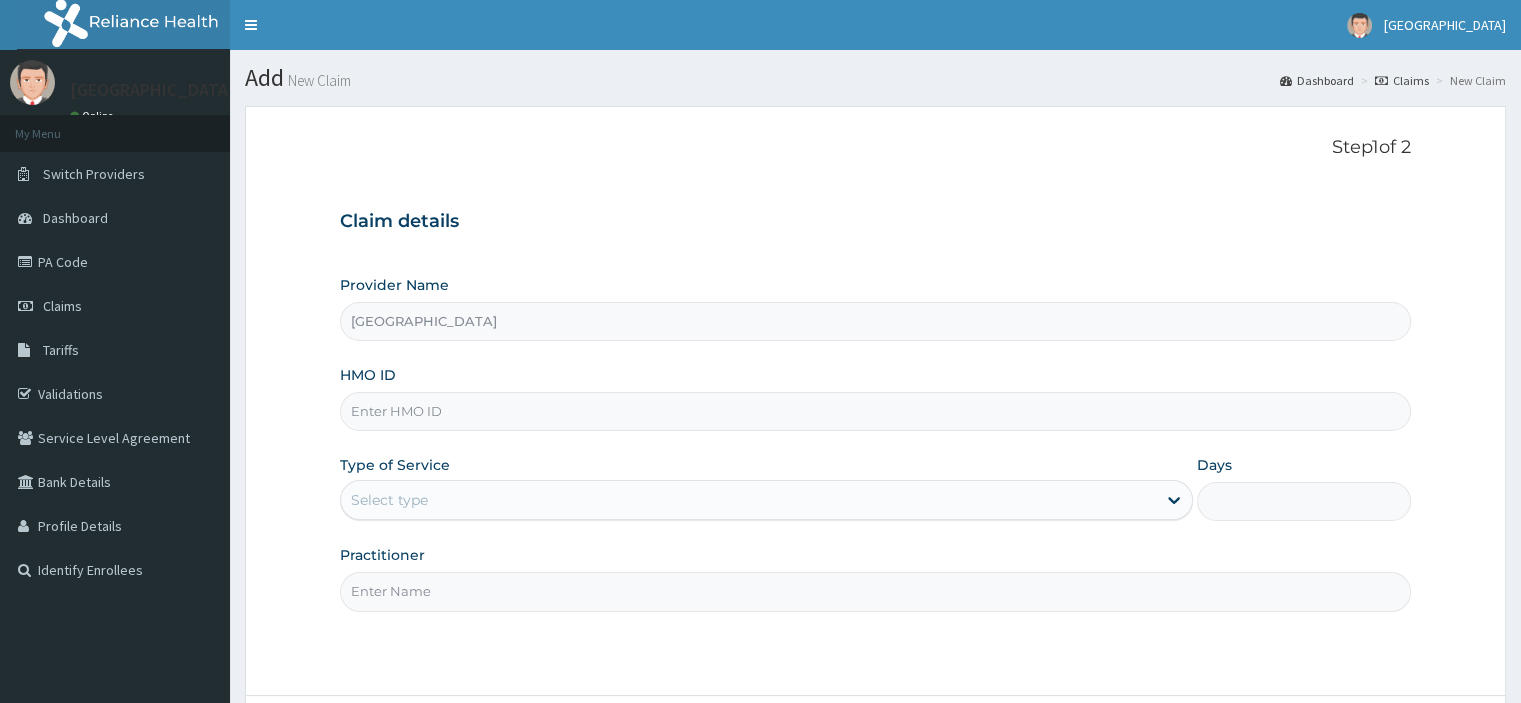 type on "[GEOGRAPHIC_DATA]" 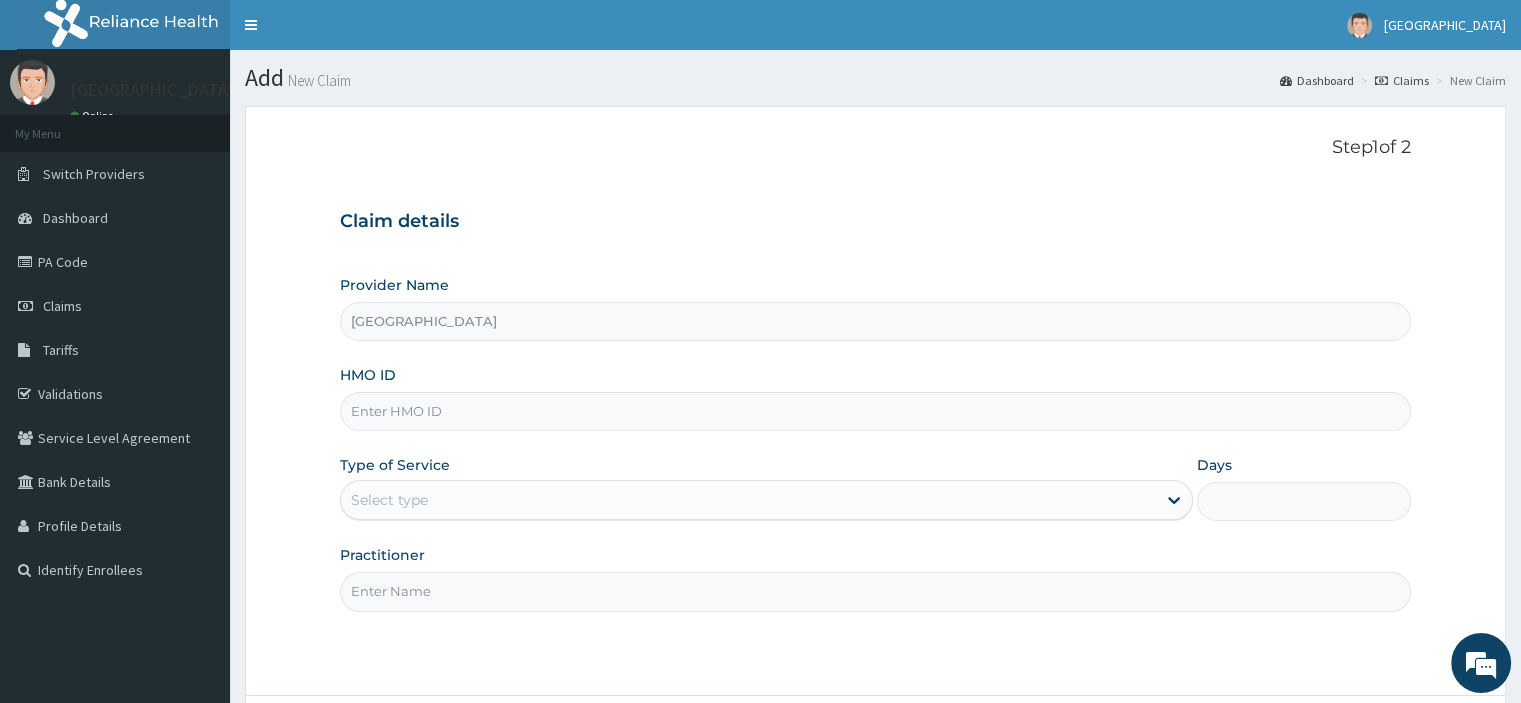 scroll, scrollTop: 0, scrollLeft: 0, axis: both 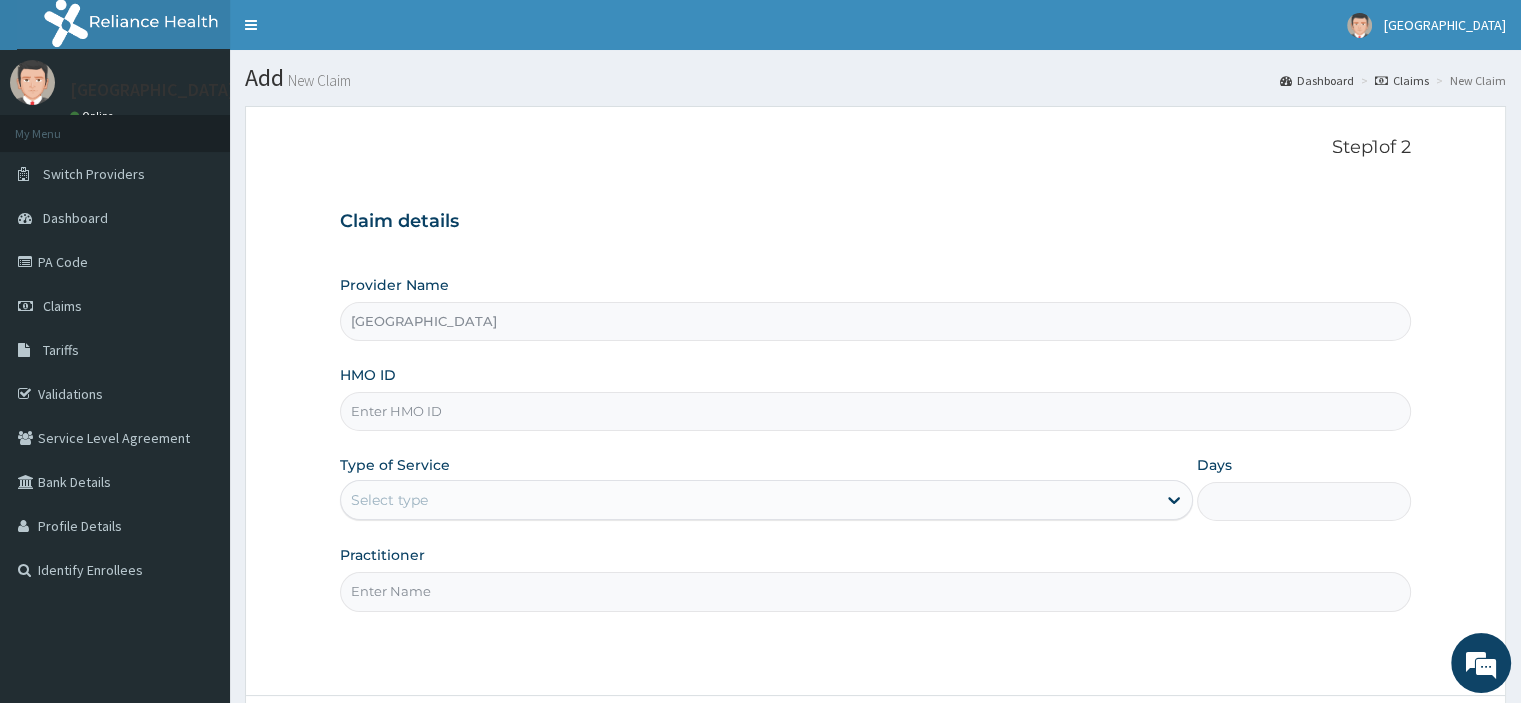 click on "HMO ID" at bounding box center [875, 411] 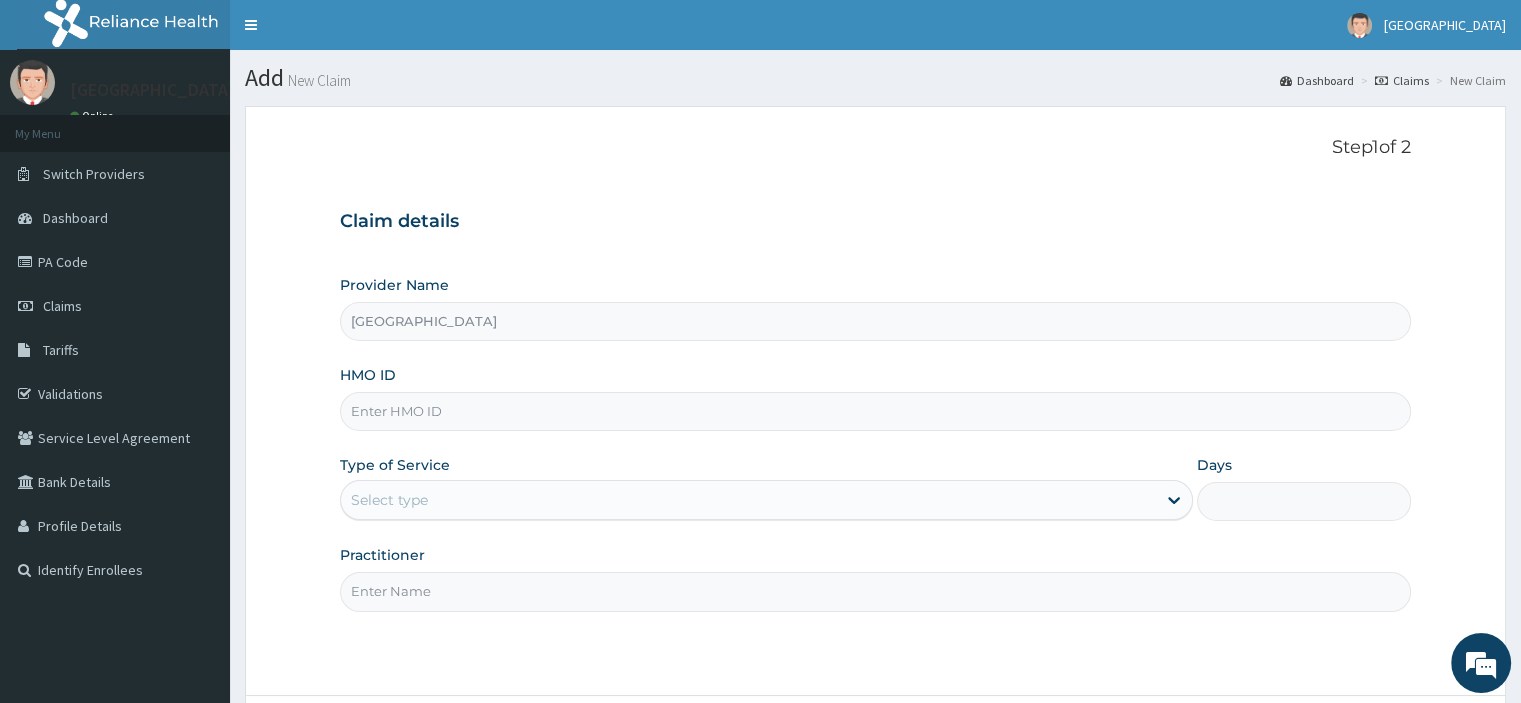 paste on "tem/10012/b" 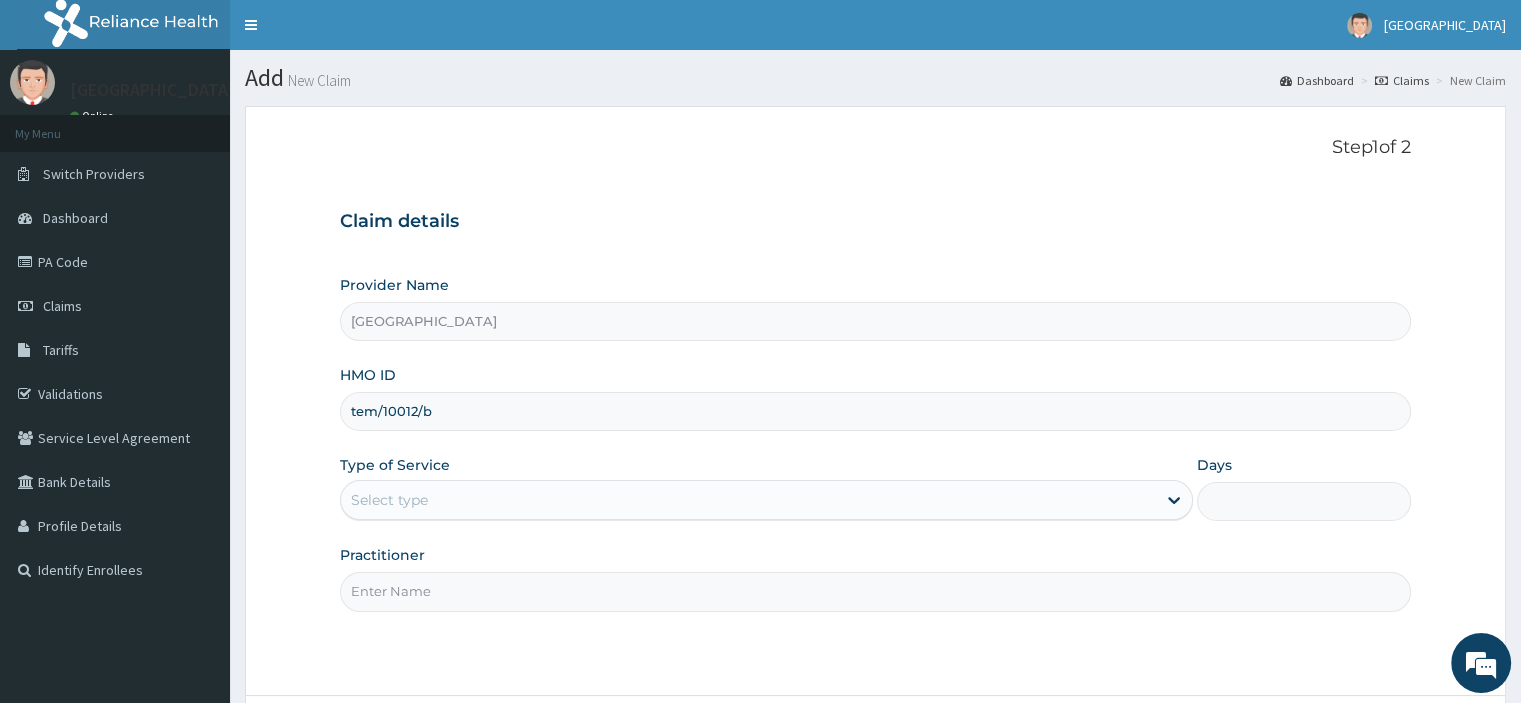 type on "tem/10012/b" 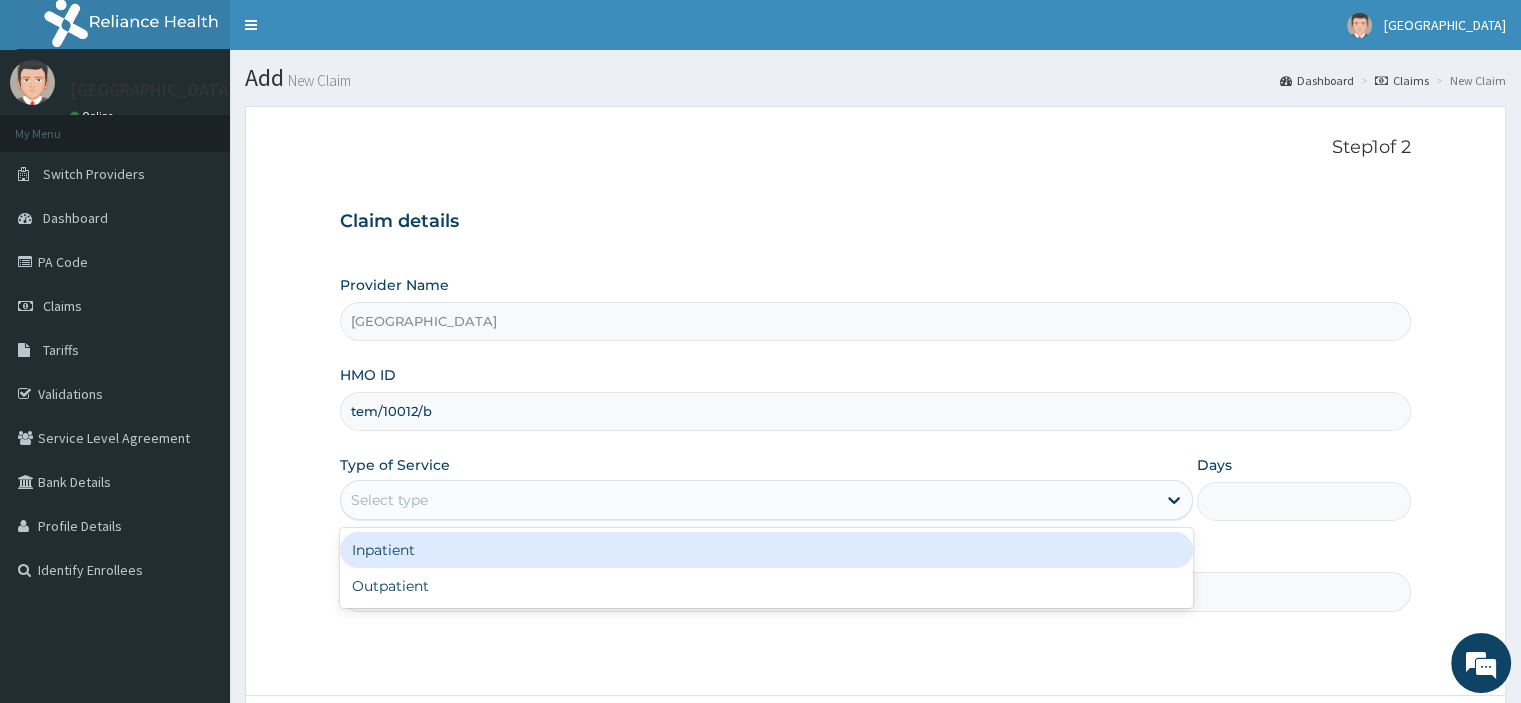 click on "Select type" at bounding box center [748, 500] 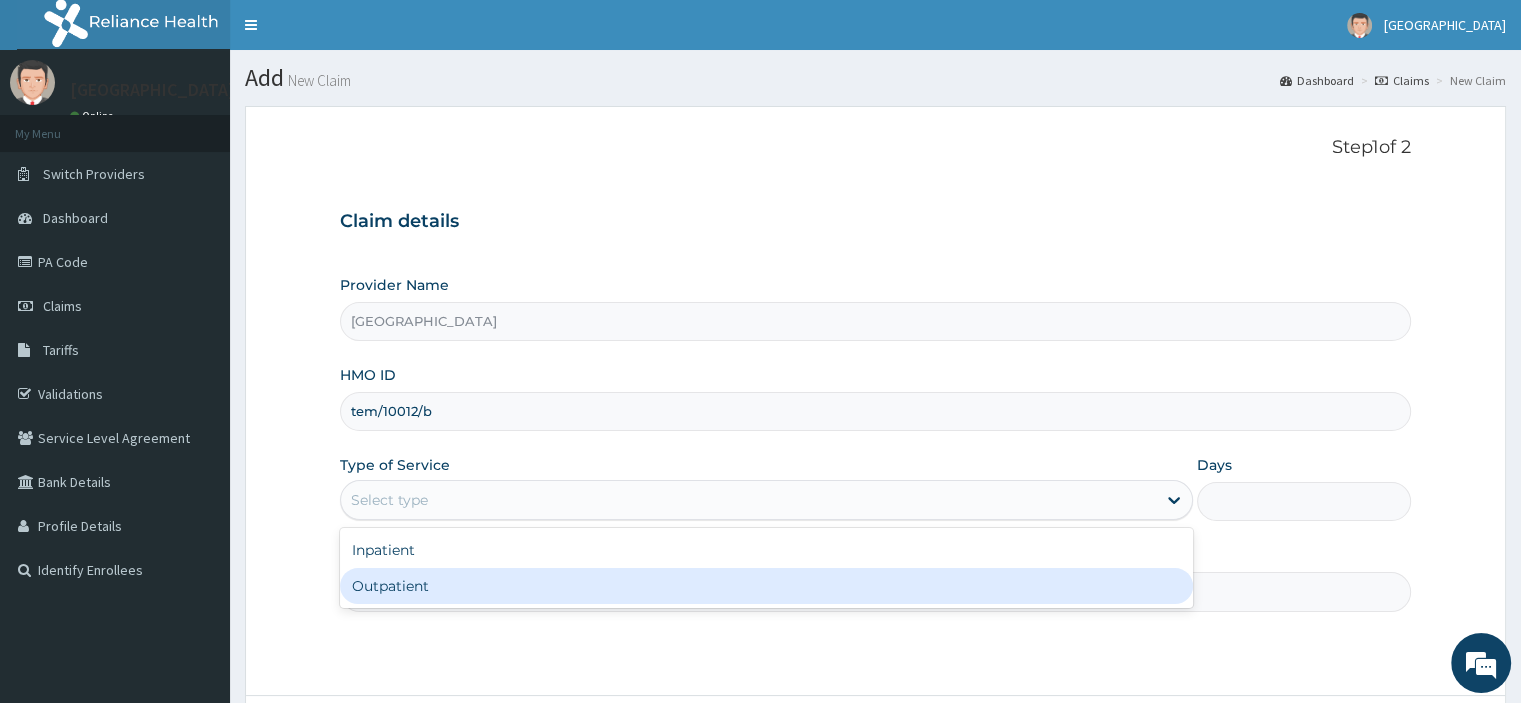 click on "Outpatient" at bounding box center (766, 586) 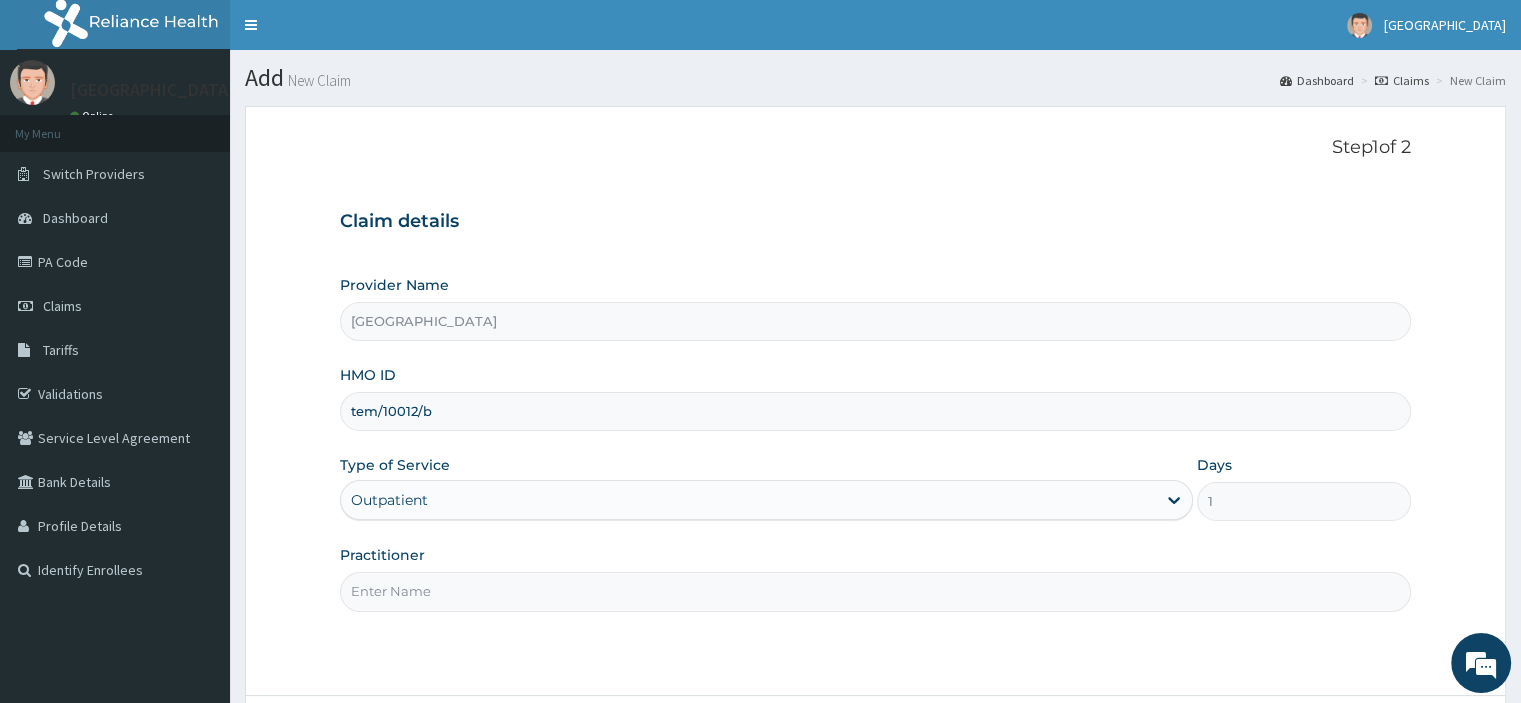 click on "Practitioner" at bounding box center (875, 591) 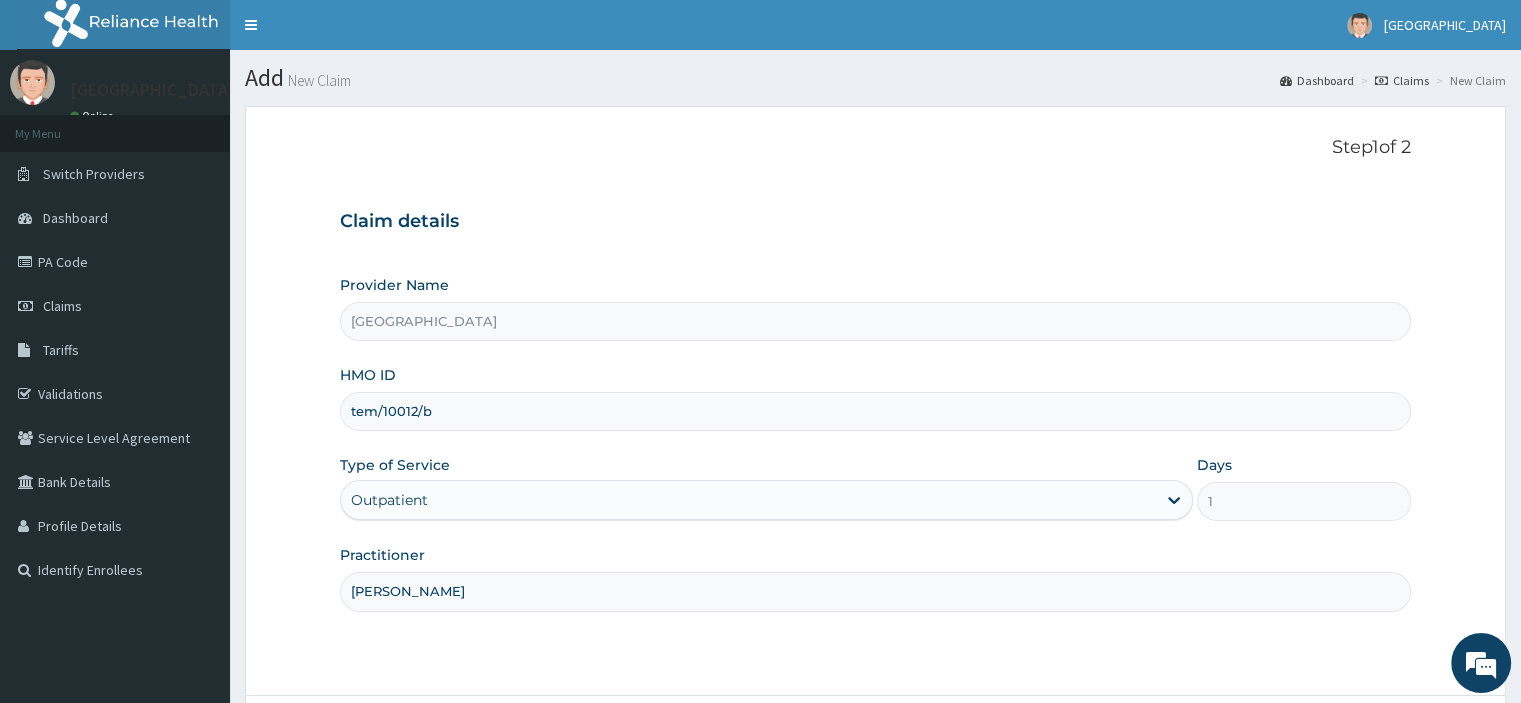 type on "DR YUSUF" 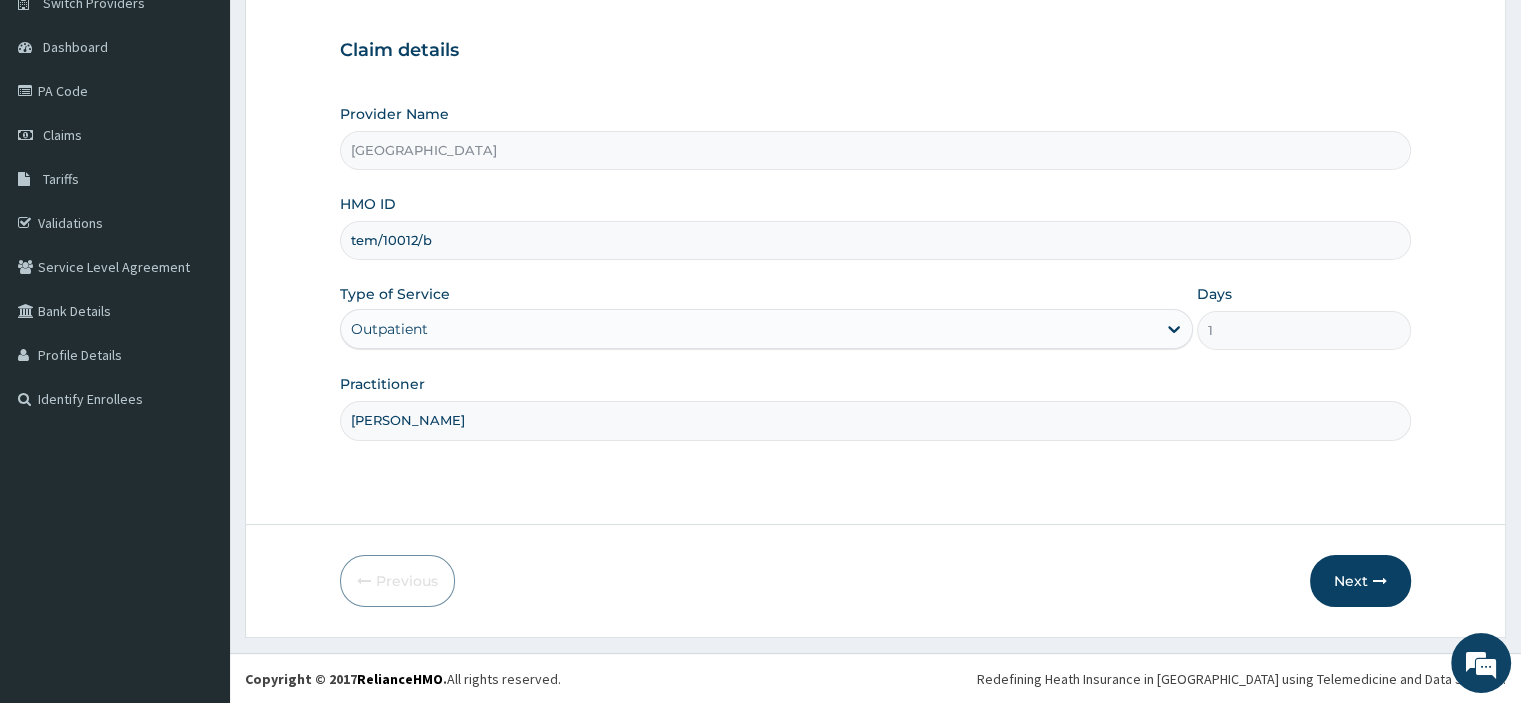 click on "Next" at bounding box center (1360, 581) 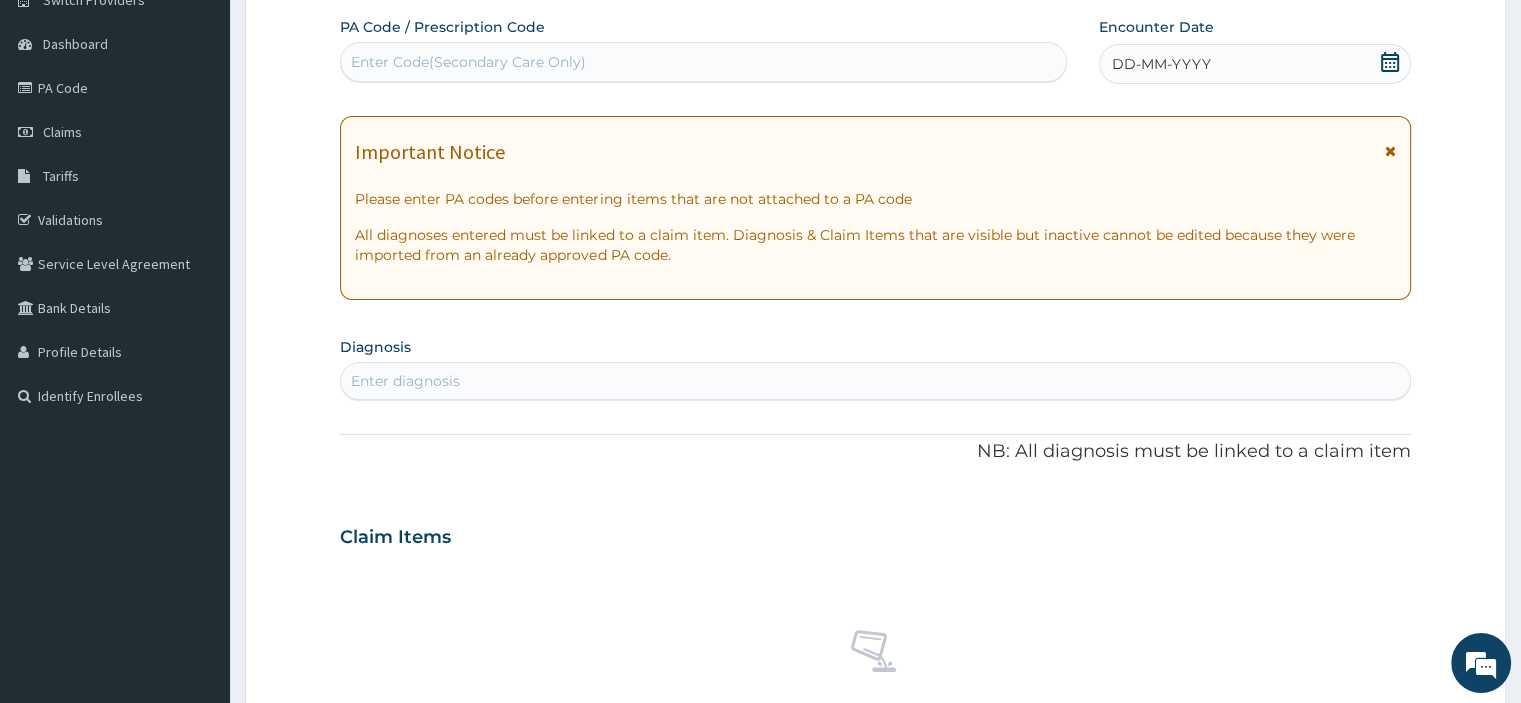scroll, scrollTop: 175, scrollLeft: 0, axis: vertical 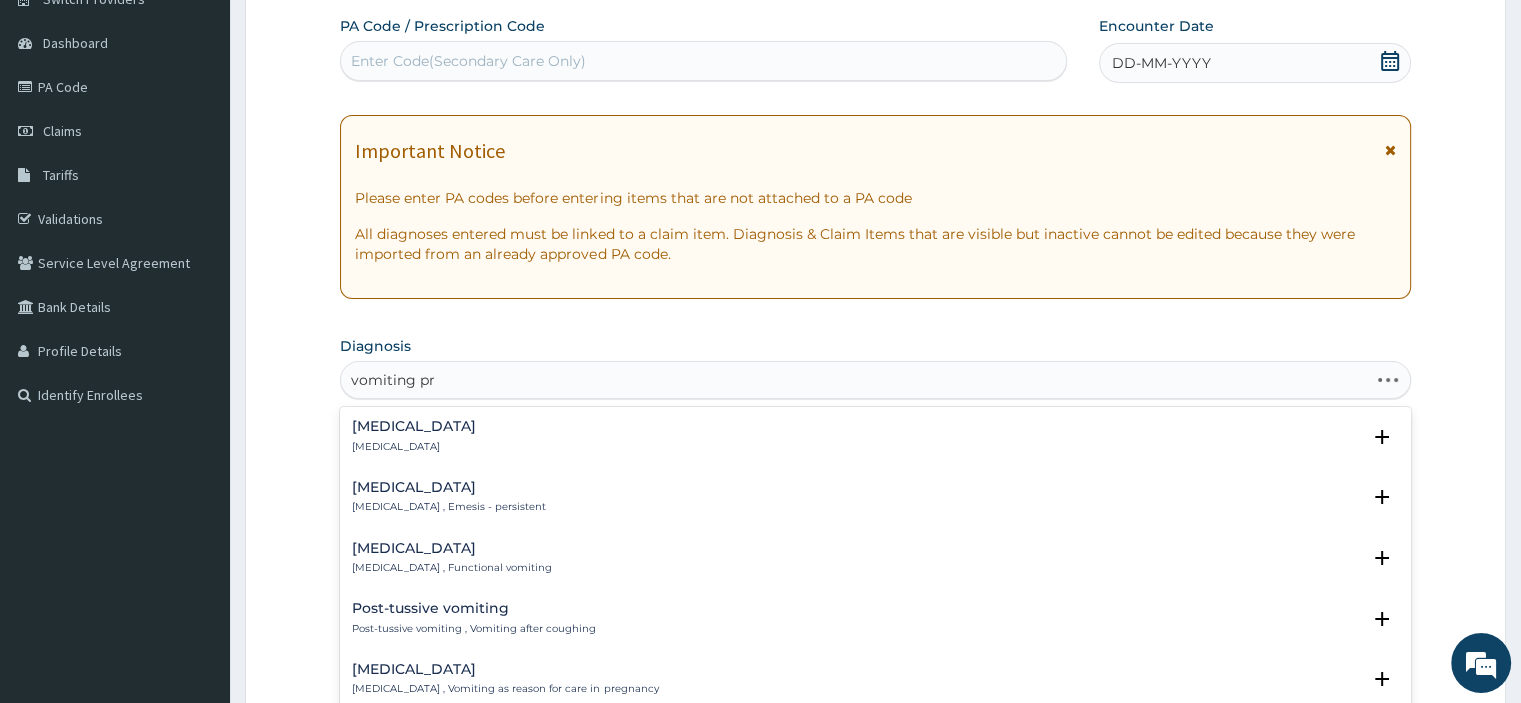 type on "vomiting pre" 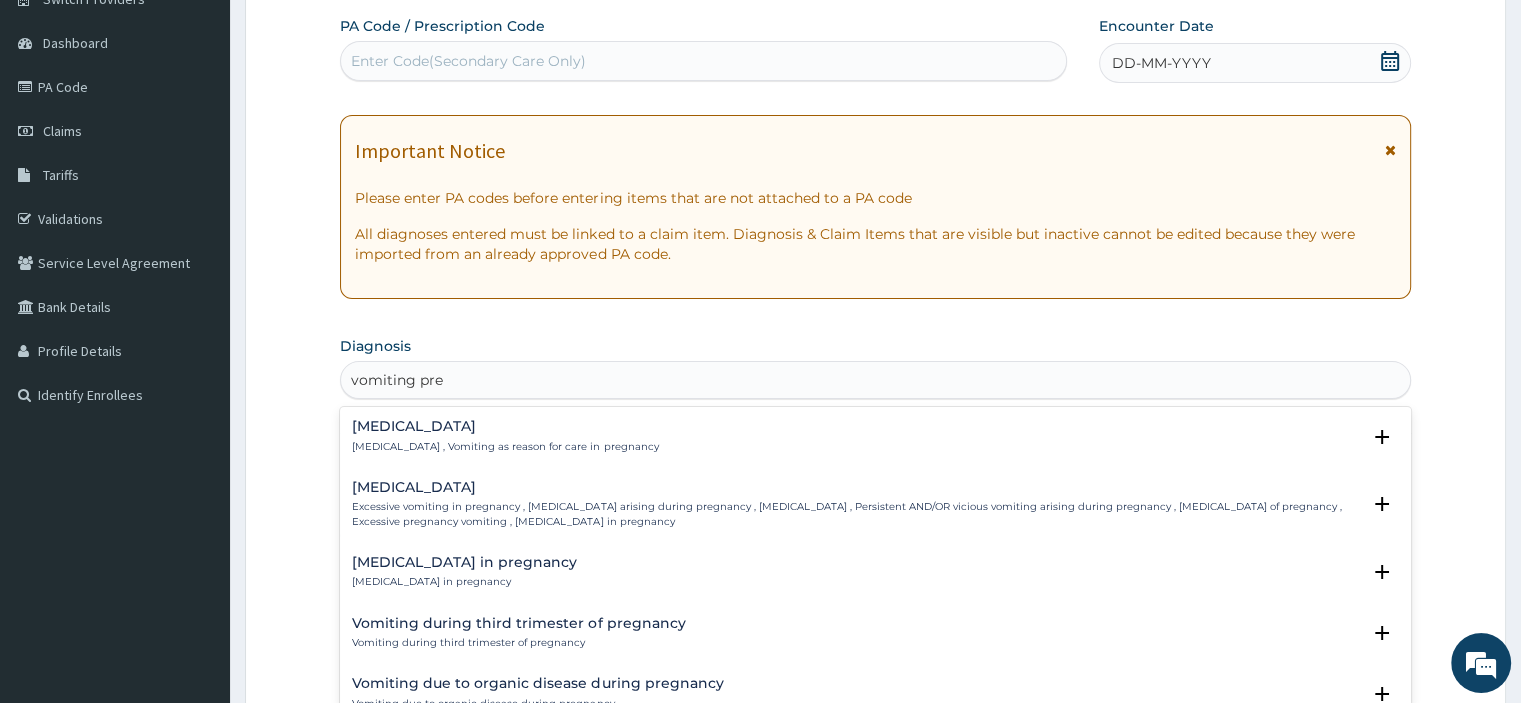 click on "Vomiting of pregnancy" at bounding box center (505, 426) 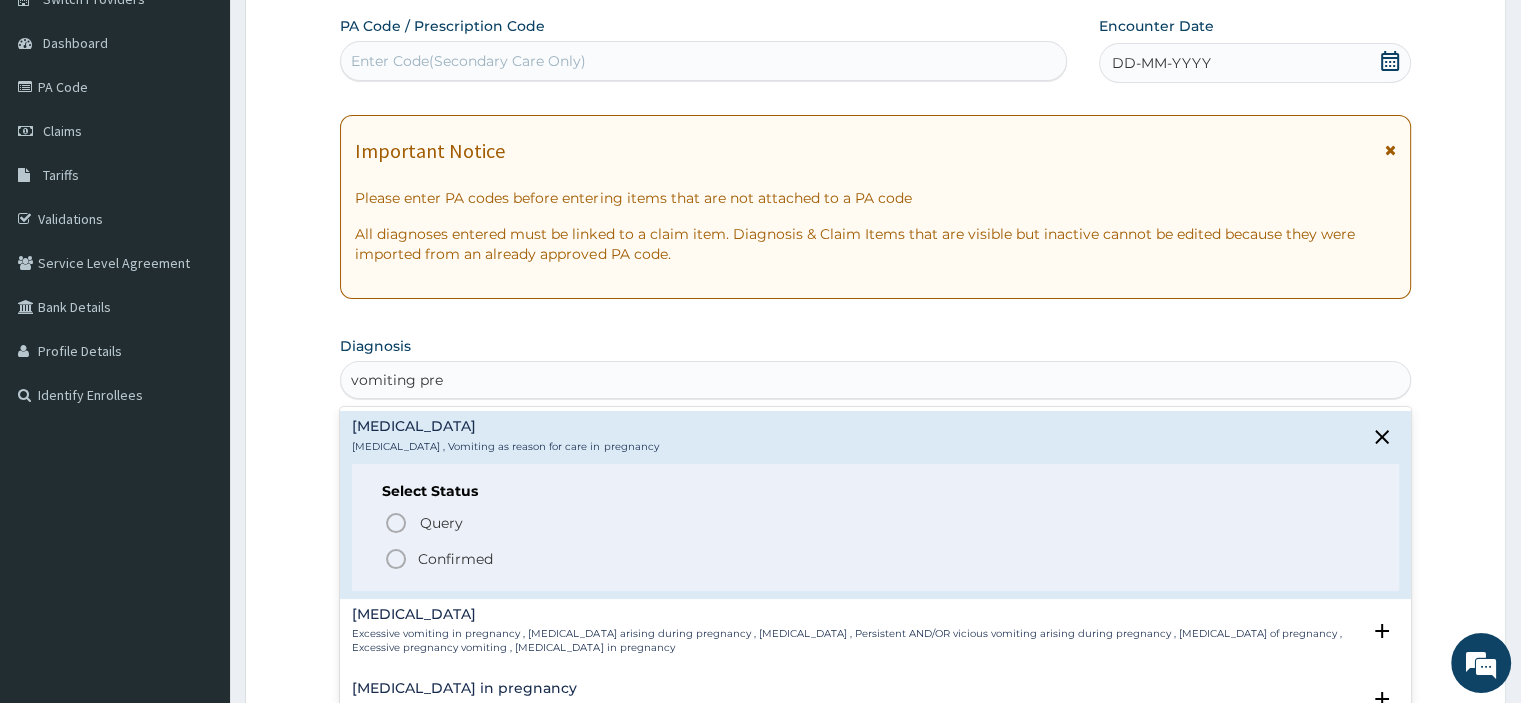 click on "Confirmed" at bounding box center (876, 559) 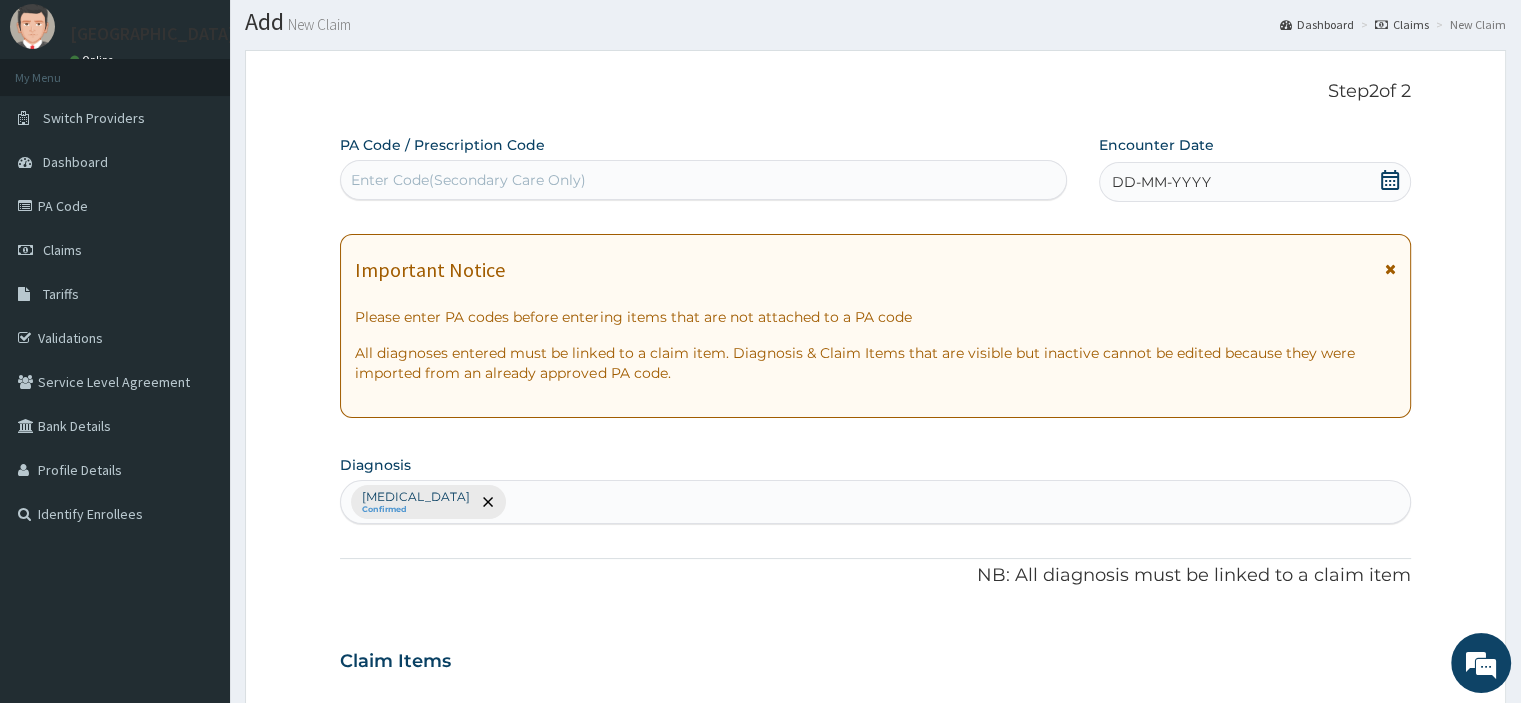 scroll, scrollTop: 43, scrollLeft: 0, axis: vertical 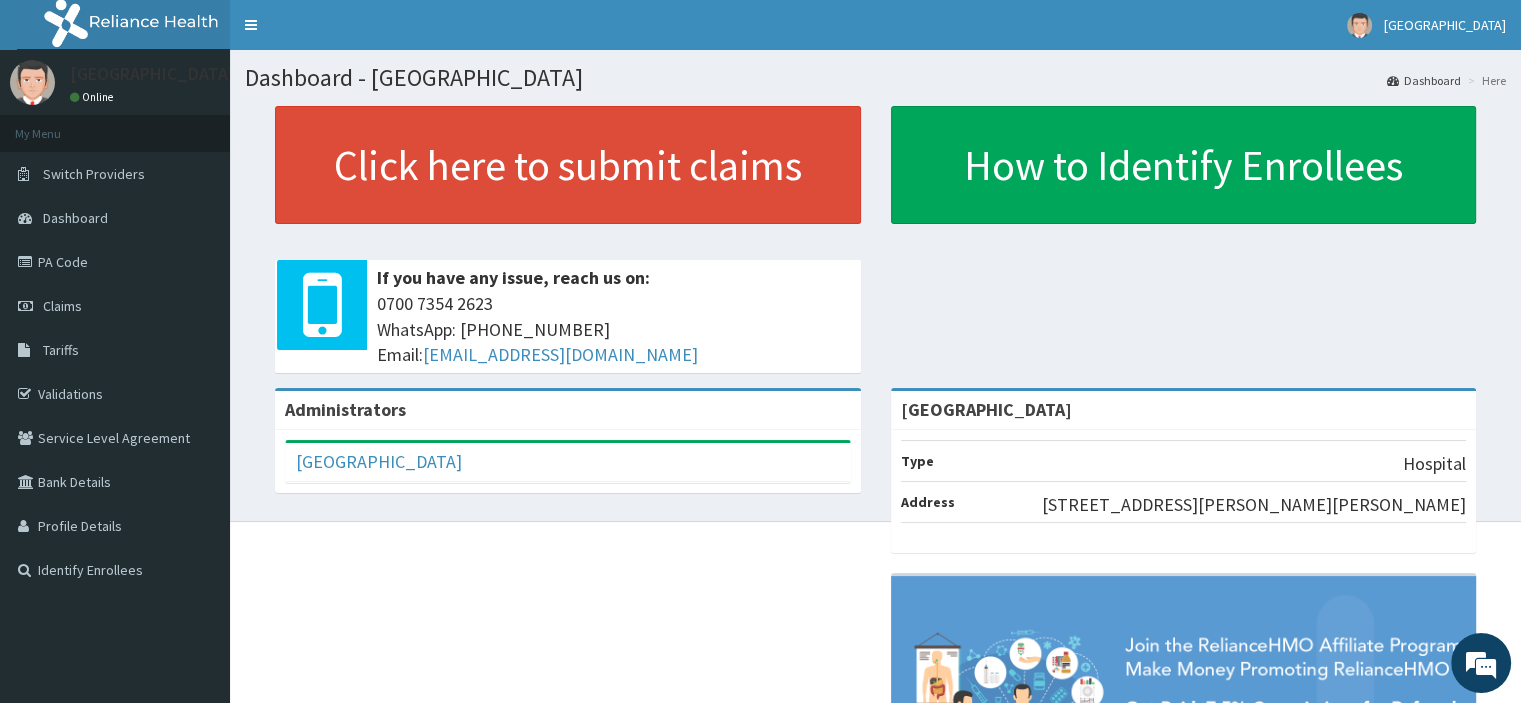 click on "PA Code" at bounding box center (115, 262) 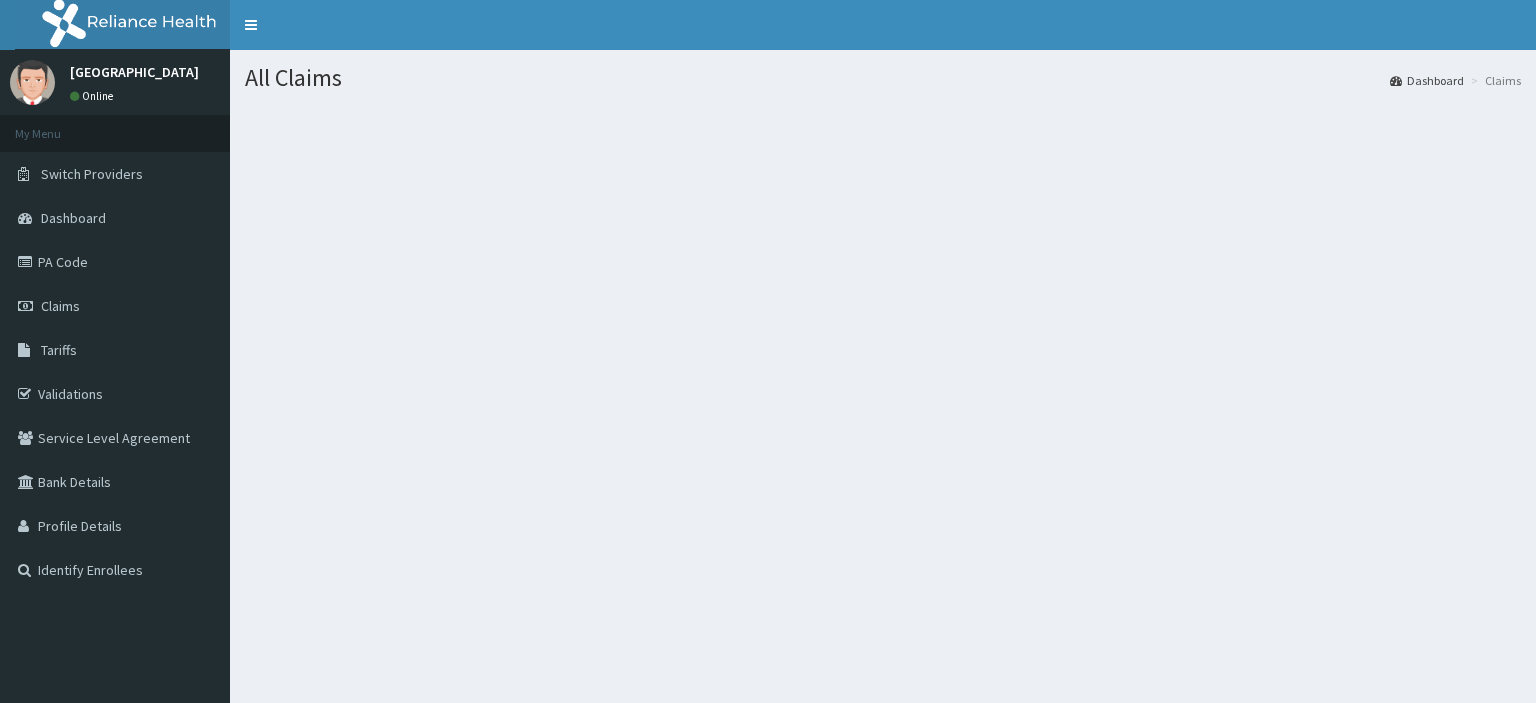 scroll, scrollTop: 0, scrollLeft: 0, axis: both 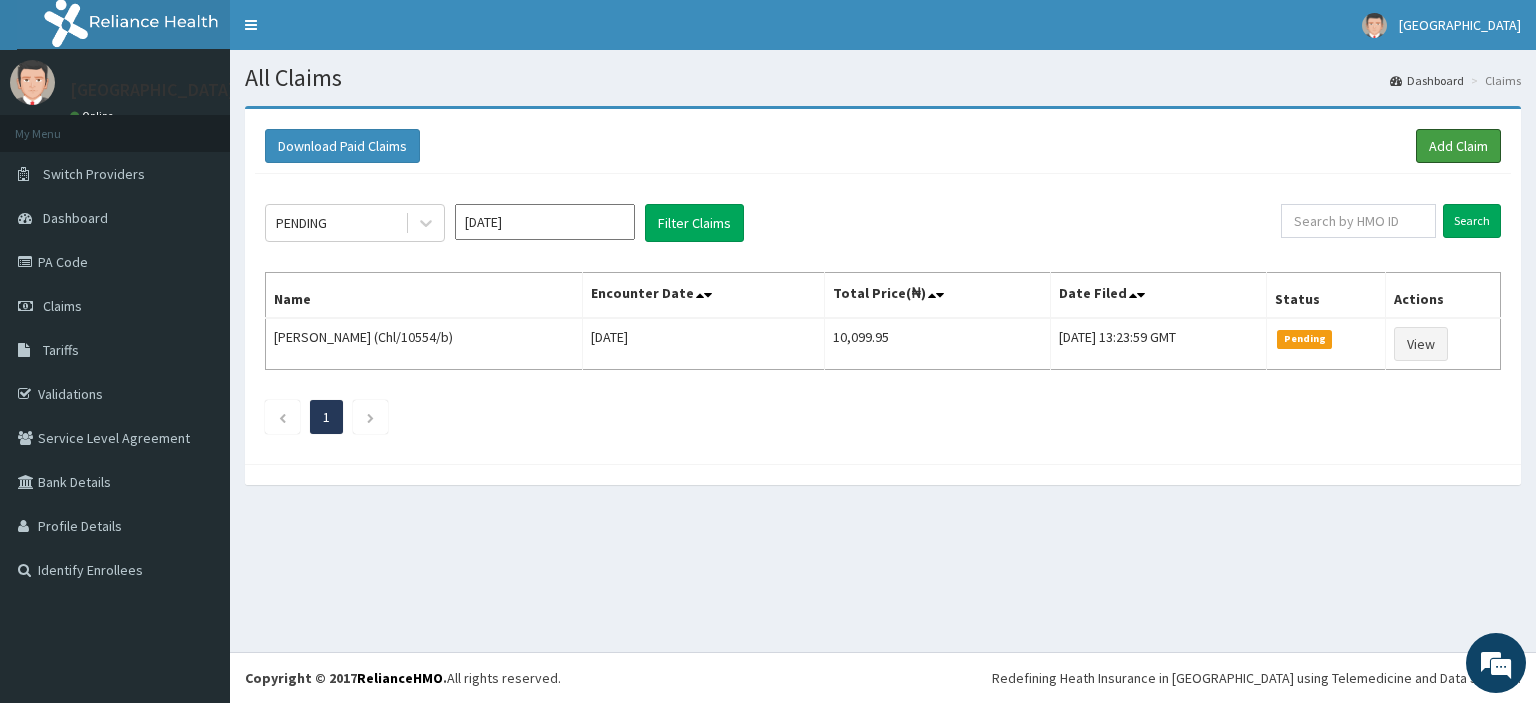 click on "Add Claim" at bounding box center (1458, 146) 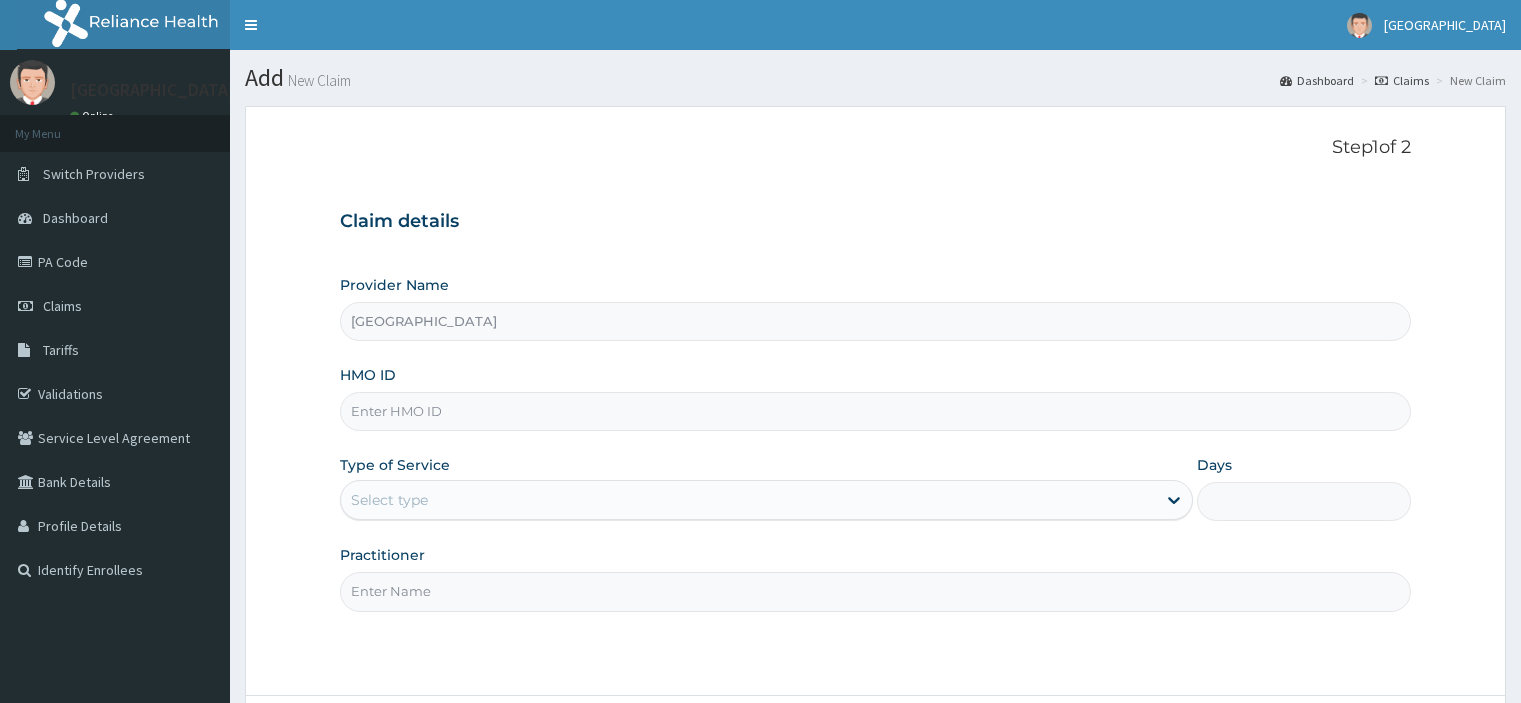 scroll, scrollTop: 0, scrollLeft: 0, axis: both 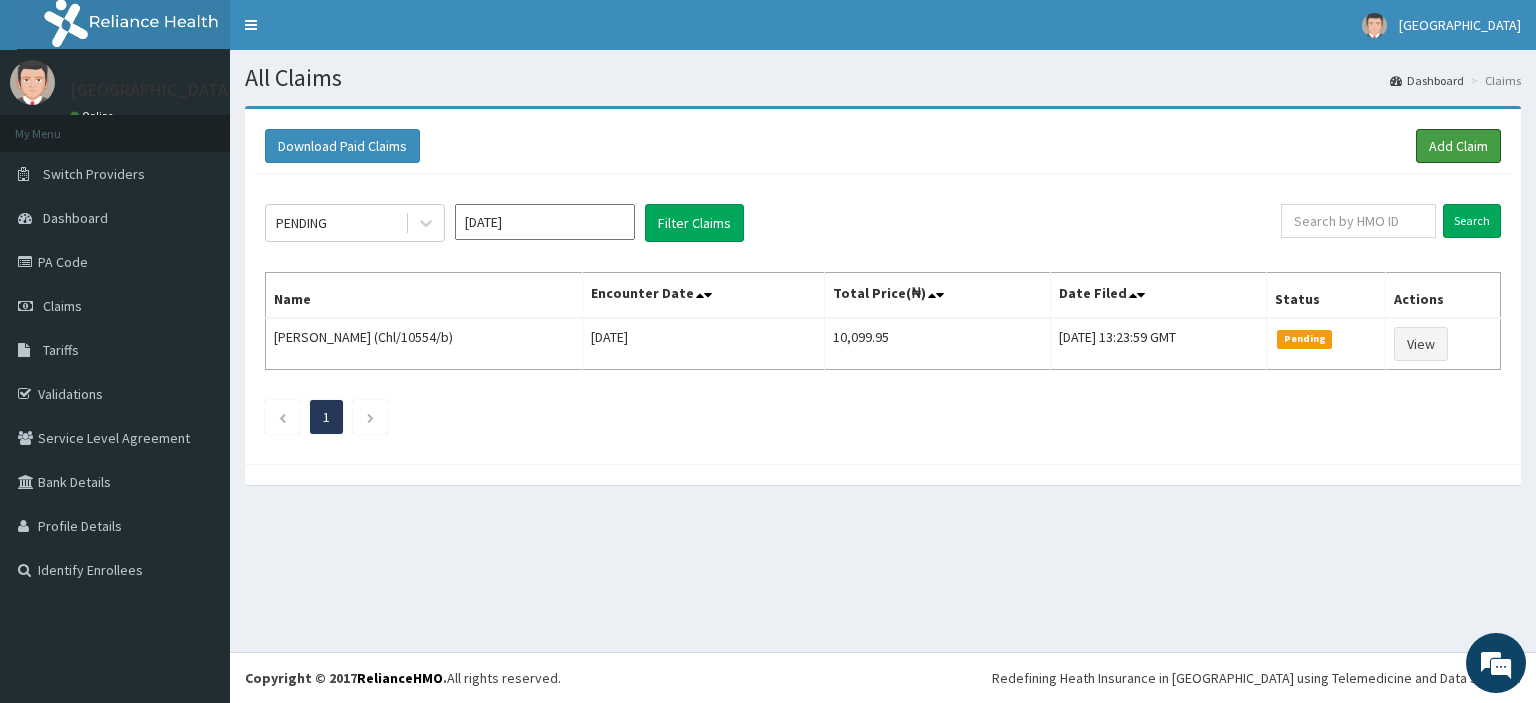 click on "Add Claim" at bounding box center [1458, 146] 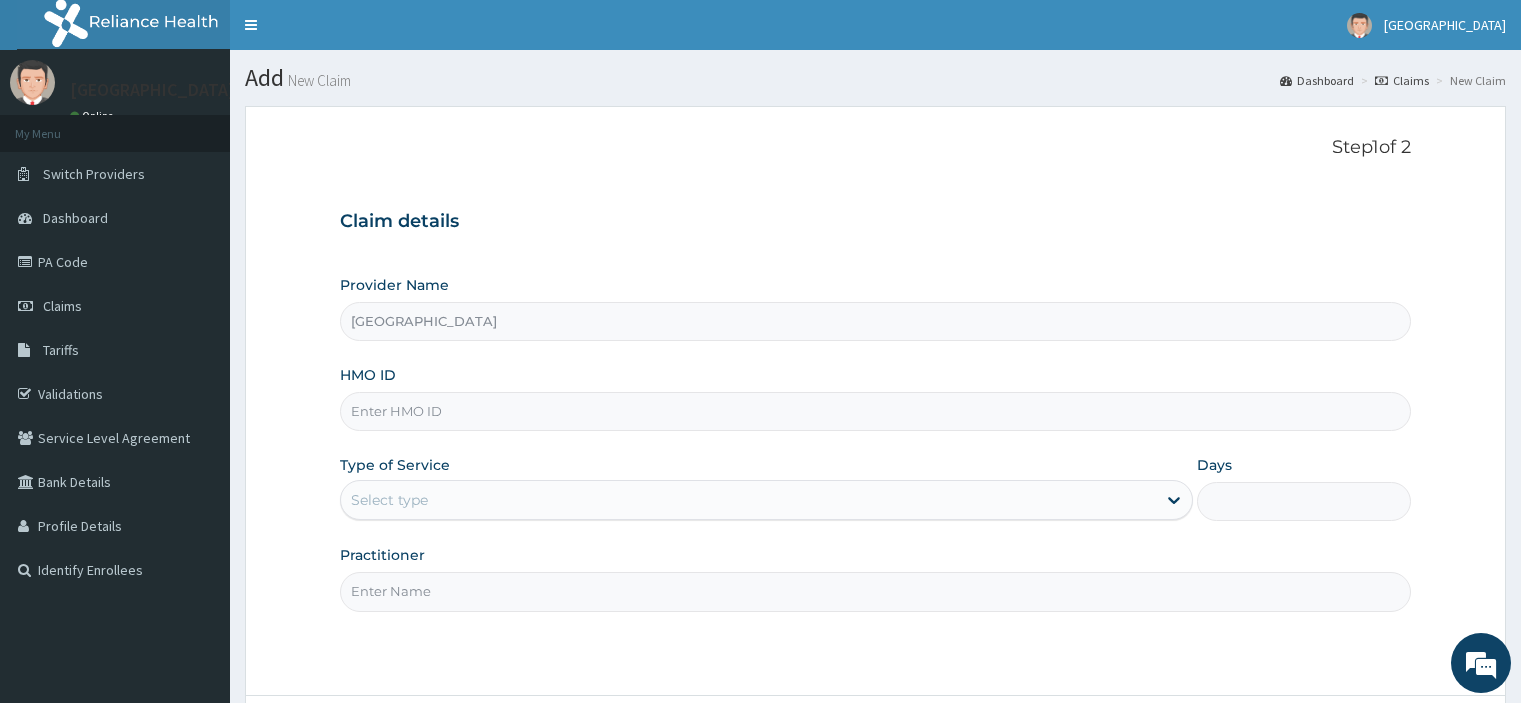 scroll, scrollTop: 0, scrollLeft: 0, axis: both 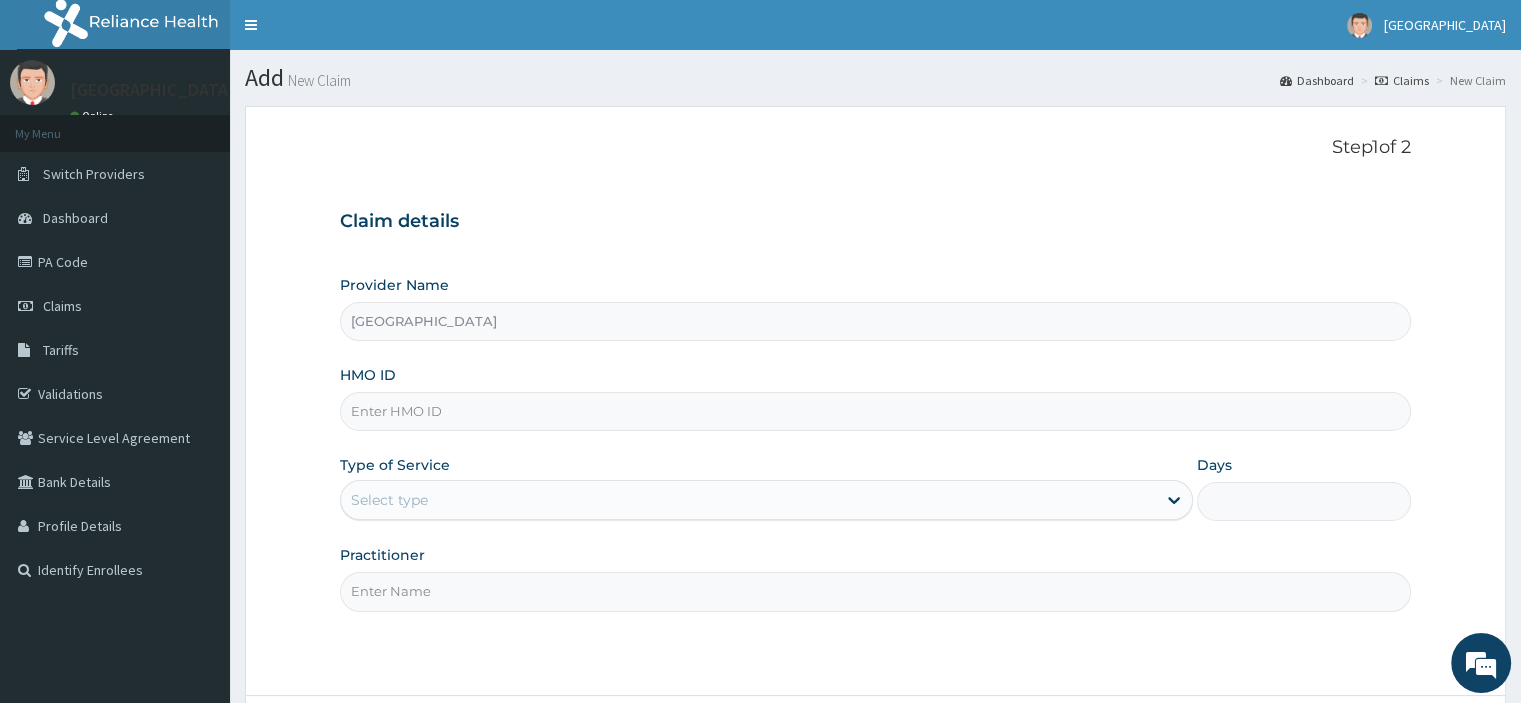 click on "HMO ID" at bounding box center (875, 411) 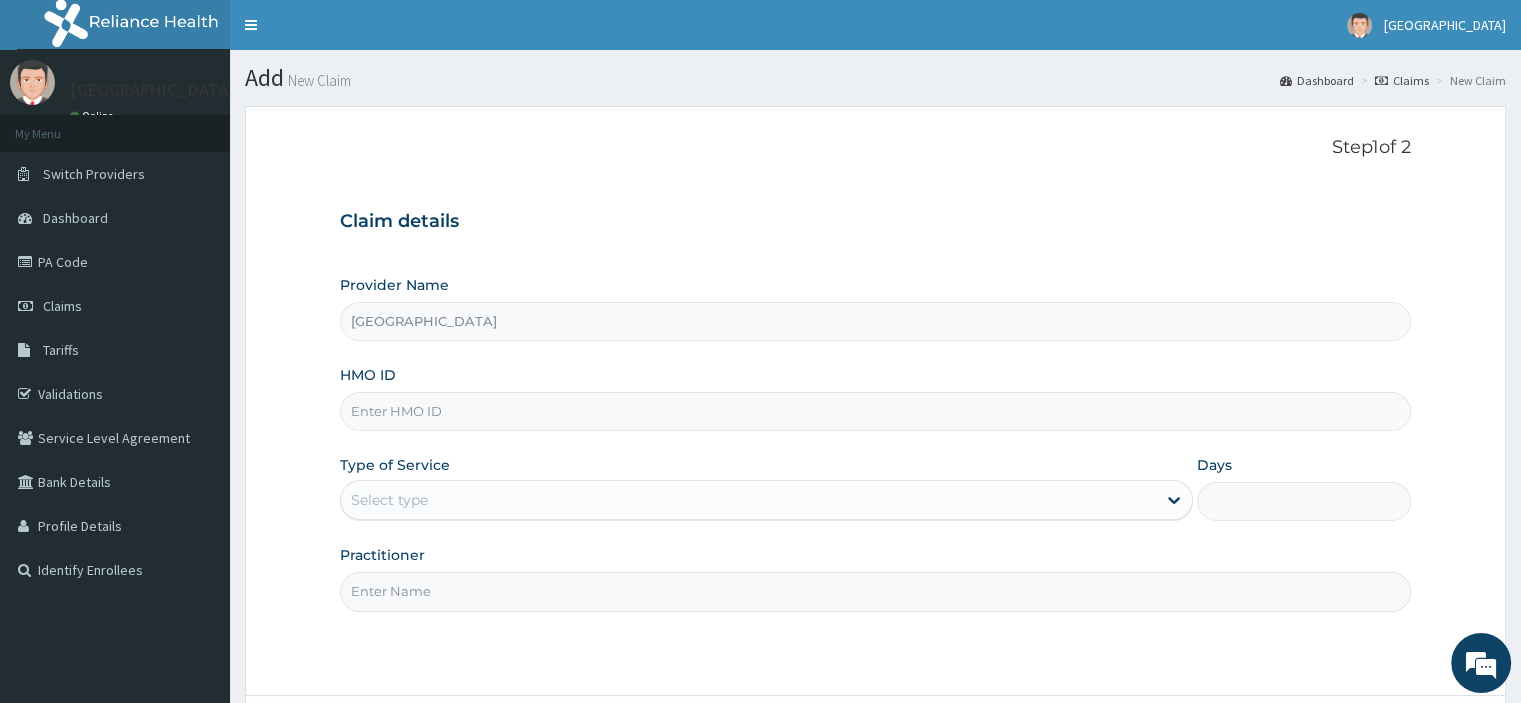 paste on "tem/10012/b" 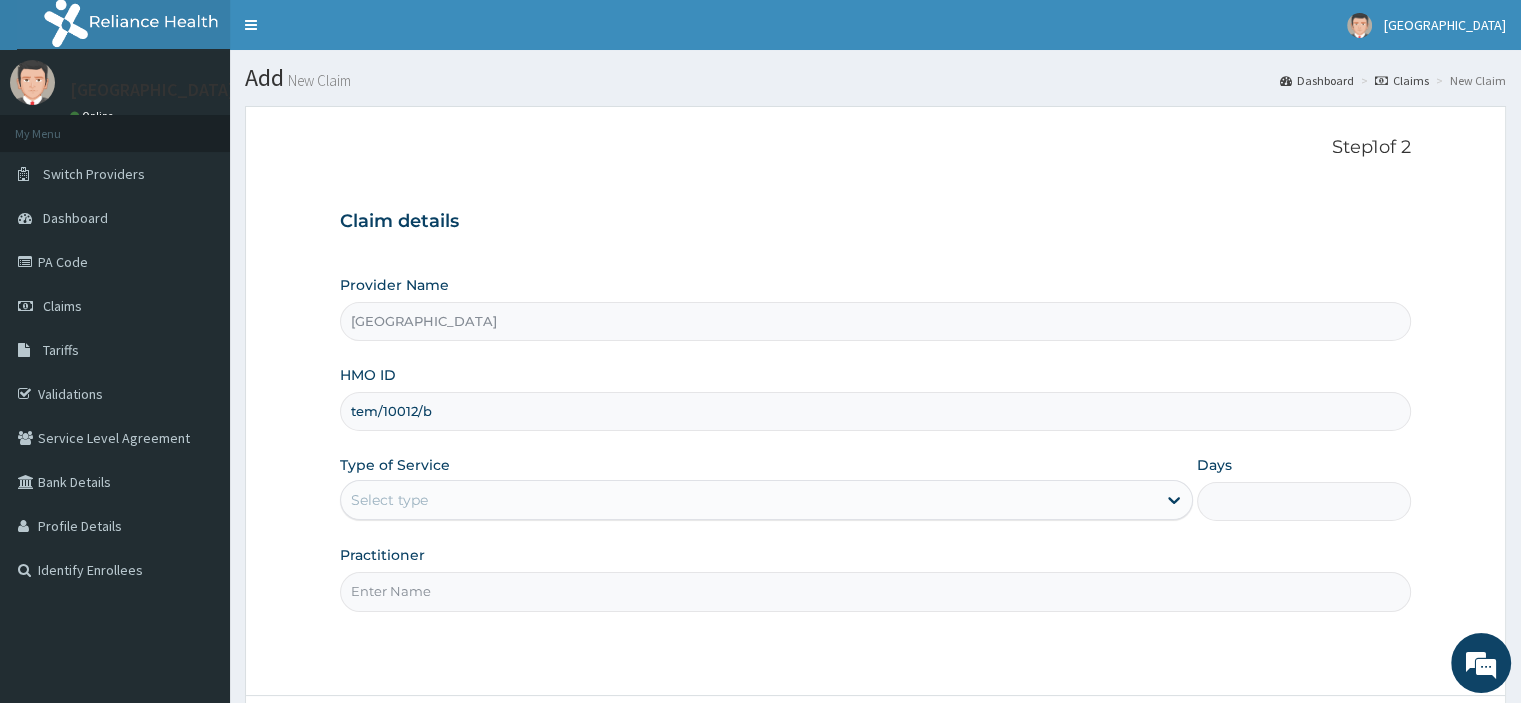 type on "tem/10012/b" 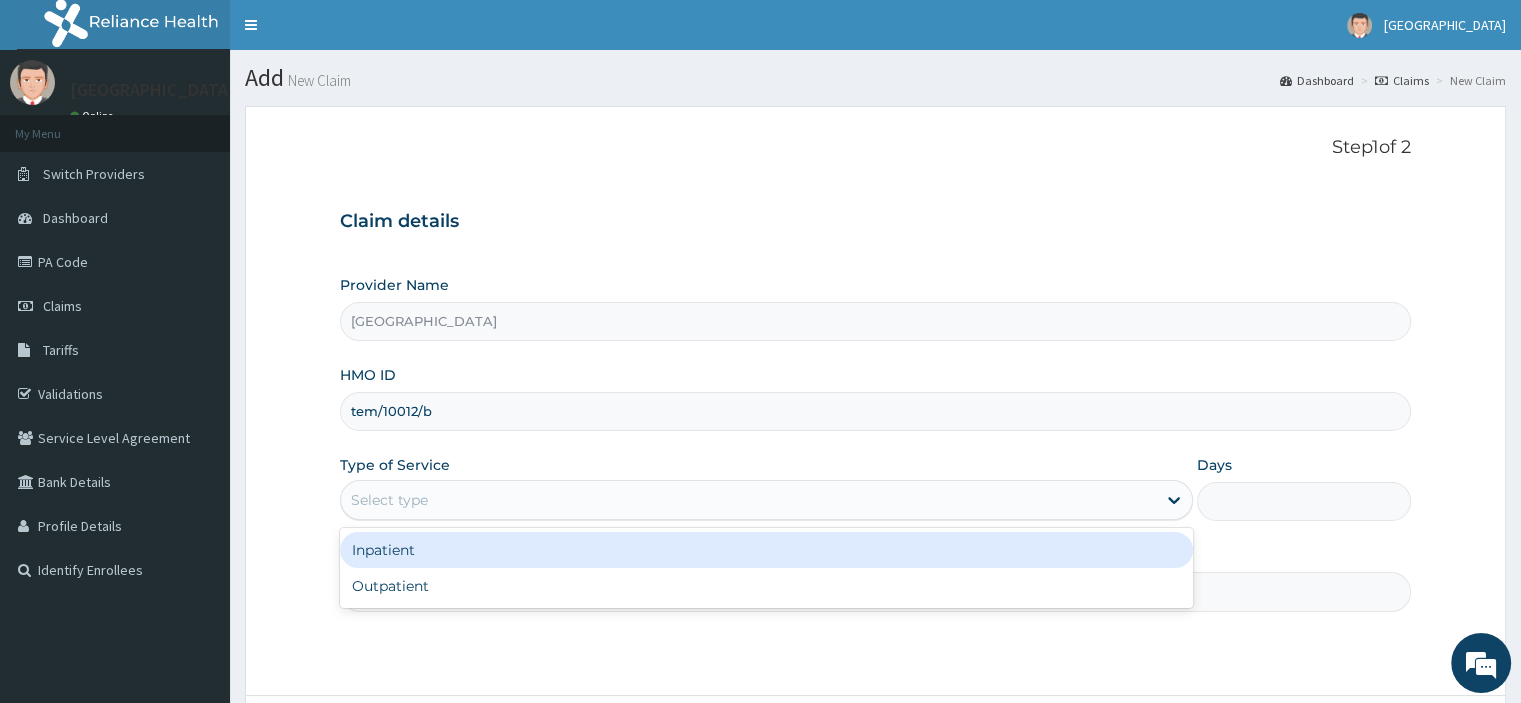 click on "Select type" at bounding box center [389, 500] 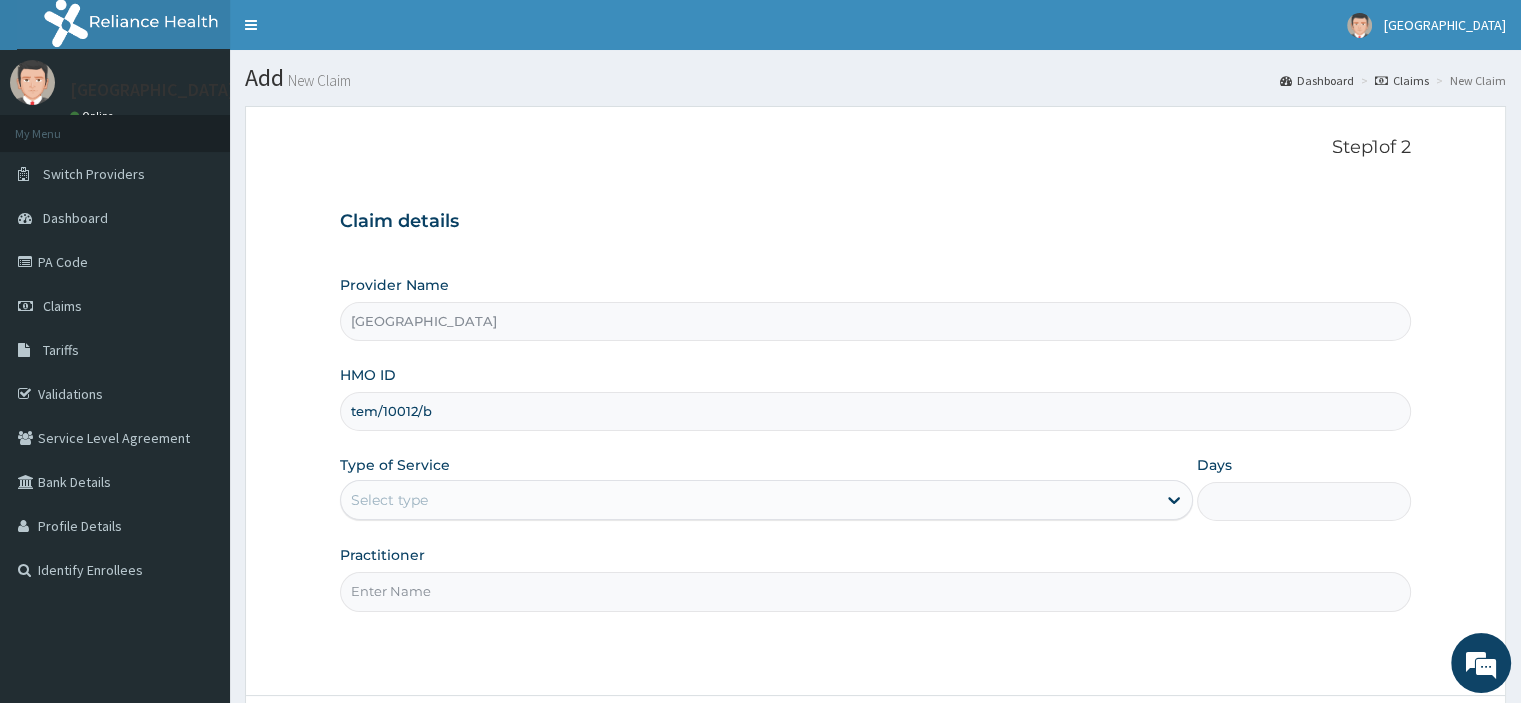 click on "Step  1  of 2 Claim details Provider Name Siloan Hospital HMO ID tem/10012/b Type of Service Select type Days Practitioner" at bounding box center [875, 400] 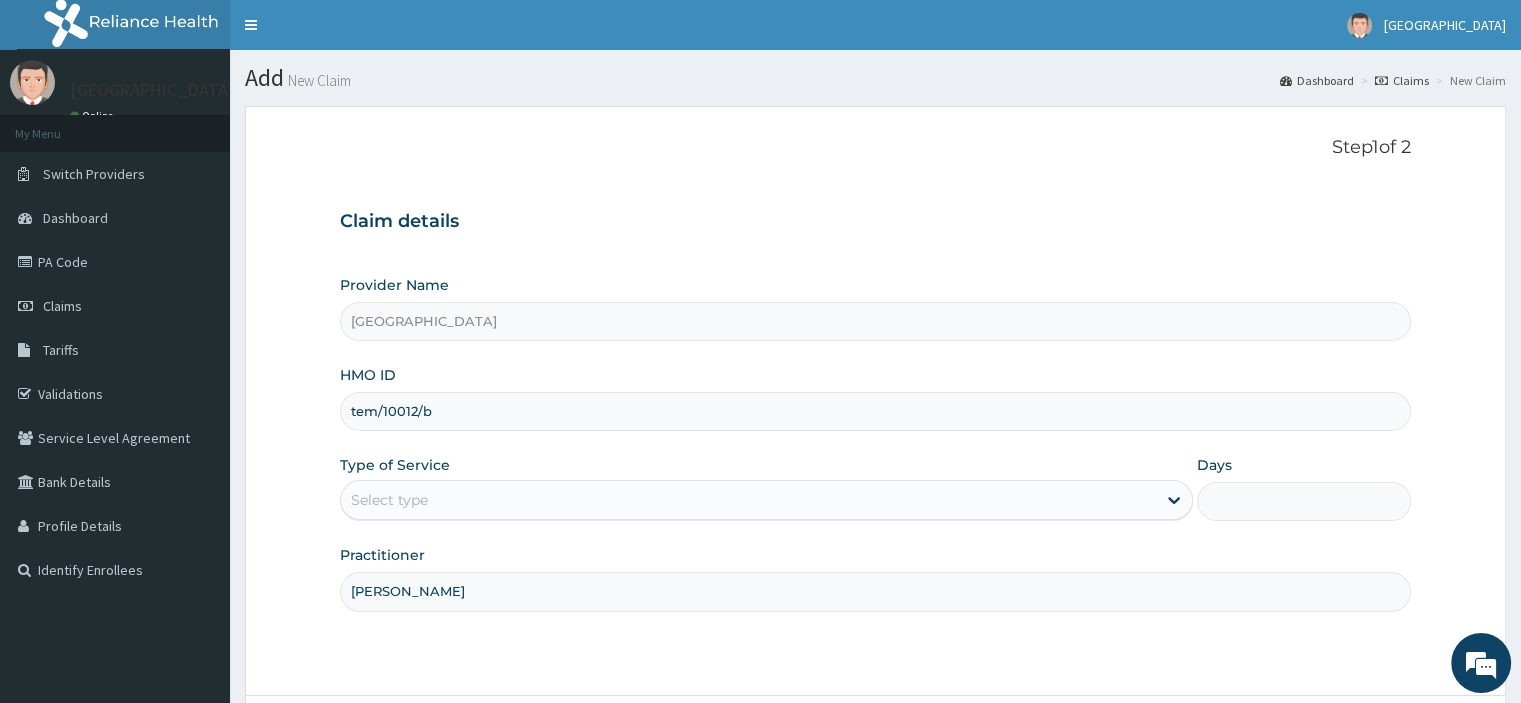 type on "DR YUSUF" 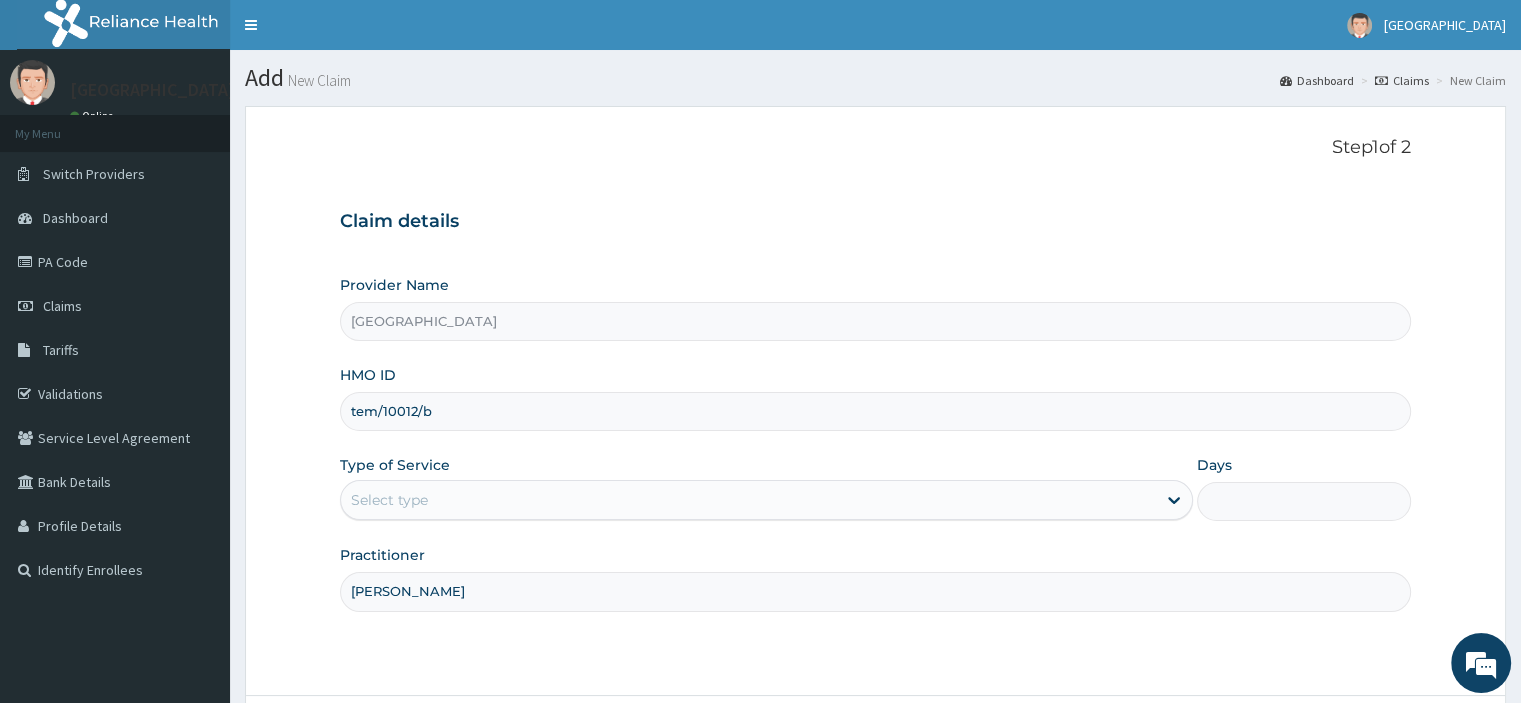click on "Type of Service Select type" at bounding box center [766, 488] 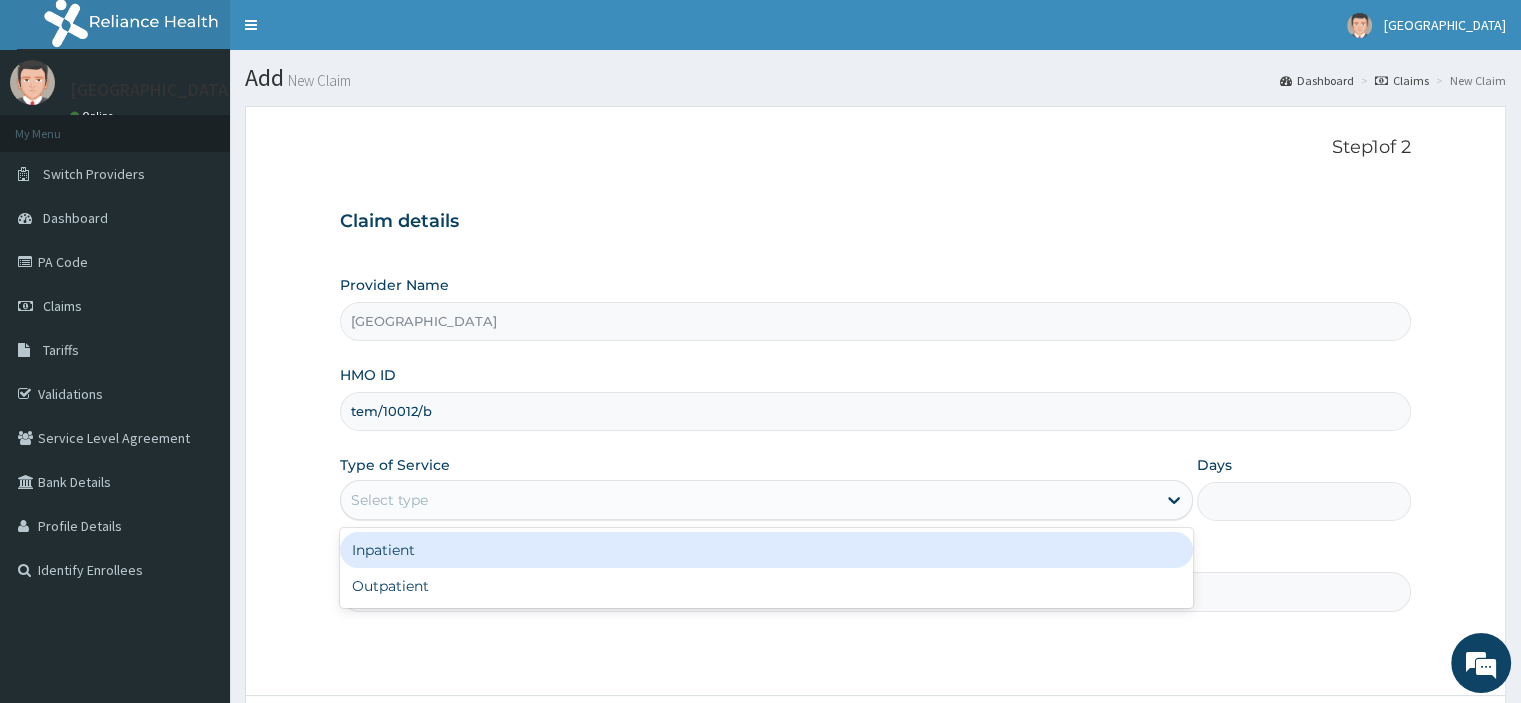click on "Select type" at bounding box center [748, 500] 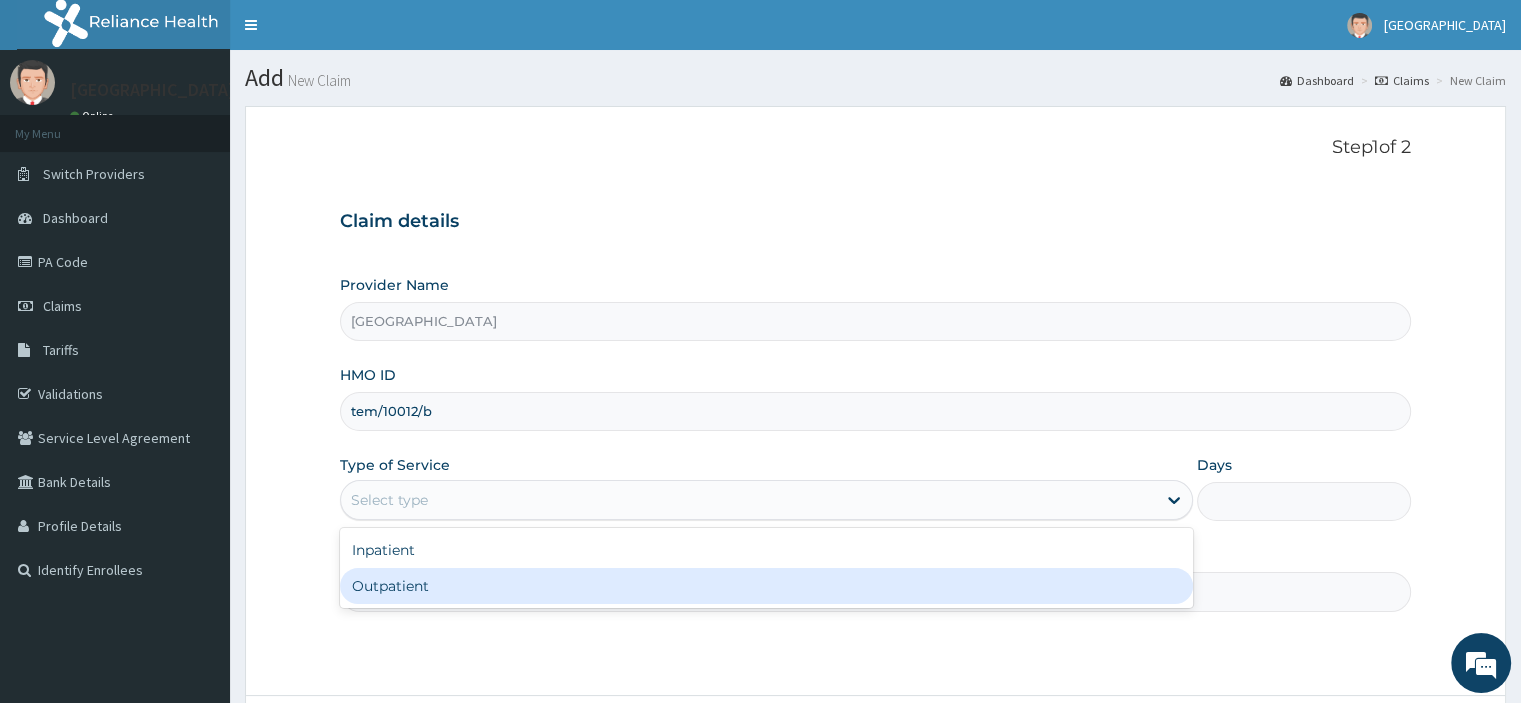 click on "Outpatient" at bounding box center [766, 586] 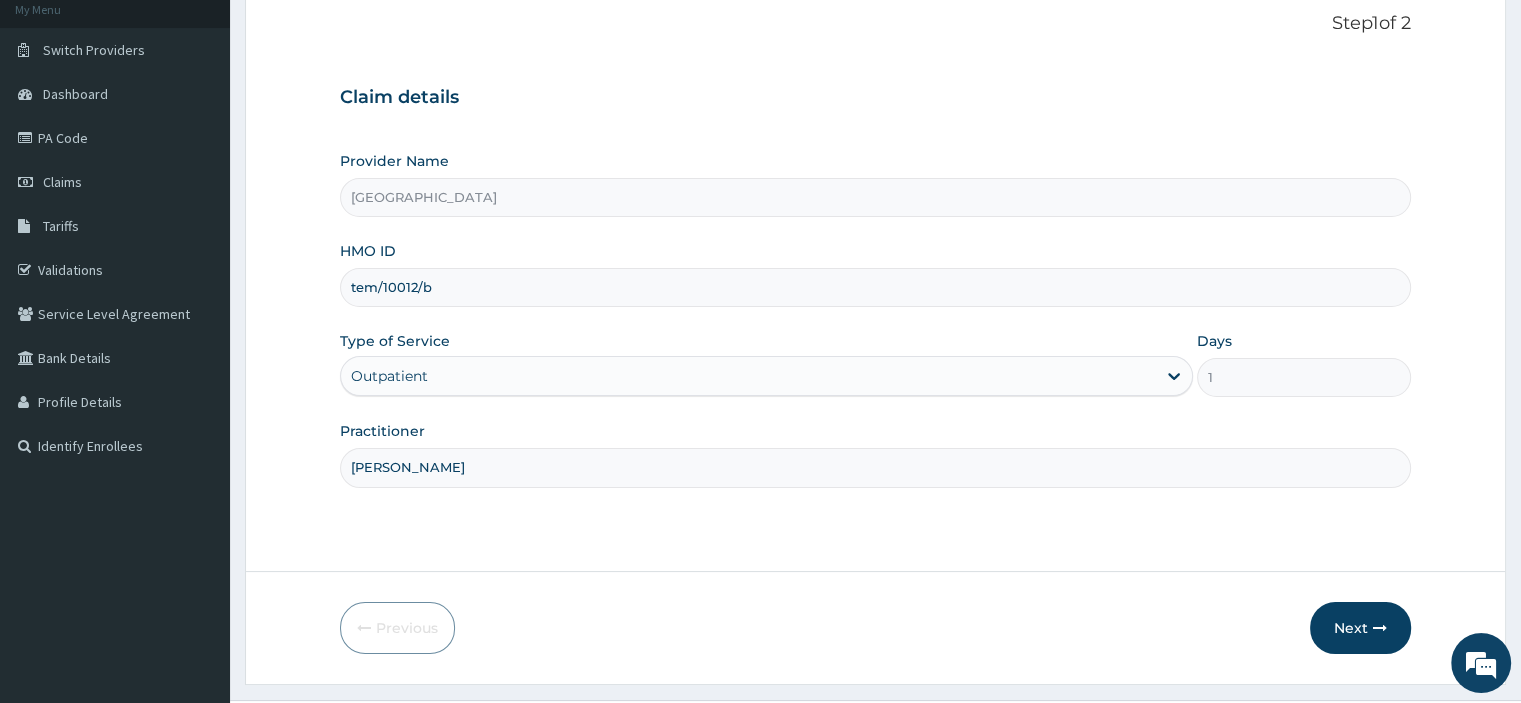 scroll, scrollTop: 171, scrollLeft: 0, axis: vertical 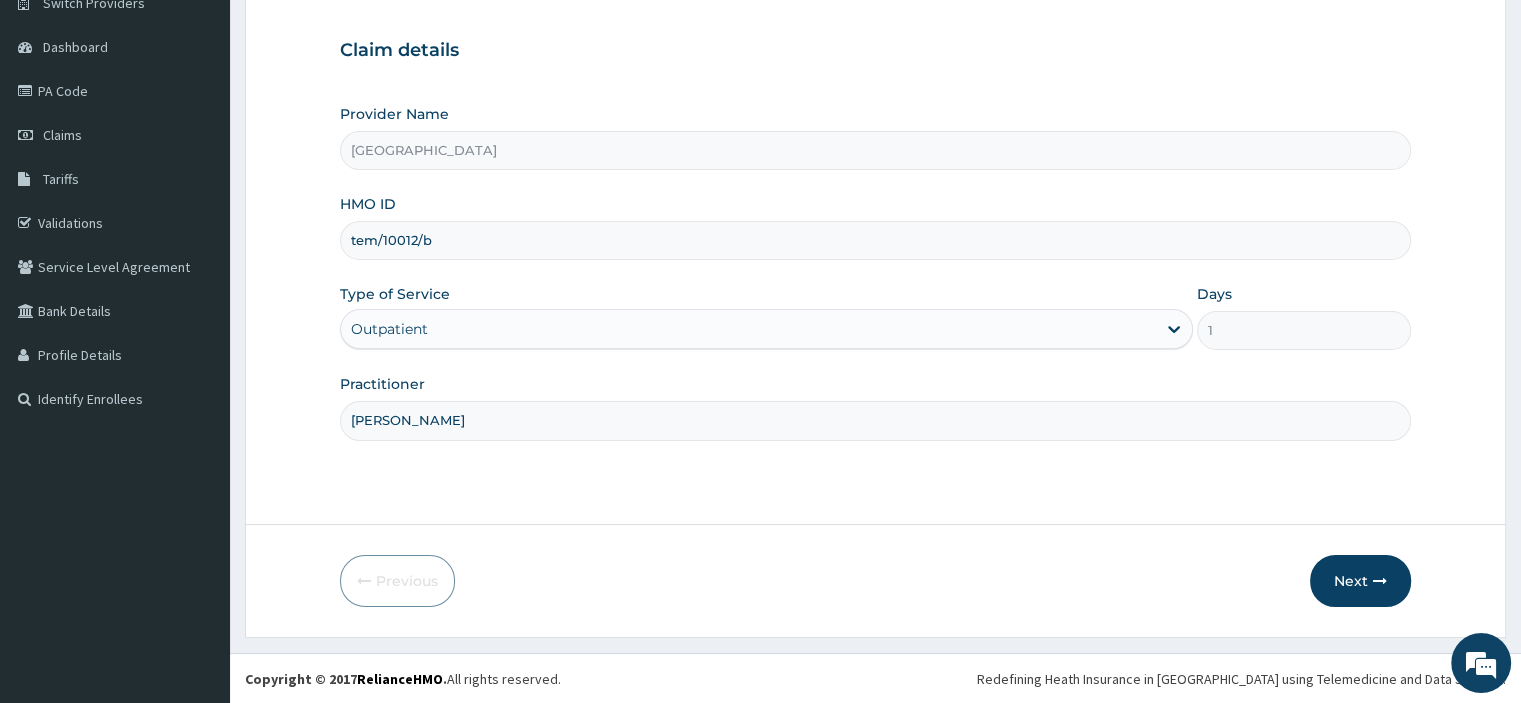 click on "Next" at bounding box center [1360, 581] 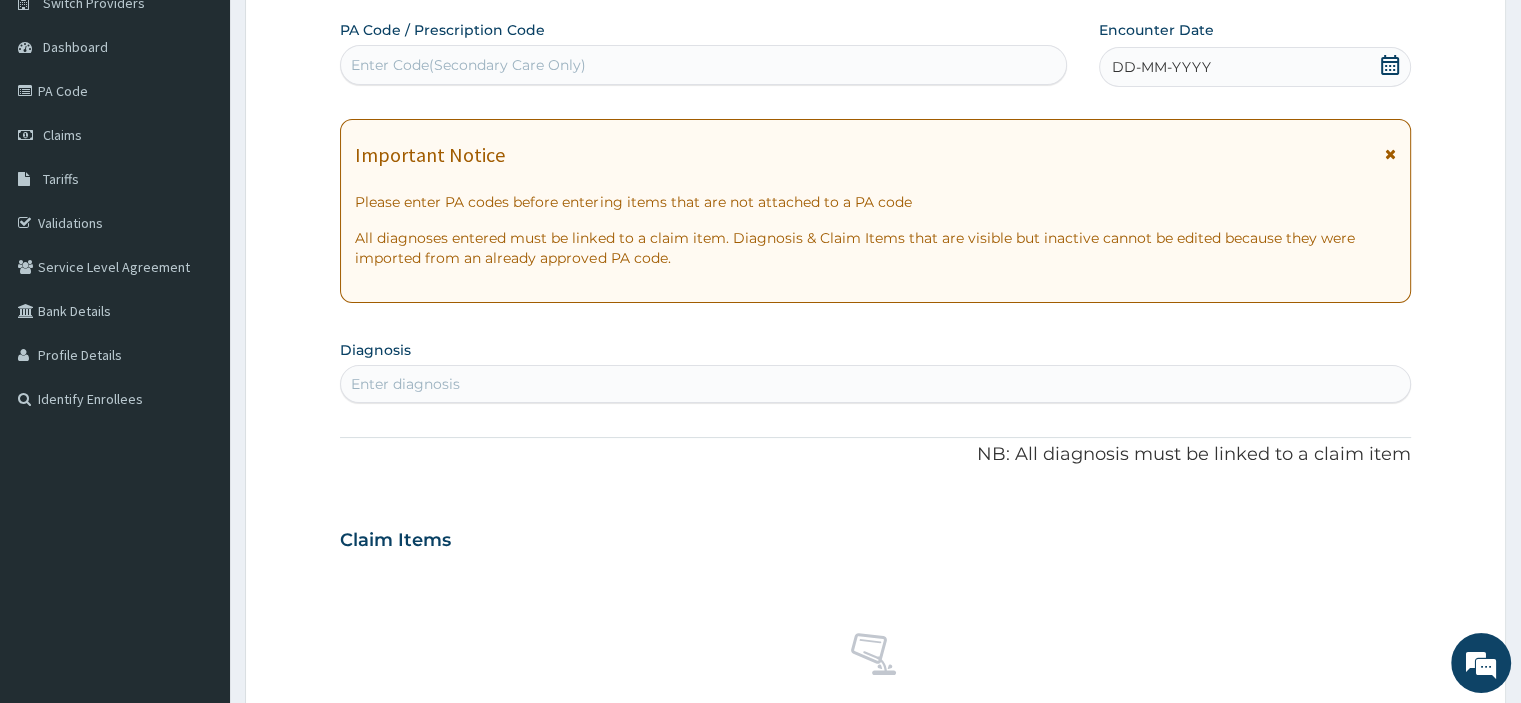 click on "Important Notice" at bounding box center [875, 160] 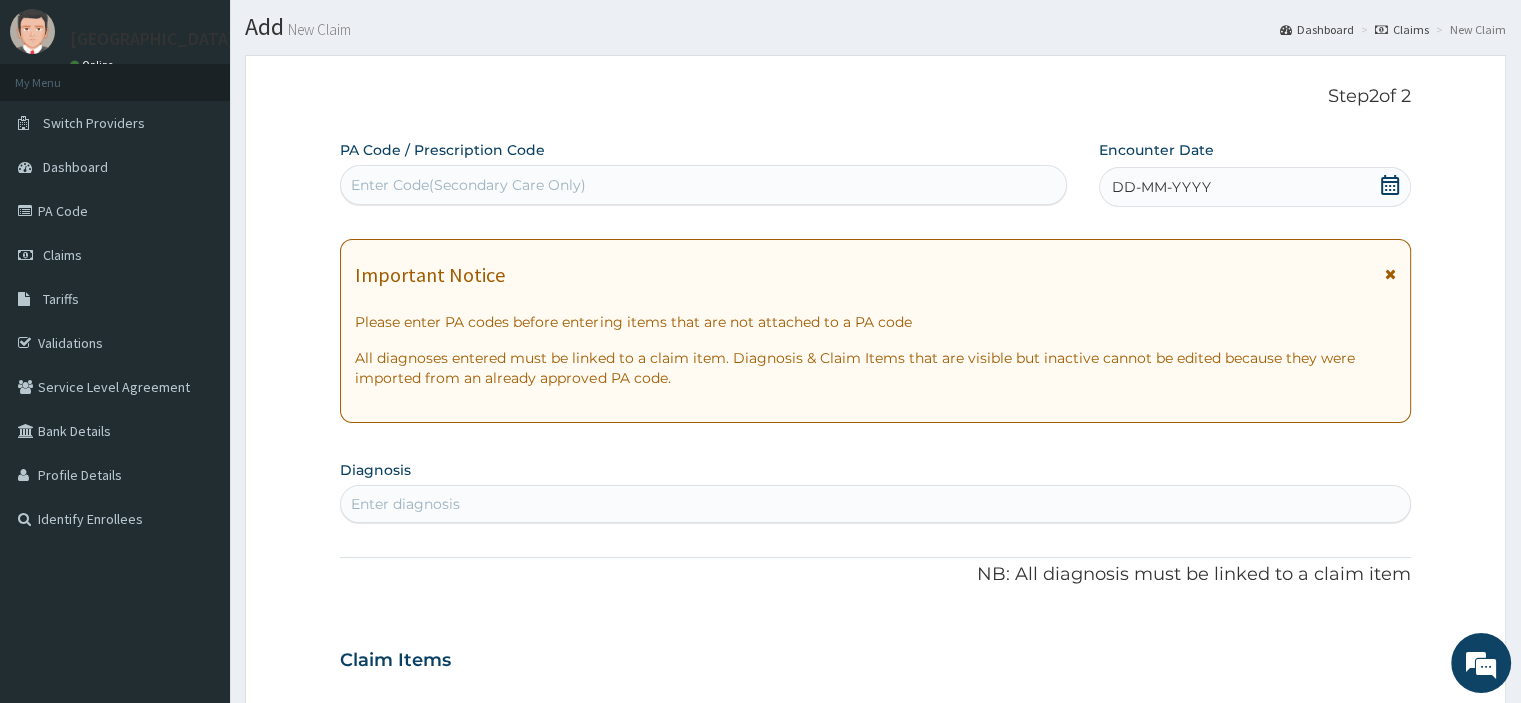 scroll, scrollTop: 53, scrollLeft: 0, axis: vertical 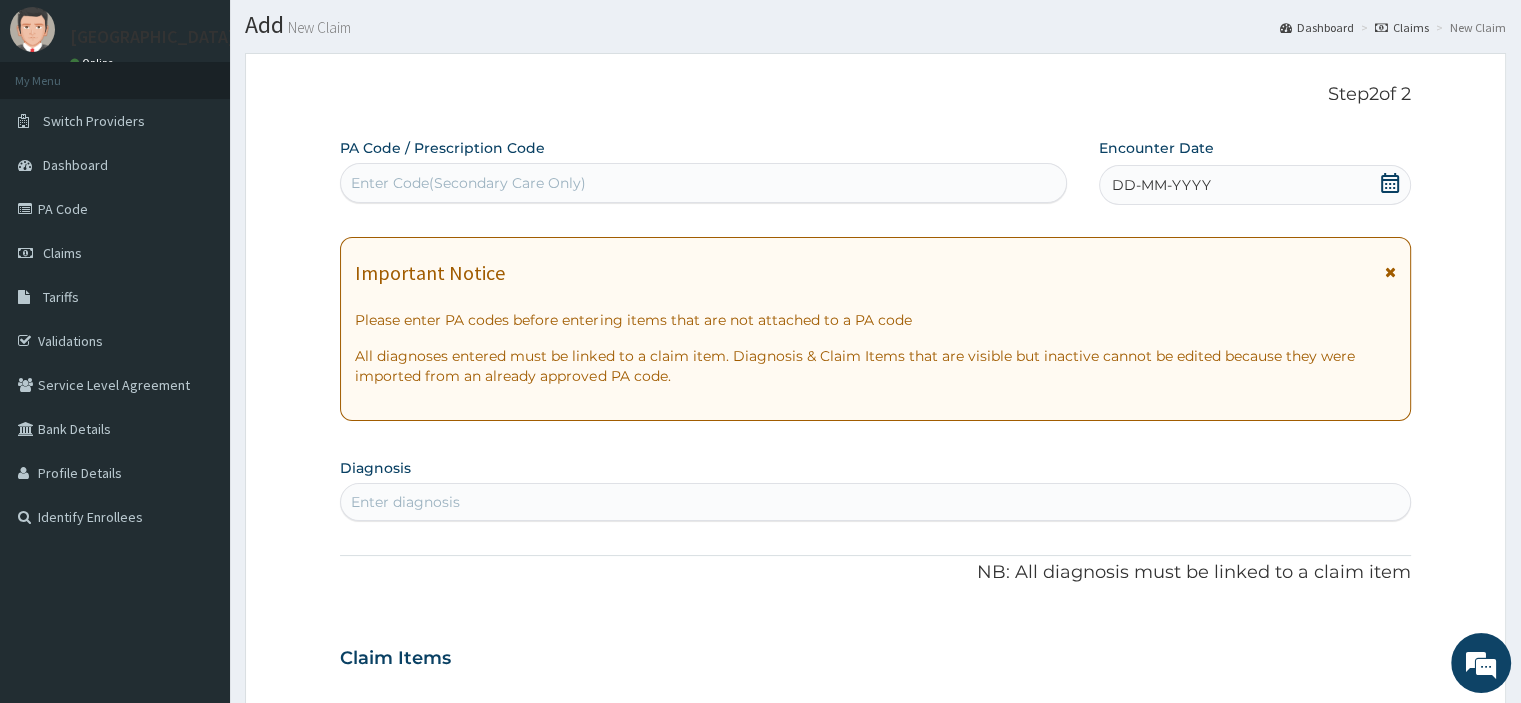 click on "Enter Code(Secondary Care Only)" at bounding box center (468, 183) 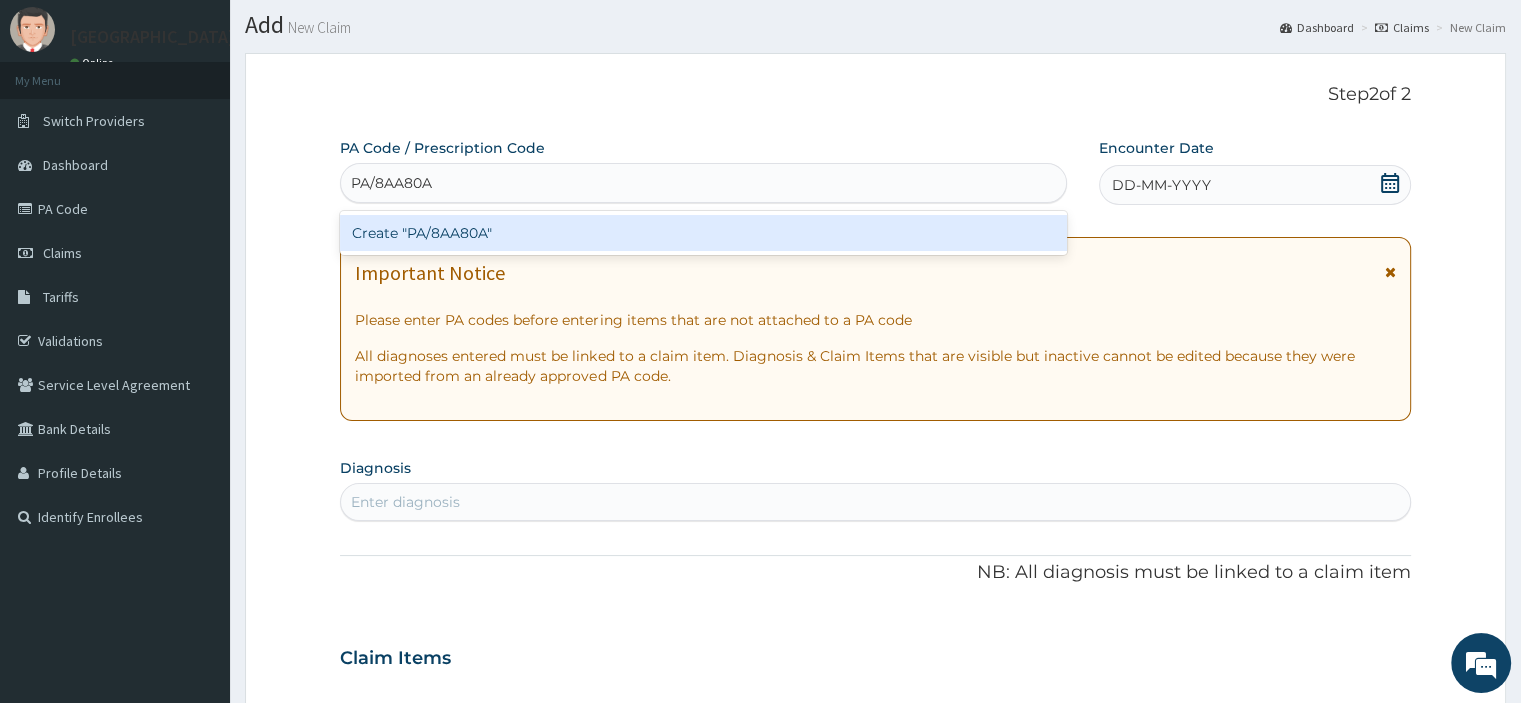 type on "PA/8AA80A" 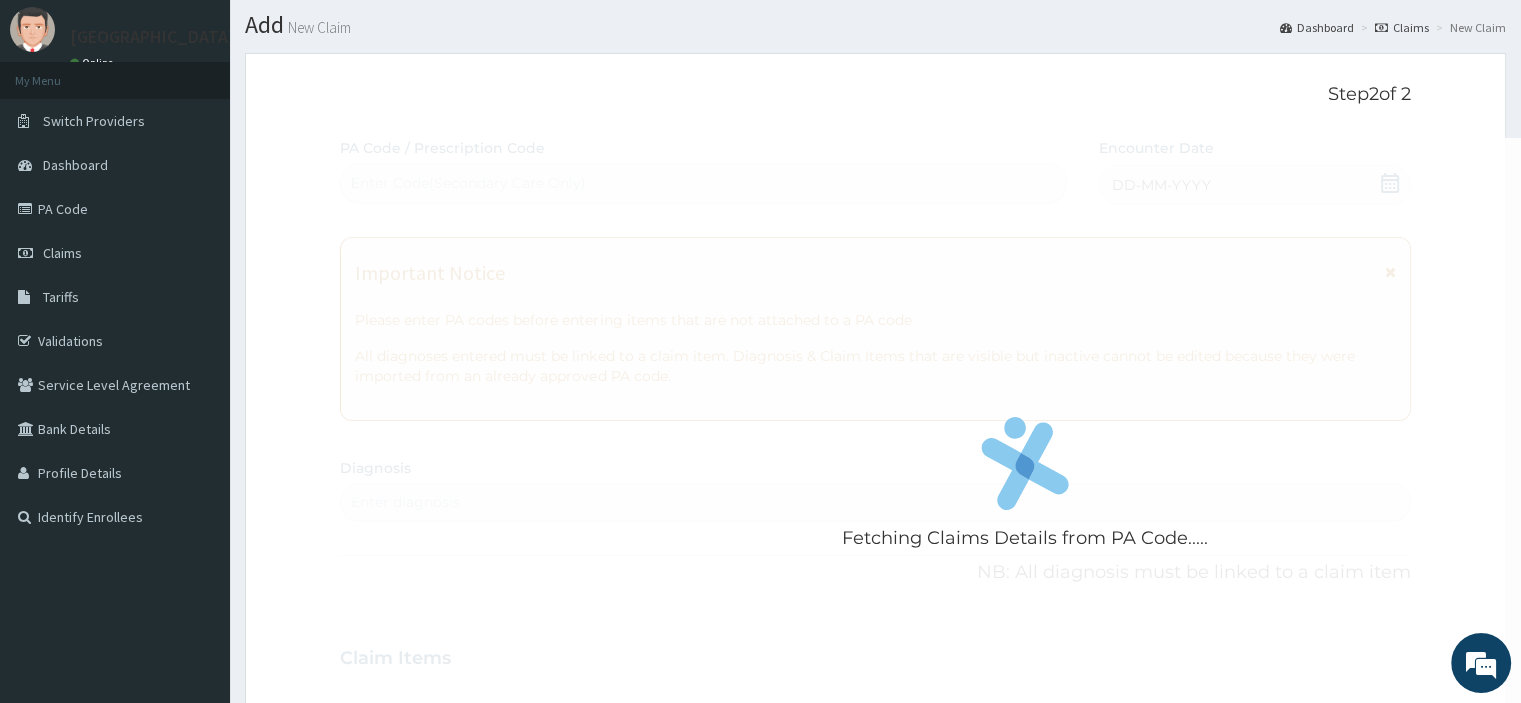 type 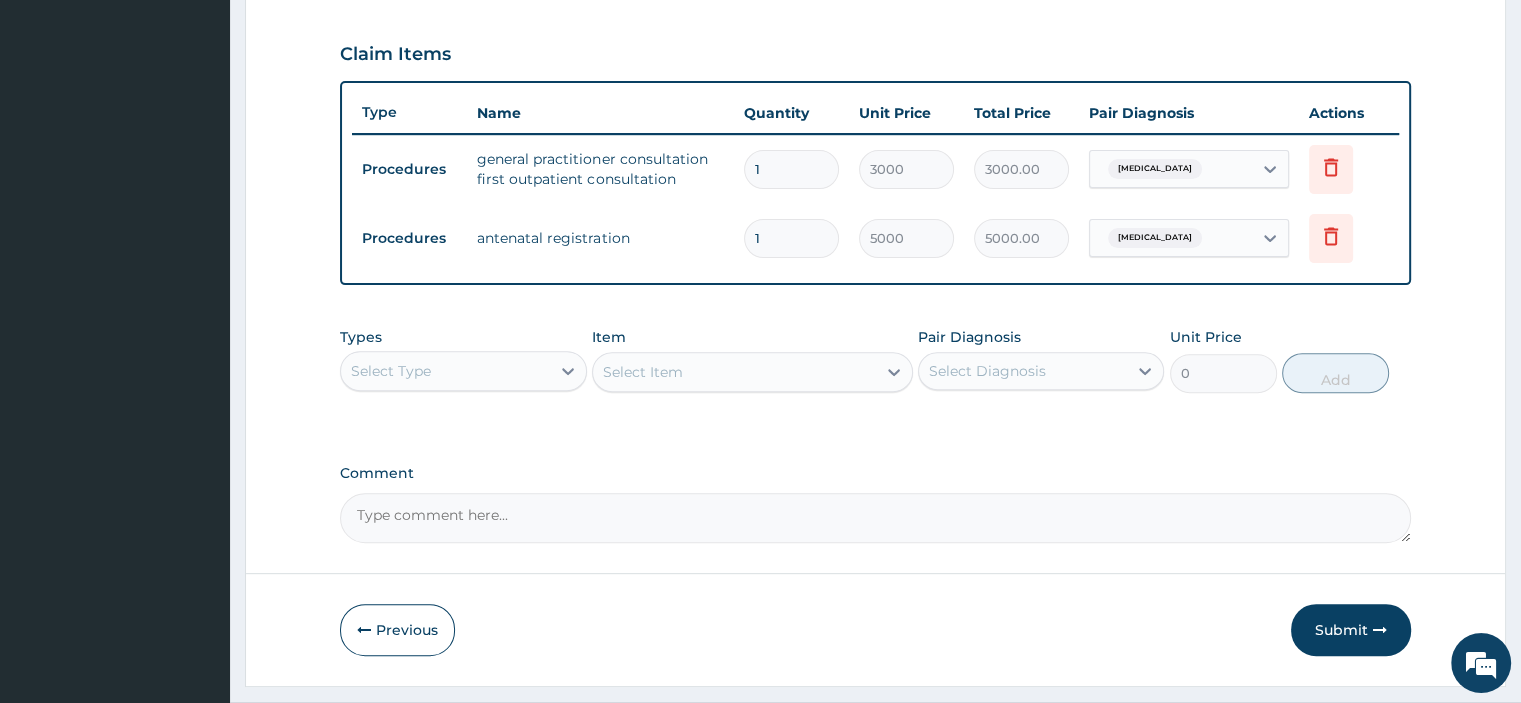 scroll, scrollTop: 682, scrollLeft: 0, axis: vertical 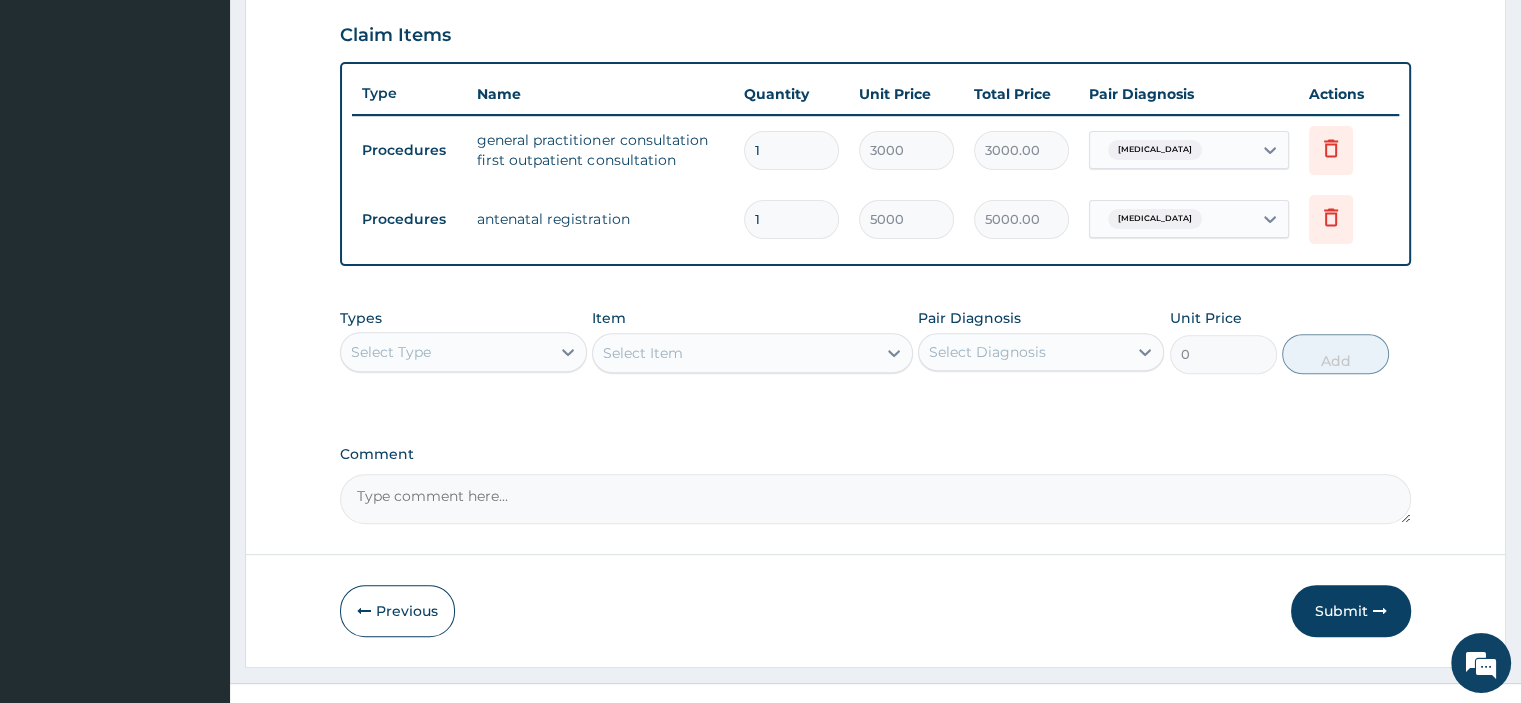 click on "Submit" at bounding box center [1351, 611] 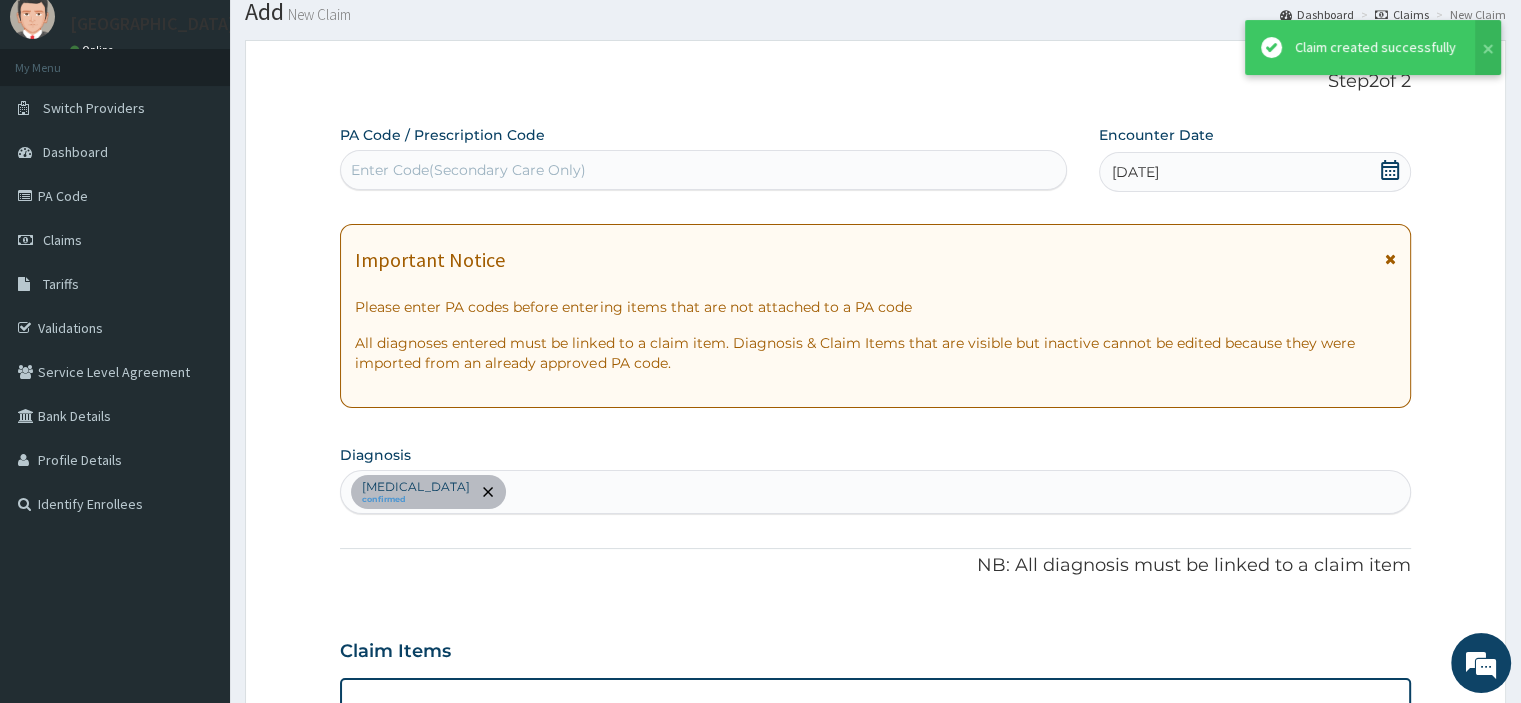 scroll, scrollTop: 682, scrollLeft: 0, axis: vertical 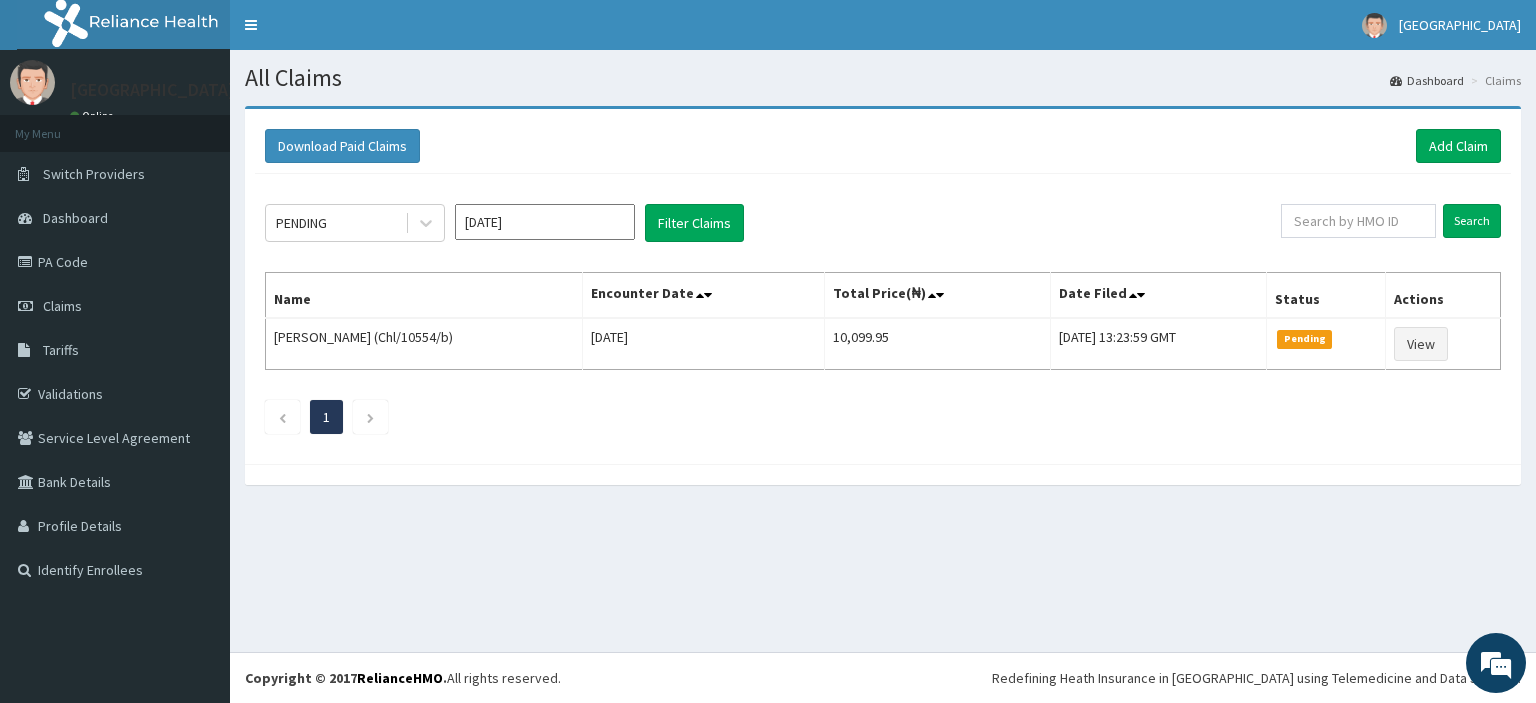 click at bounding box center [370, 418] 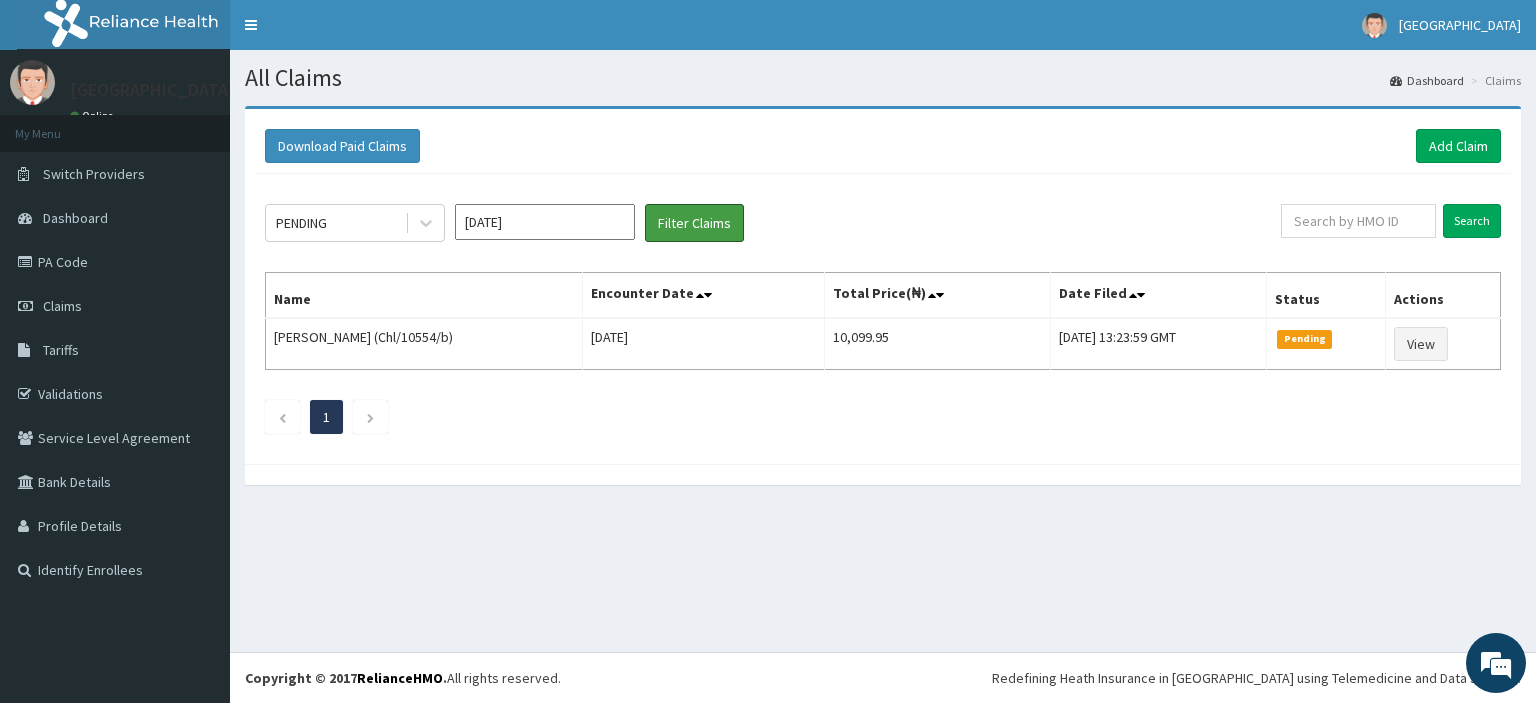 click on "Filter Claims" at bounding box center (694, 223) 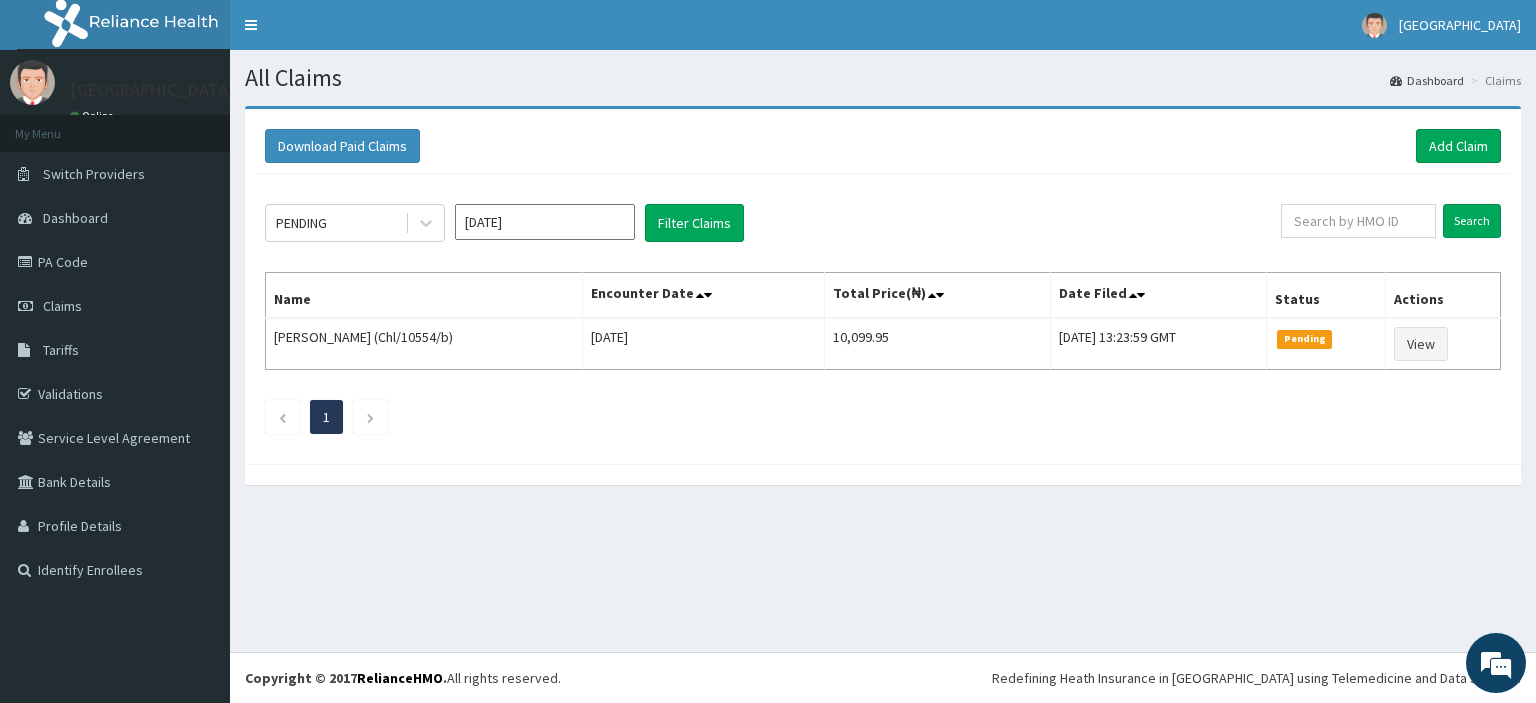 click on "Claims" at bounding box center [115, 306] 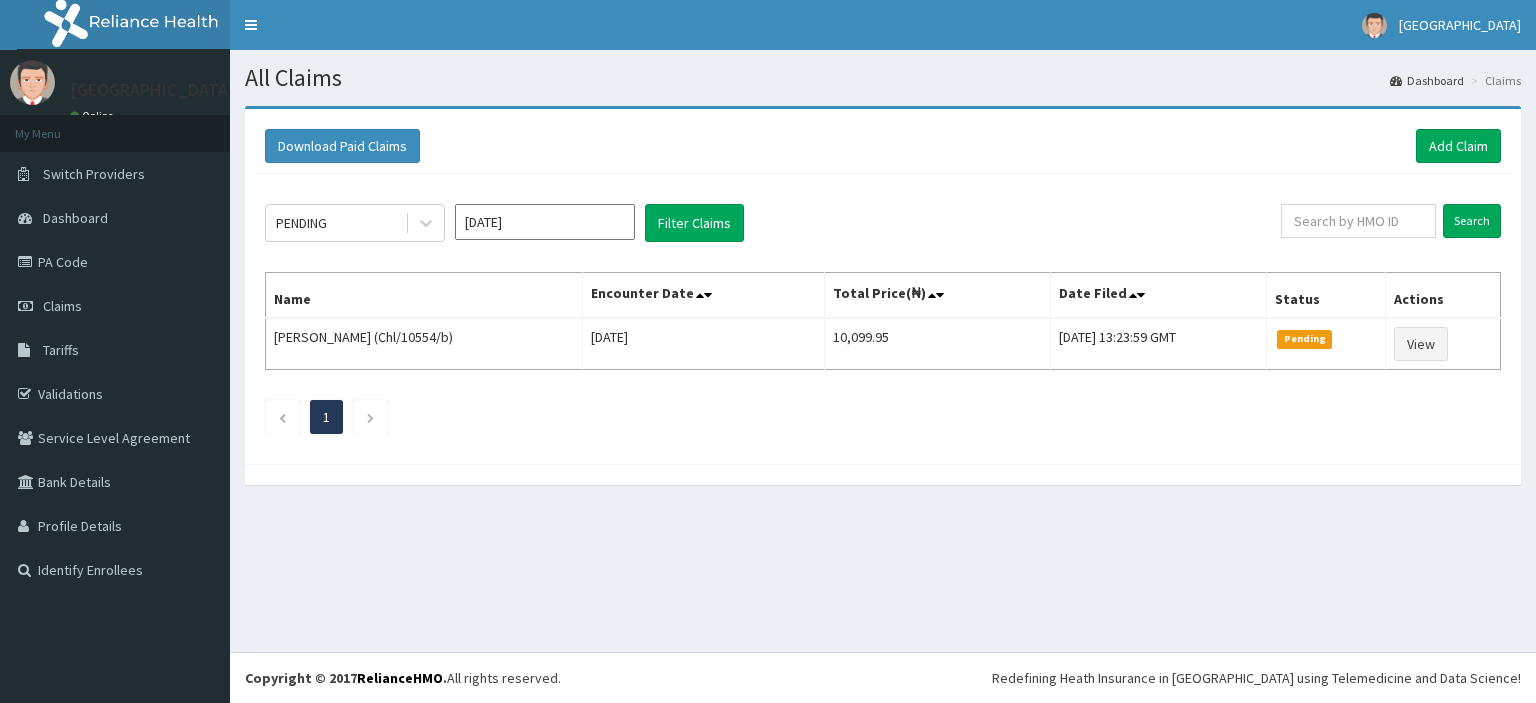 scroll, scrollTop: 0, scrollLeft: 0, axis: both 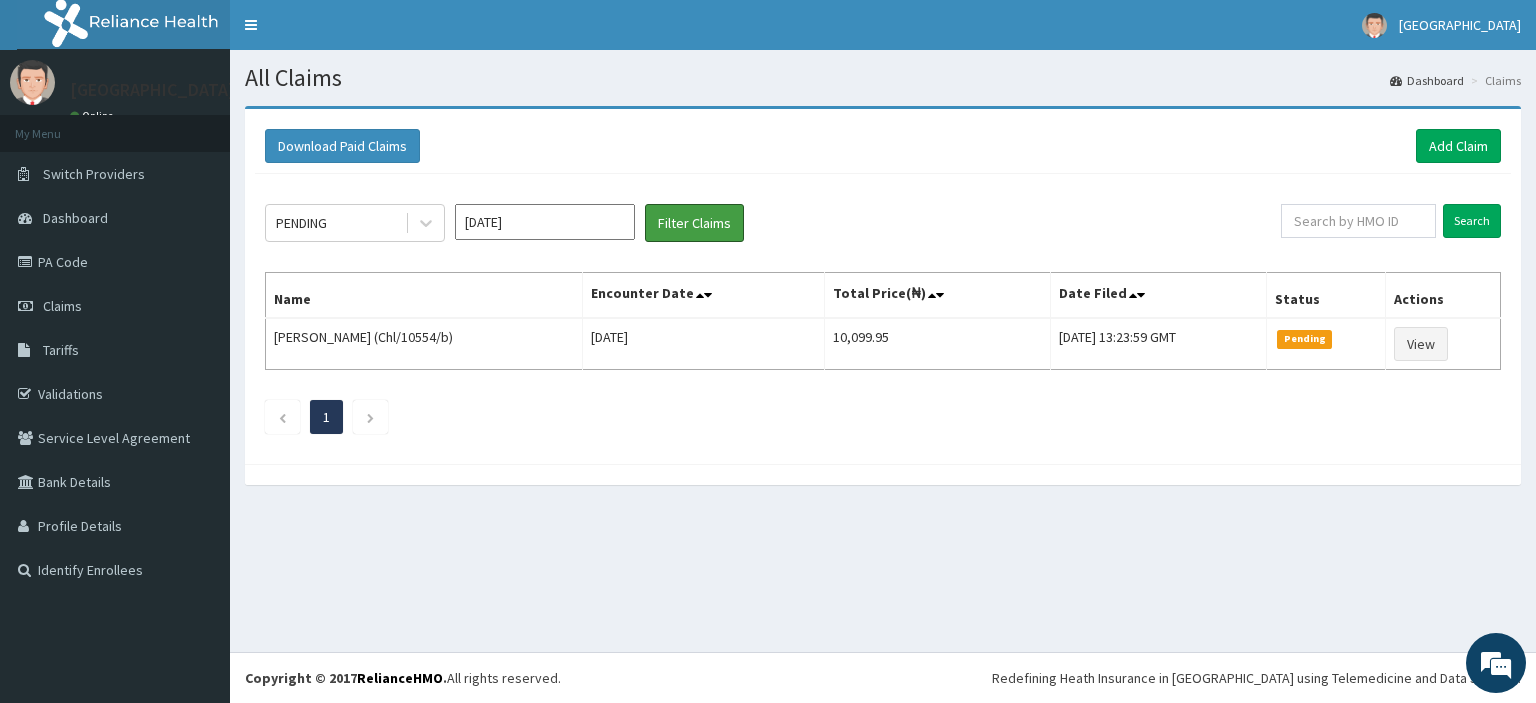 click on "Filter Claims" at bounding box center (694, 223) 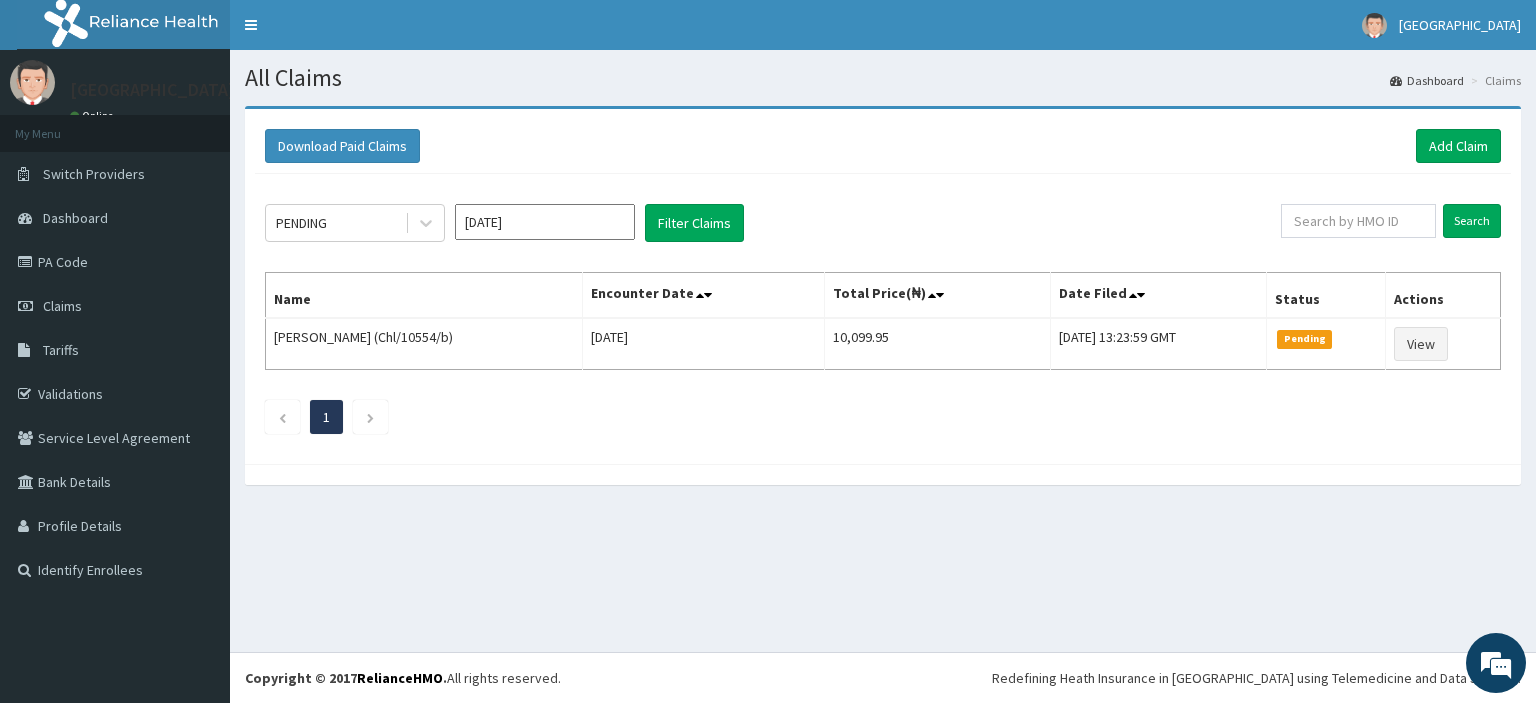 click at bounding box center [370, 418] 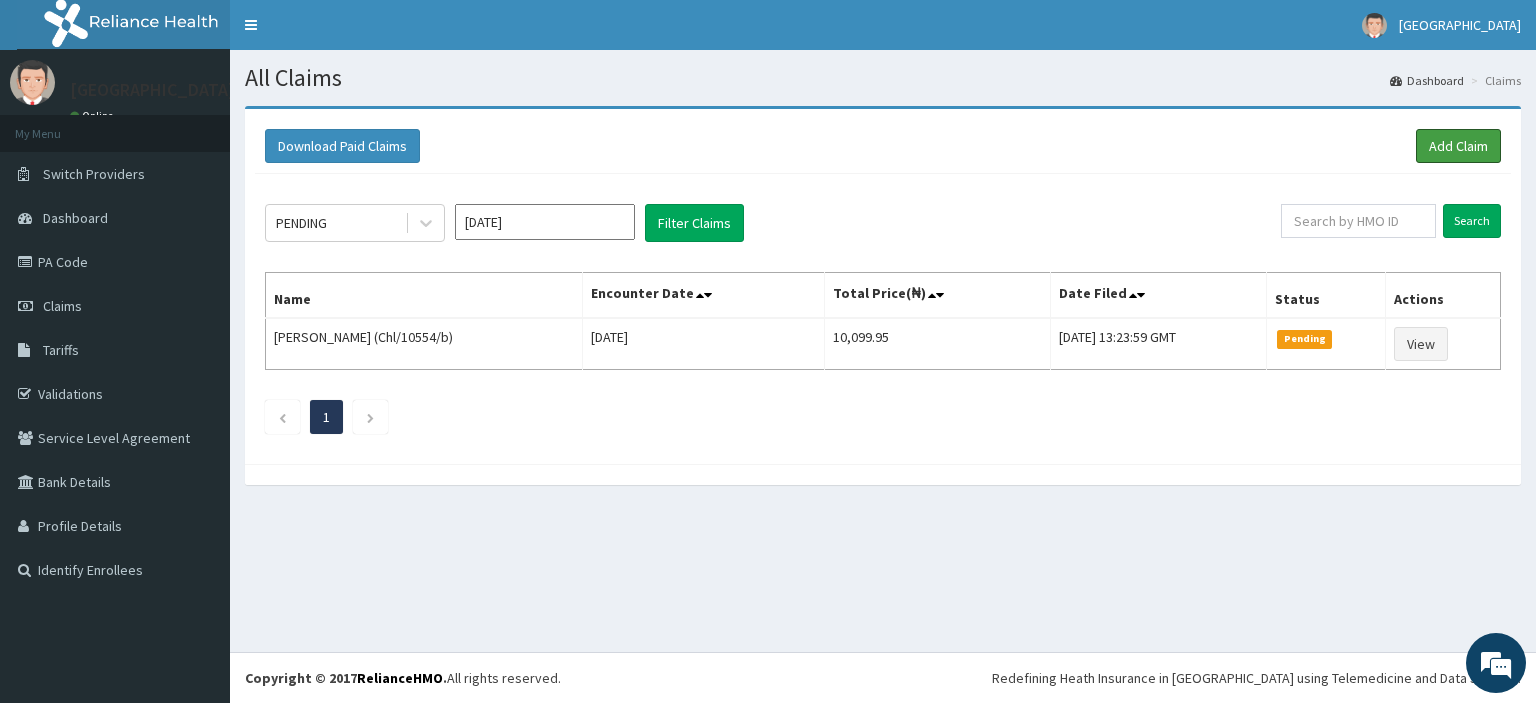 click on "Add Claim" at bounding box center (1458, 146) 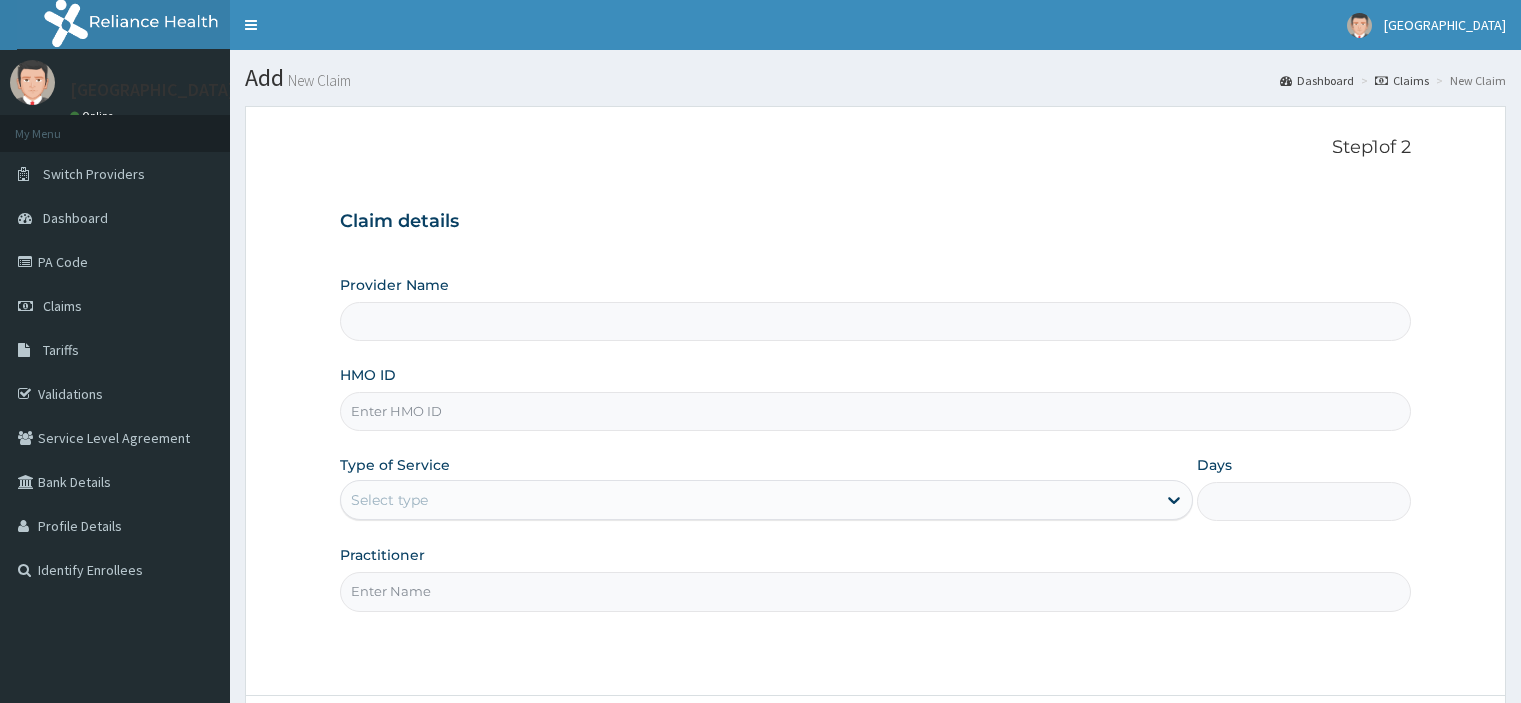 scroll, scrollTop: 0, scrollLeft: 0, axis: both 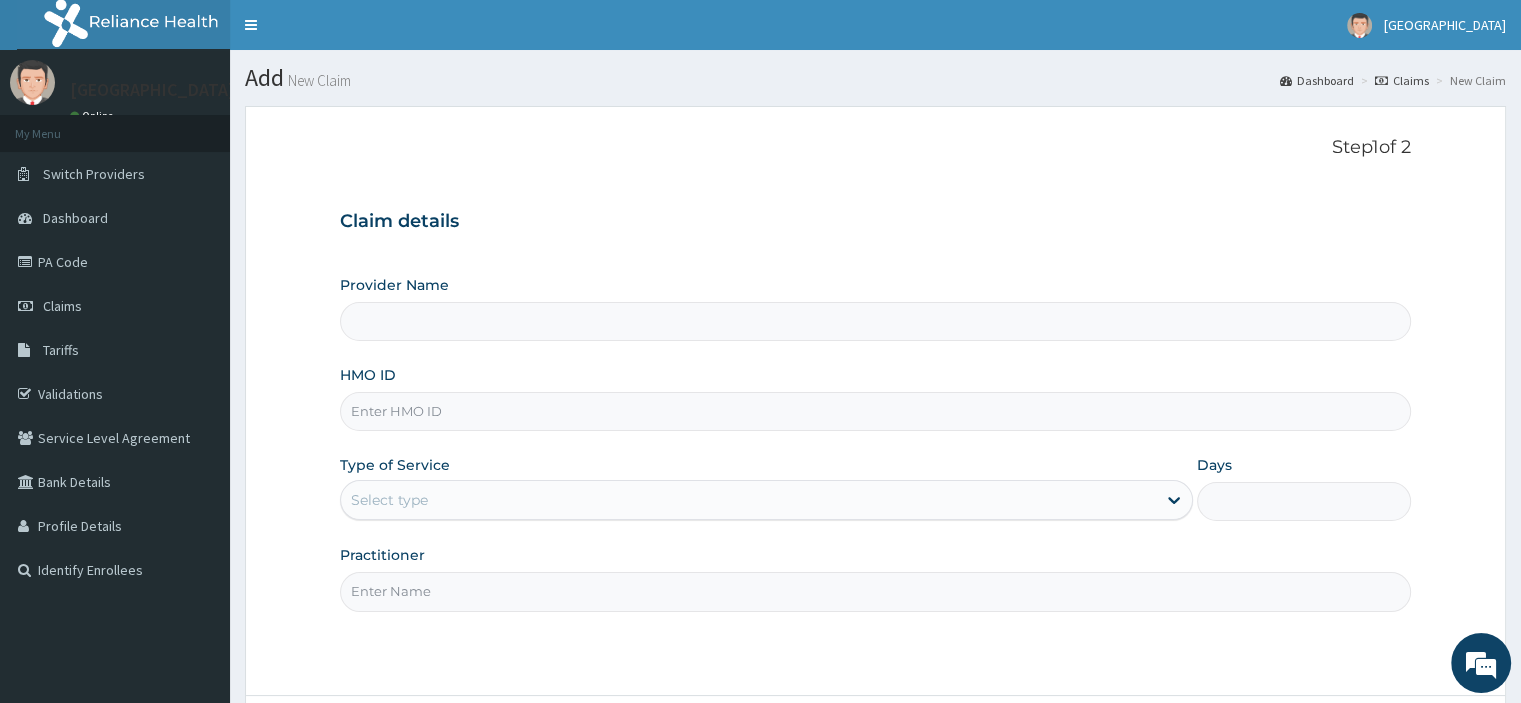 type on "[GEOGRAPHIC_DATA]" 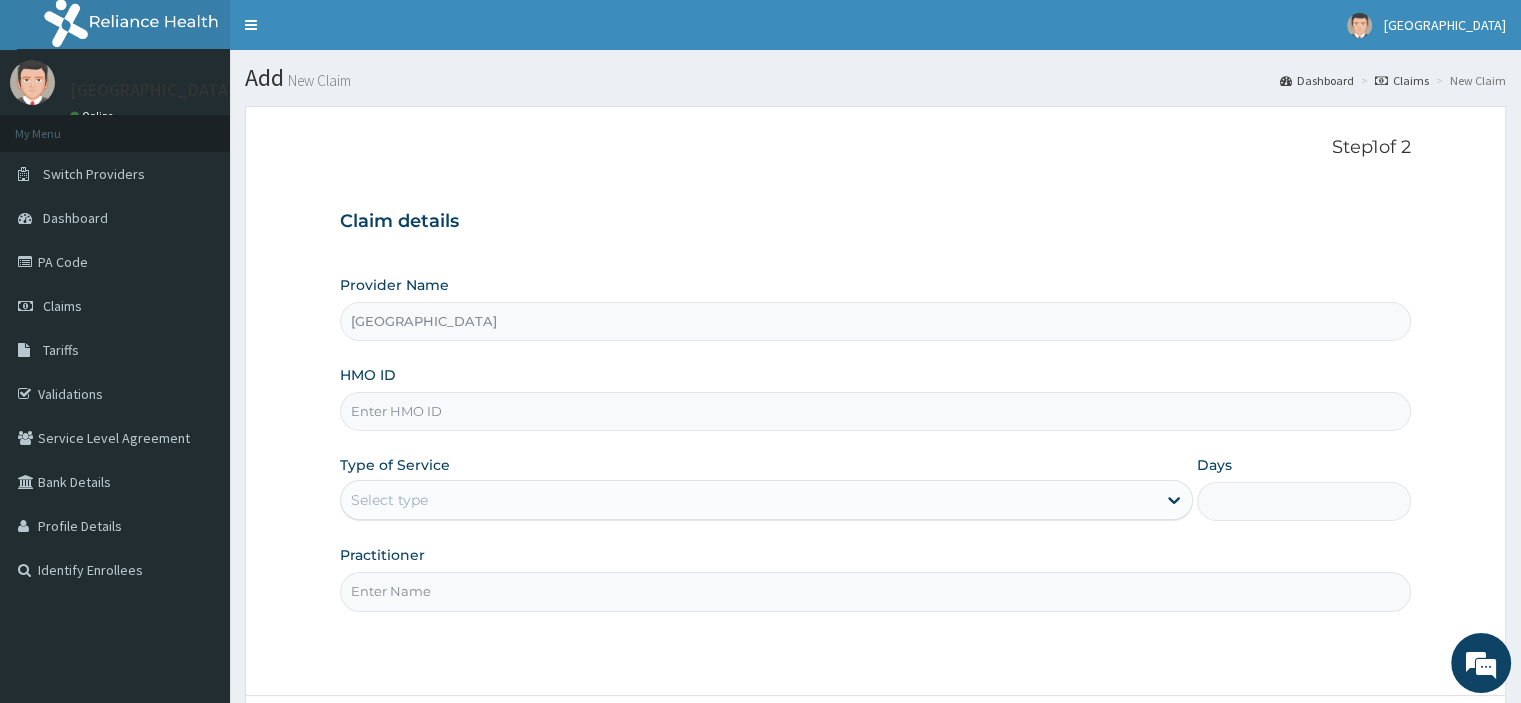click on "HMO ID" at bounding box center (875, 411) 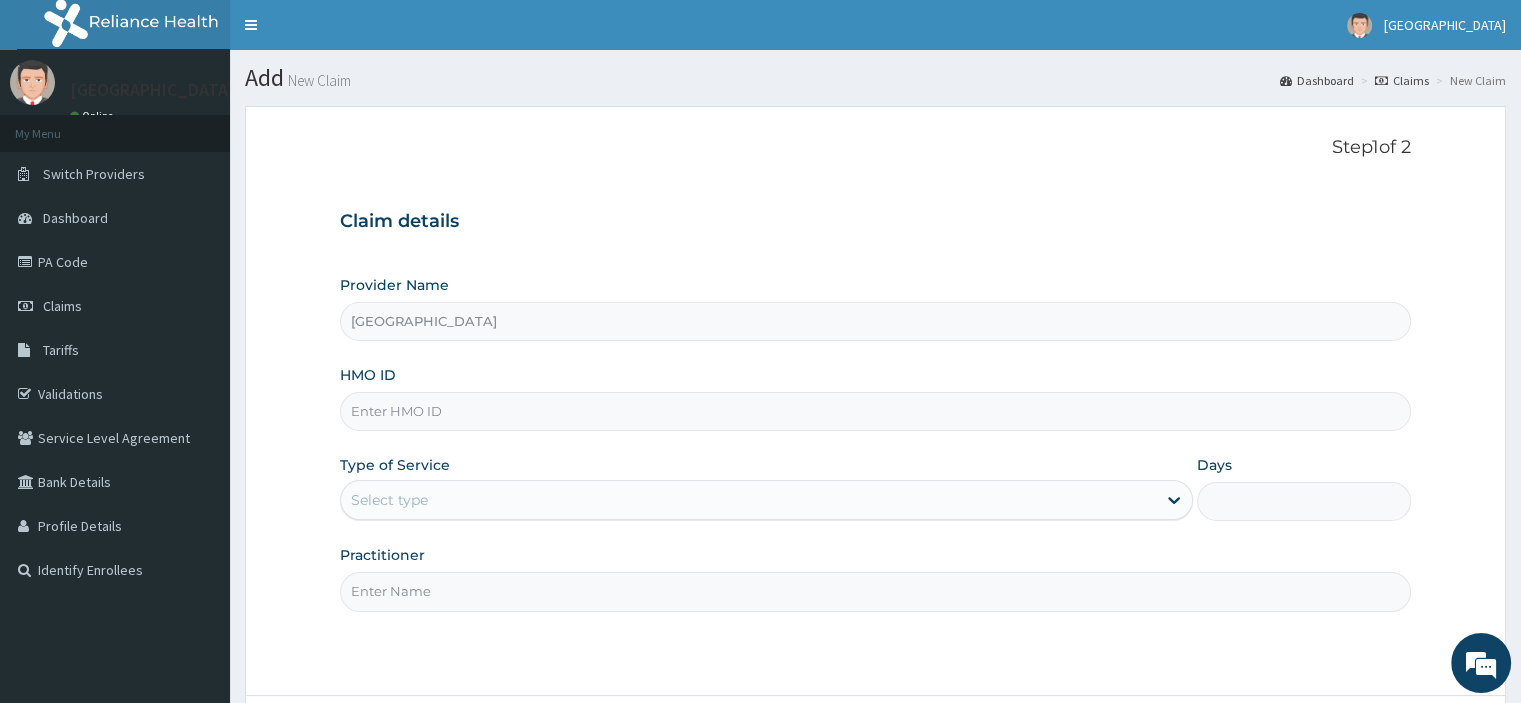 type on "v" 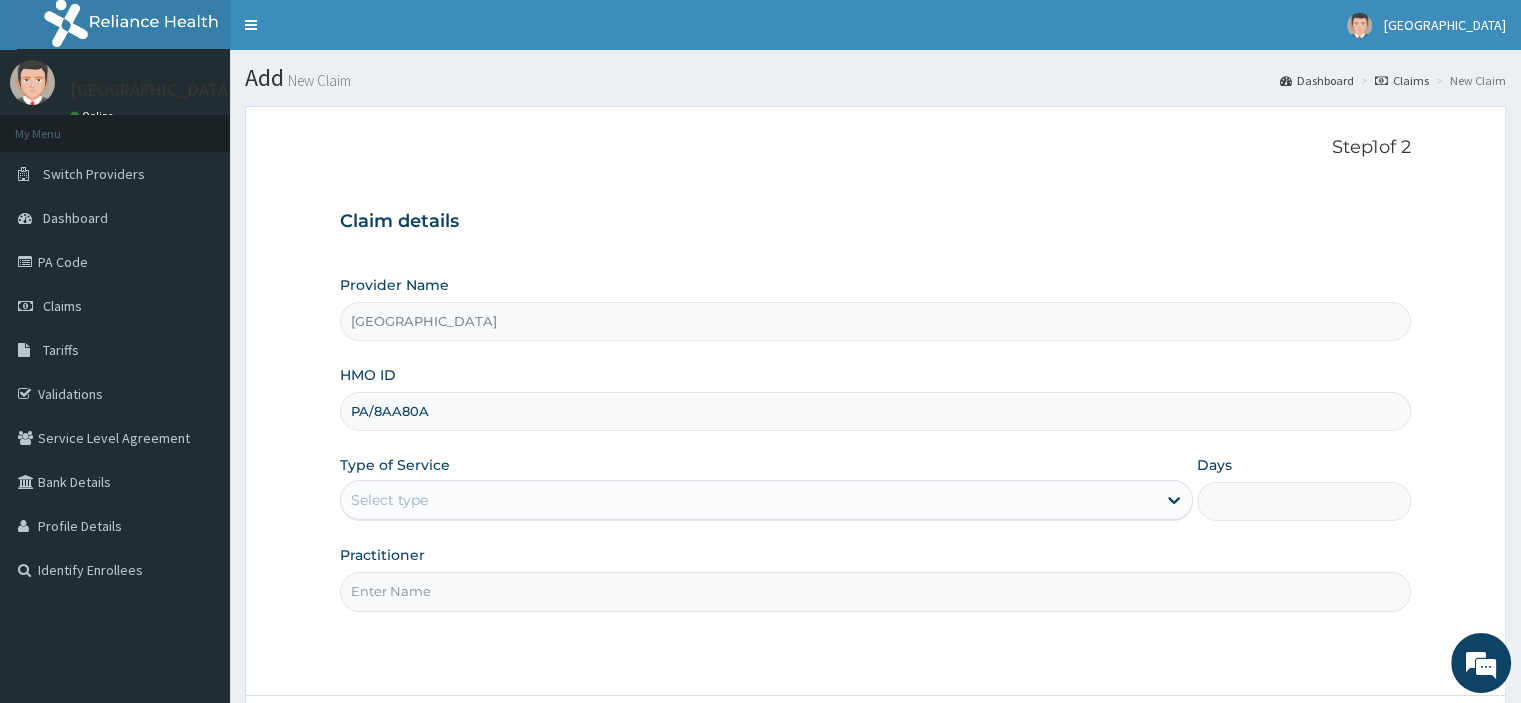 scroll, scrollTop: 0, scrollLeft: 0, axis: both 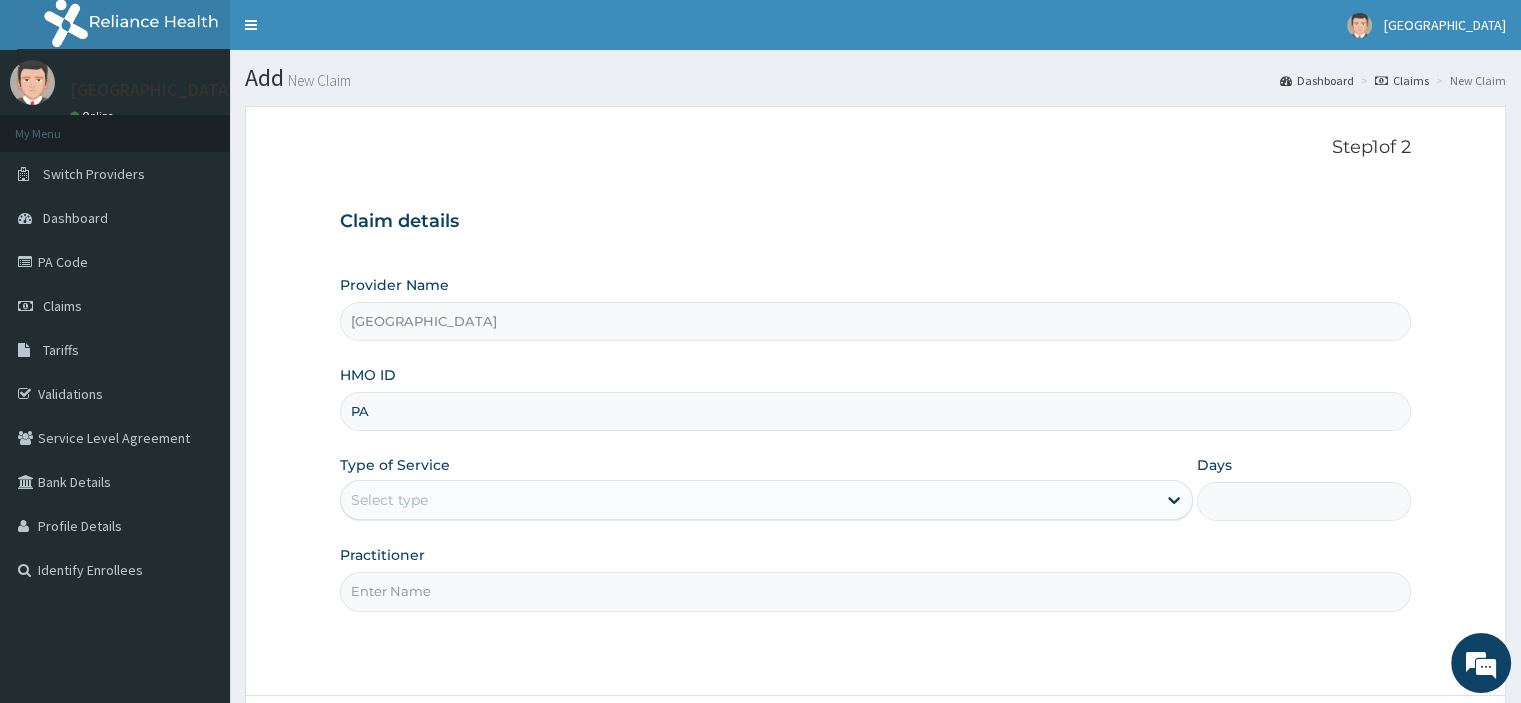 type on "P" 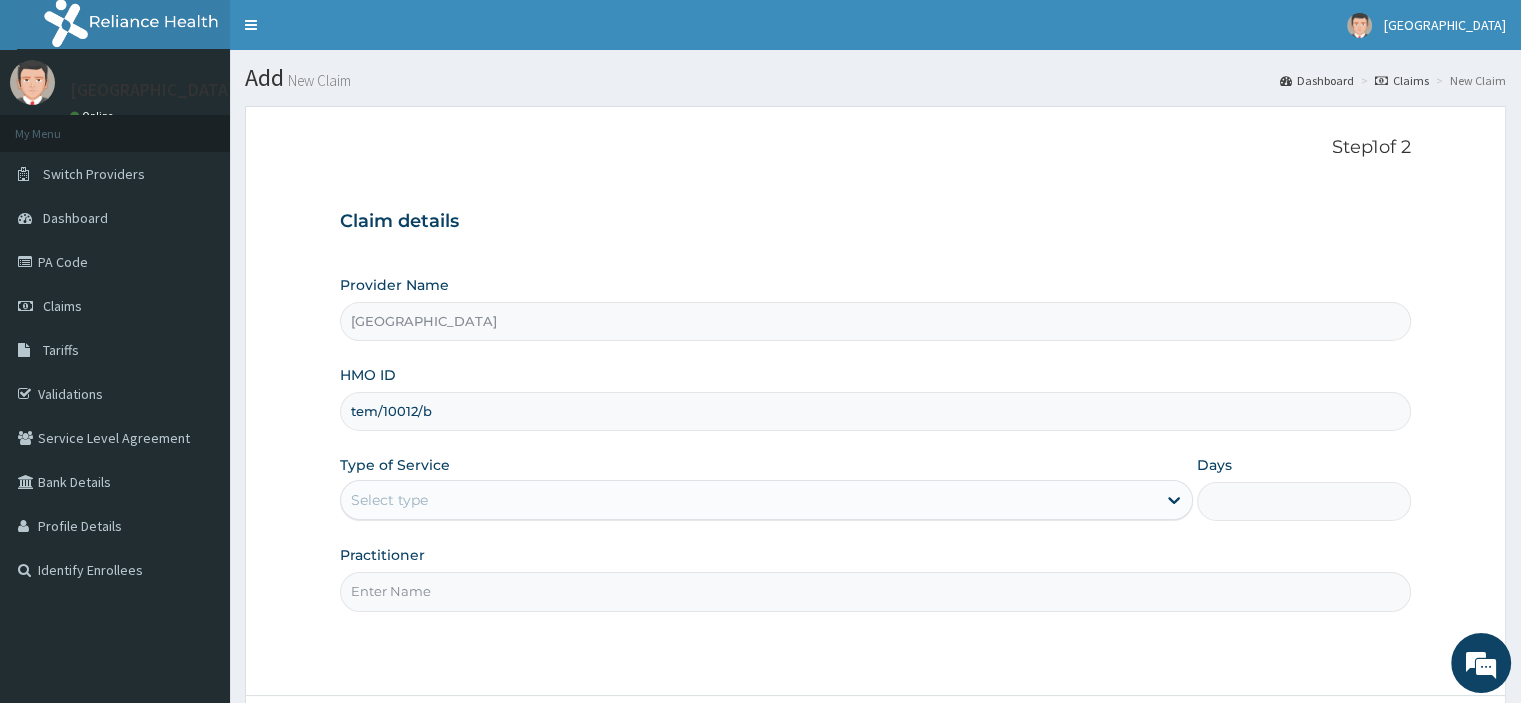type on "tem/10012/b" 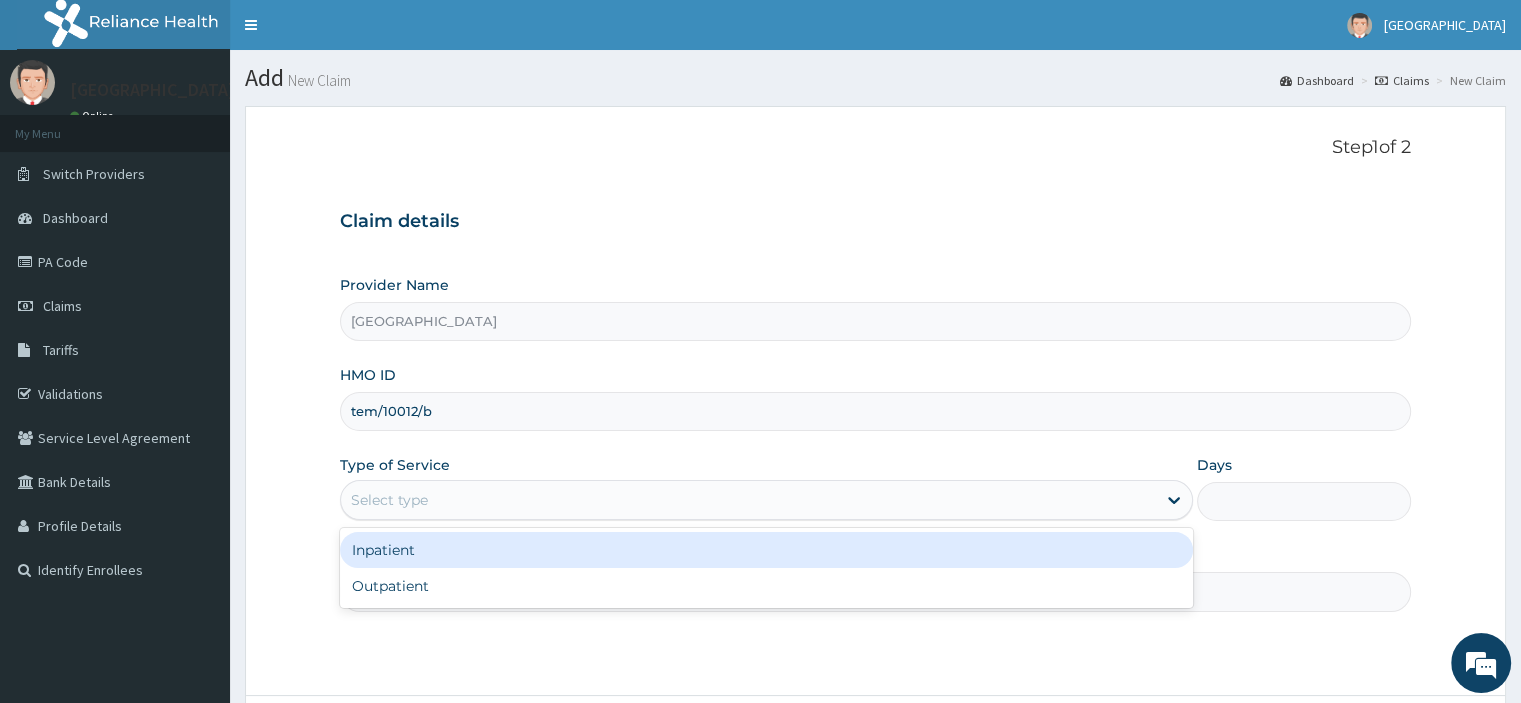 click on "Select type" at bounding box center (389, 500) 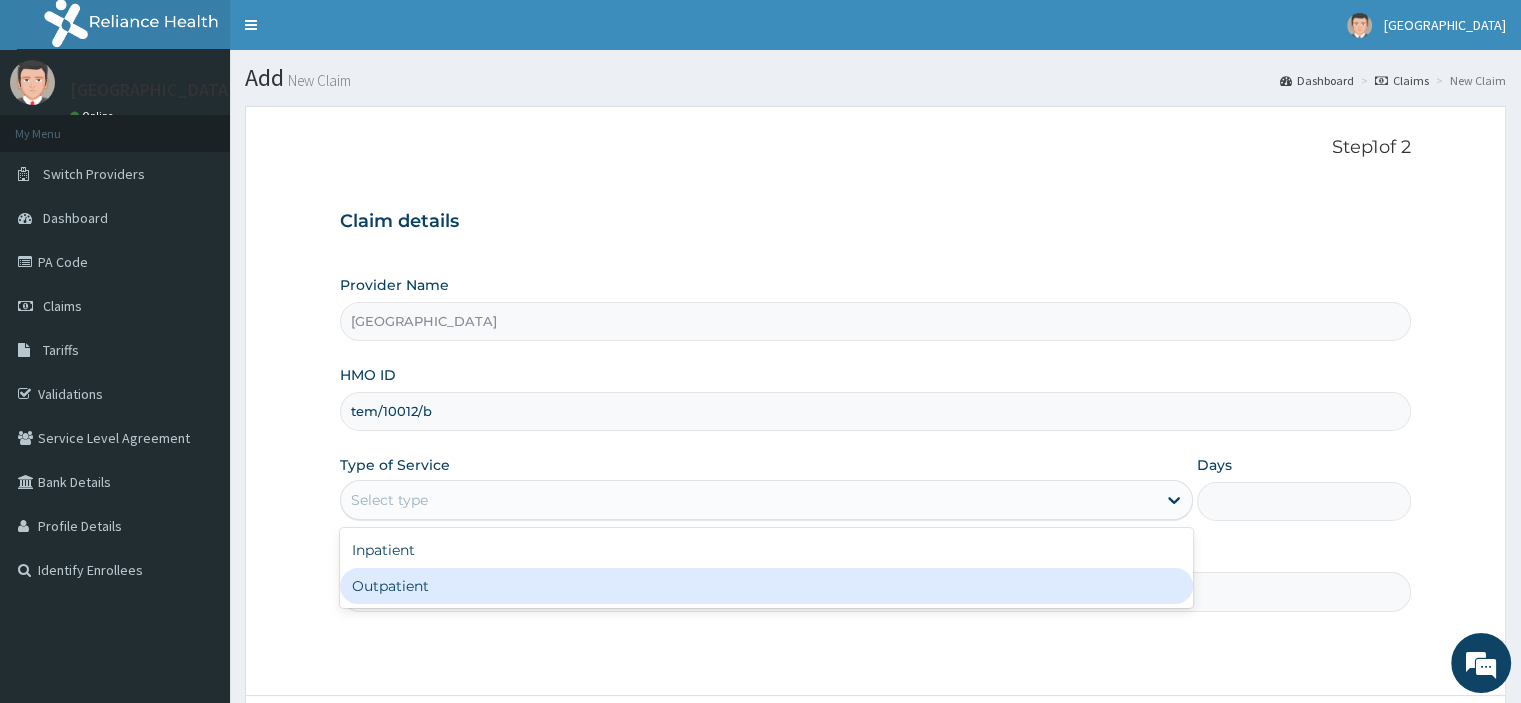 click on "Outpatient" at bounding box center [766, 586] 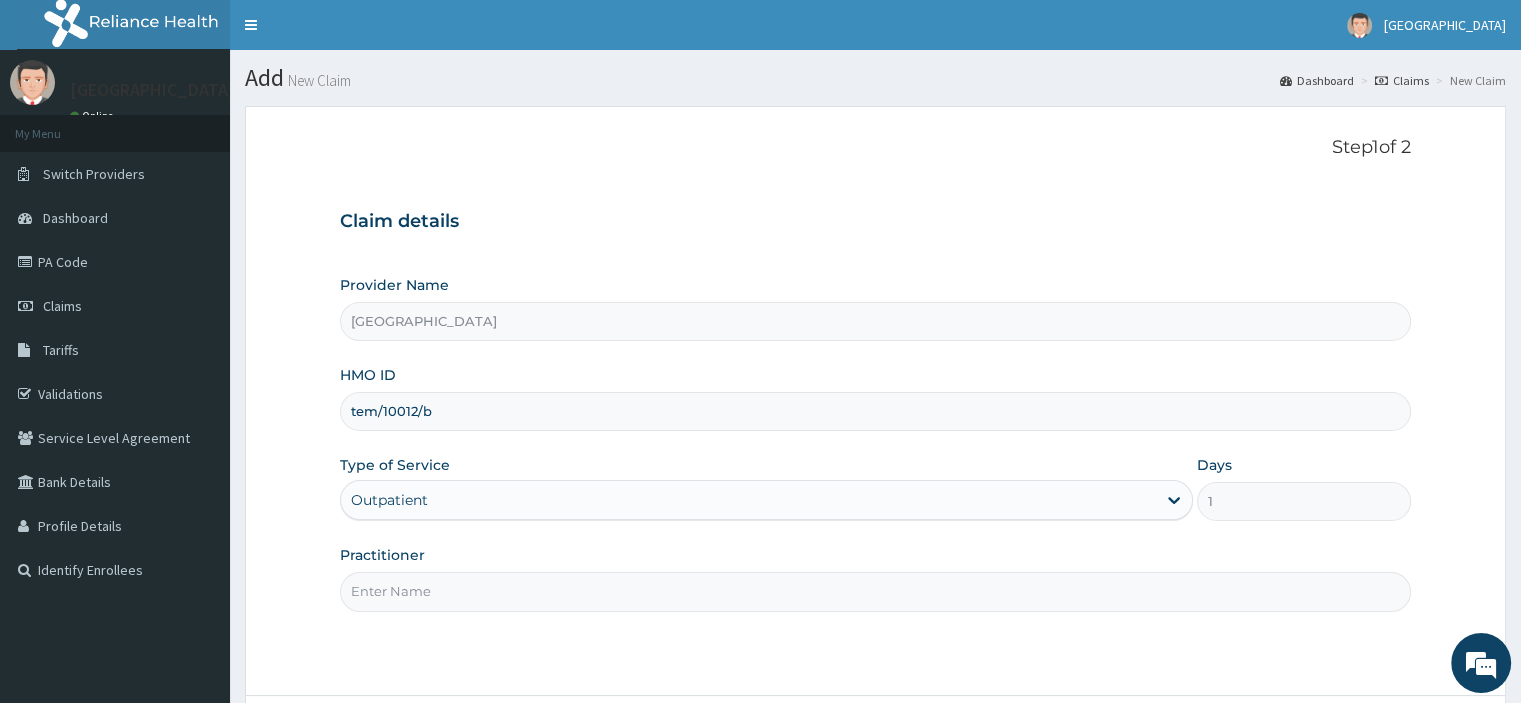 click on "Practitioner" at bounding box center (875, 591) 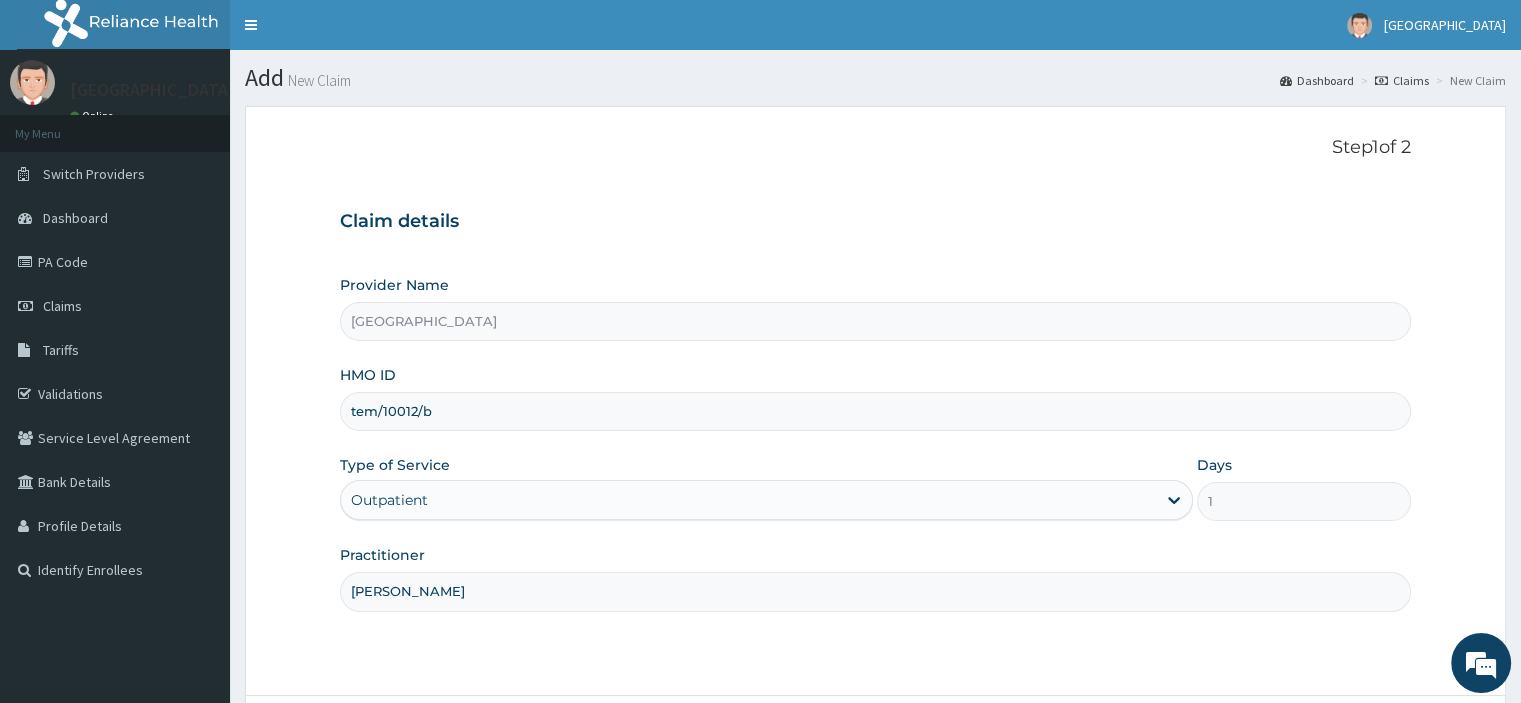 type on "DR YUSUF" 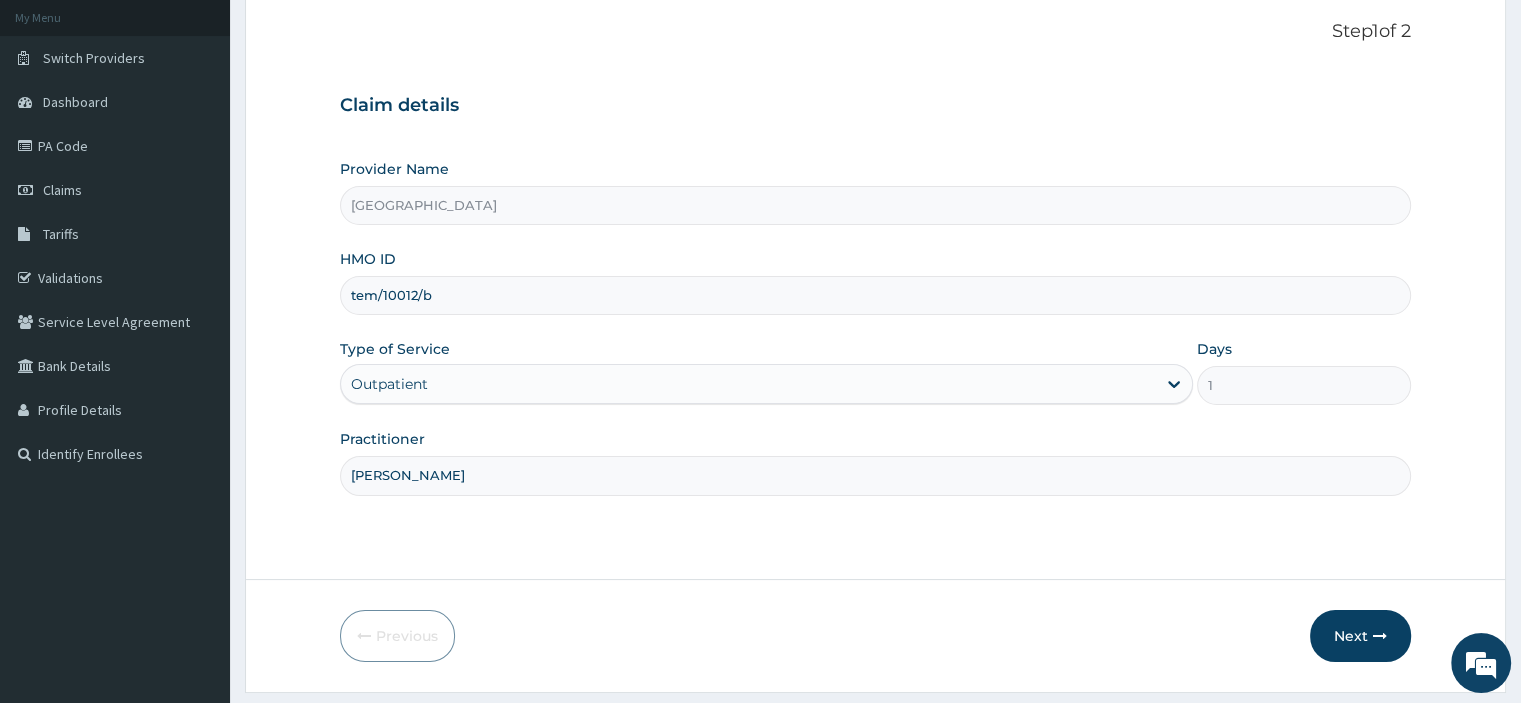 scroll, scrollTop: 171, scrollLeft: 0, axis: vertical 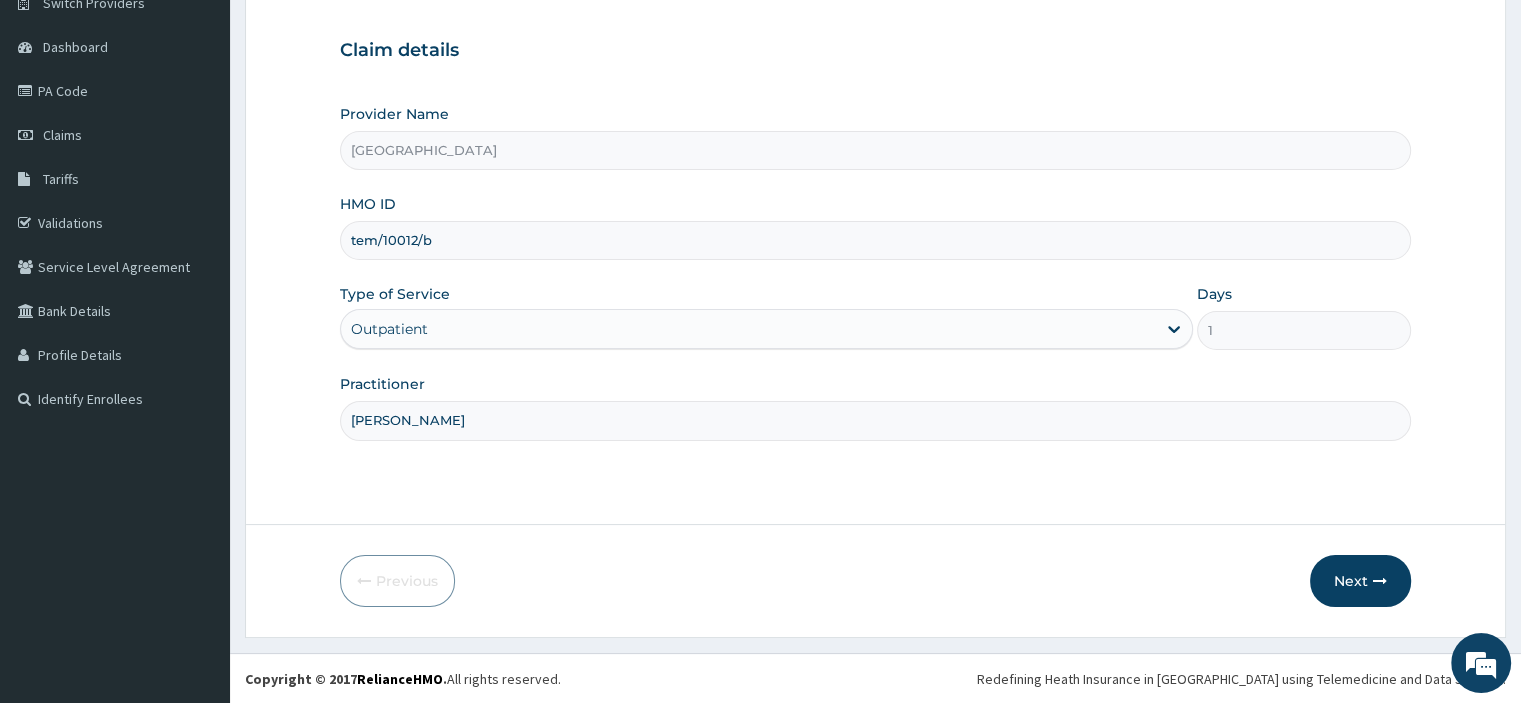 click on "Next" at bounding box center (1360, 581) 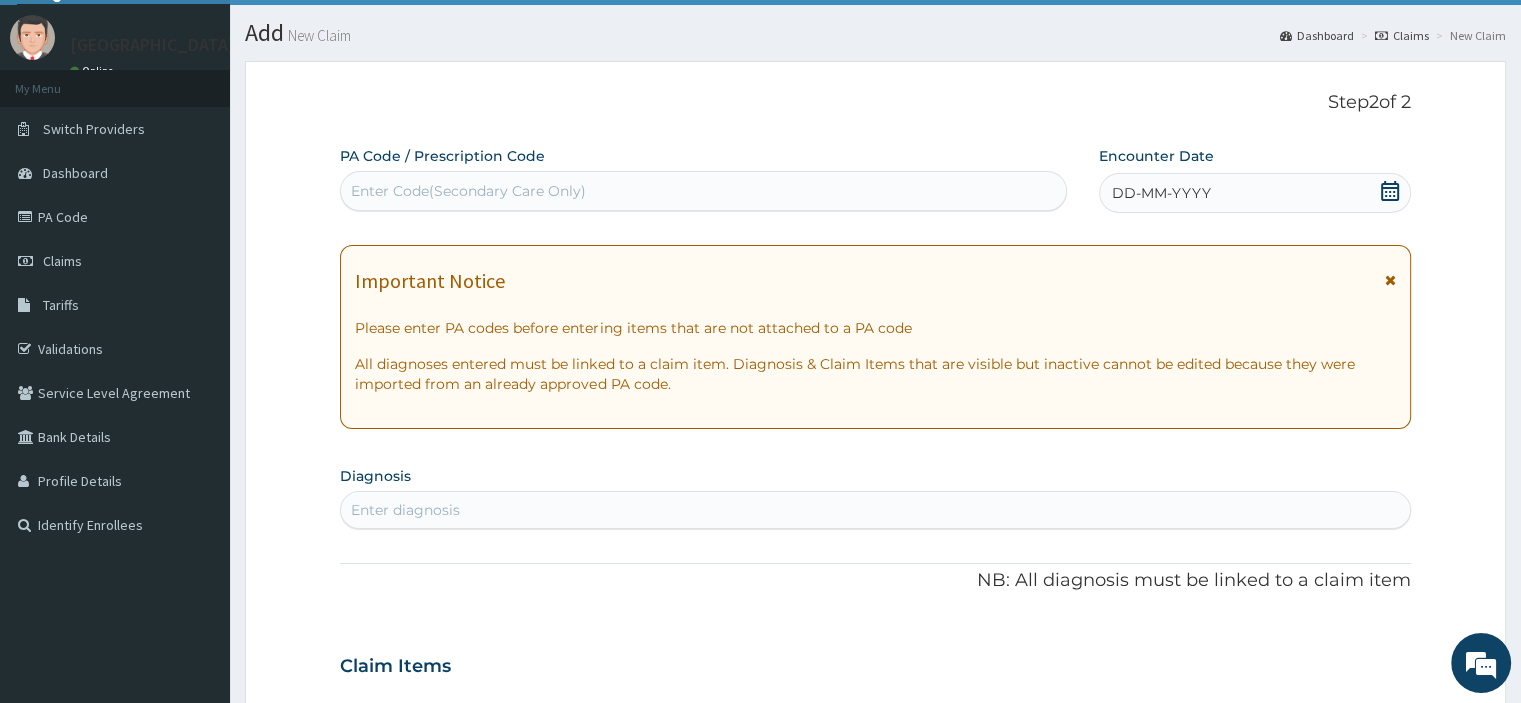 scroll, scrollTop: 44, scrollLeft: 0, axis: vertical 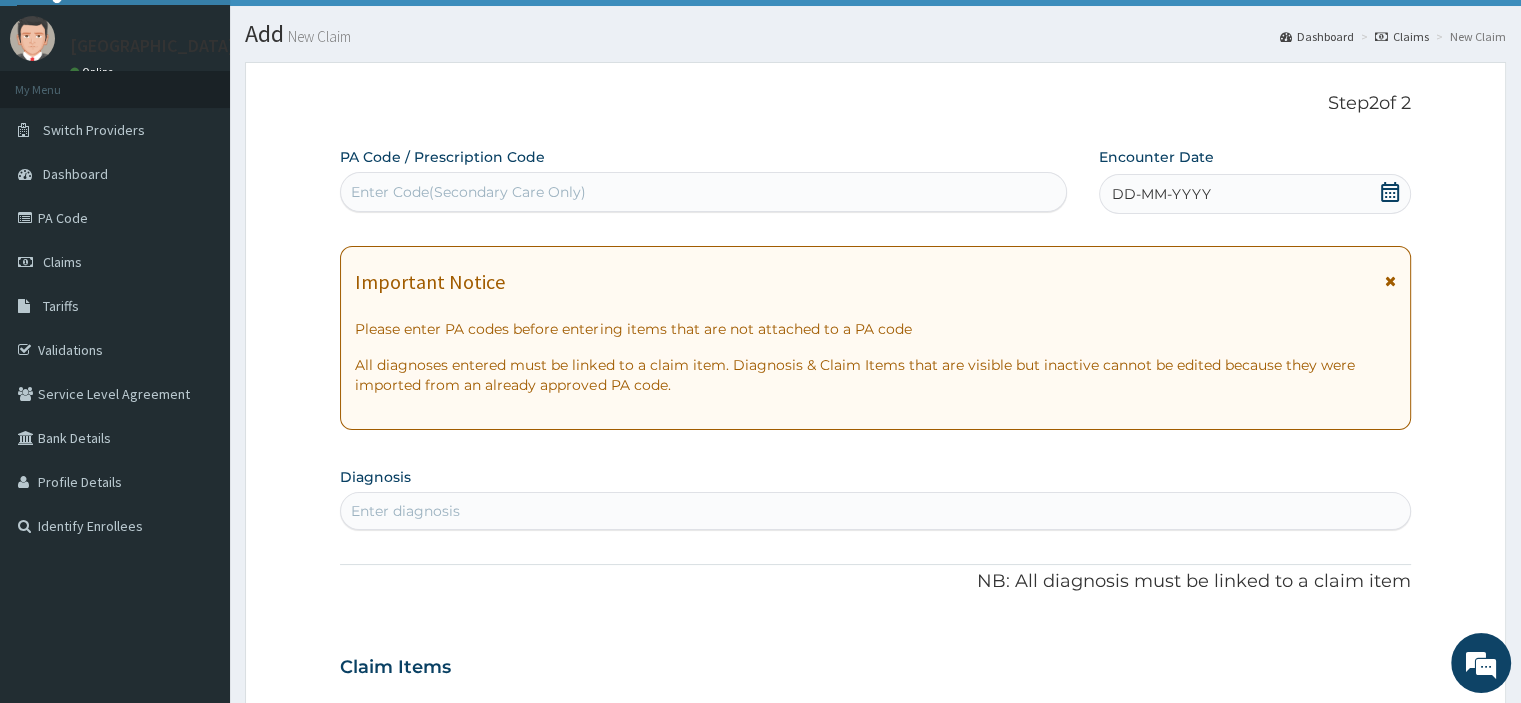 click on "Enter Code(Secondary Care Only)" at bounding box center (468, 192) 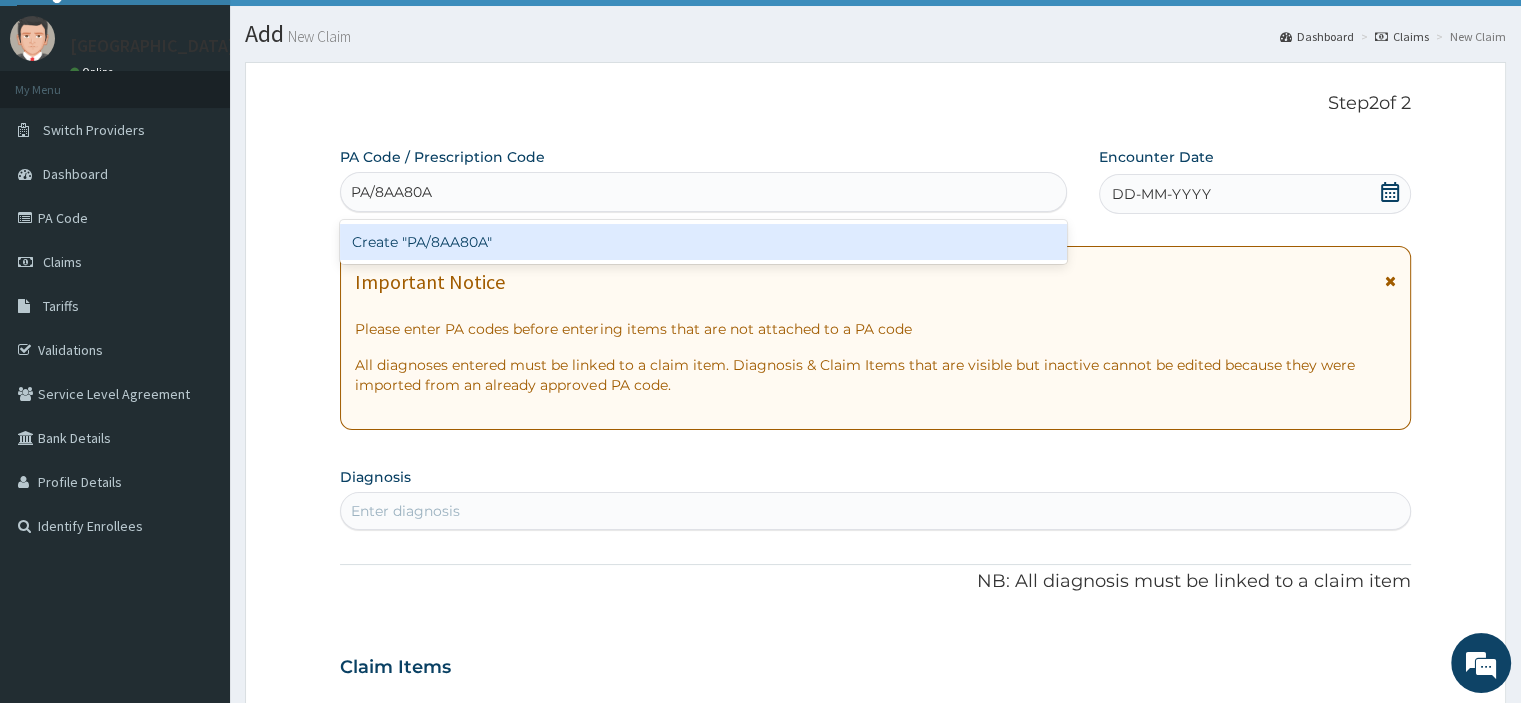 click on "Create "PA/8AA80A"" at bounding box center (703, 242) 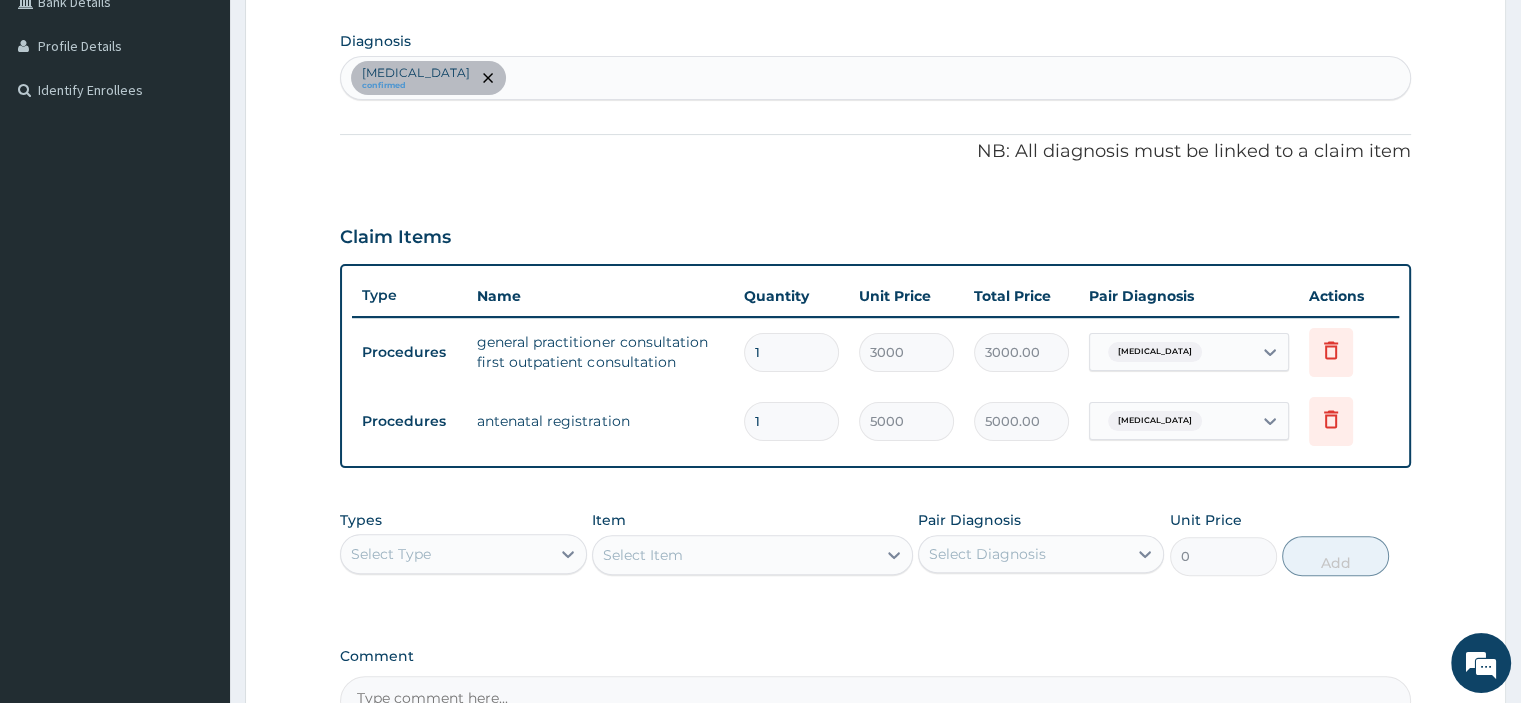 scroll, scrollTop: 709, scrollLeft: 0, axis: vertical 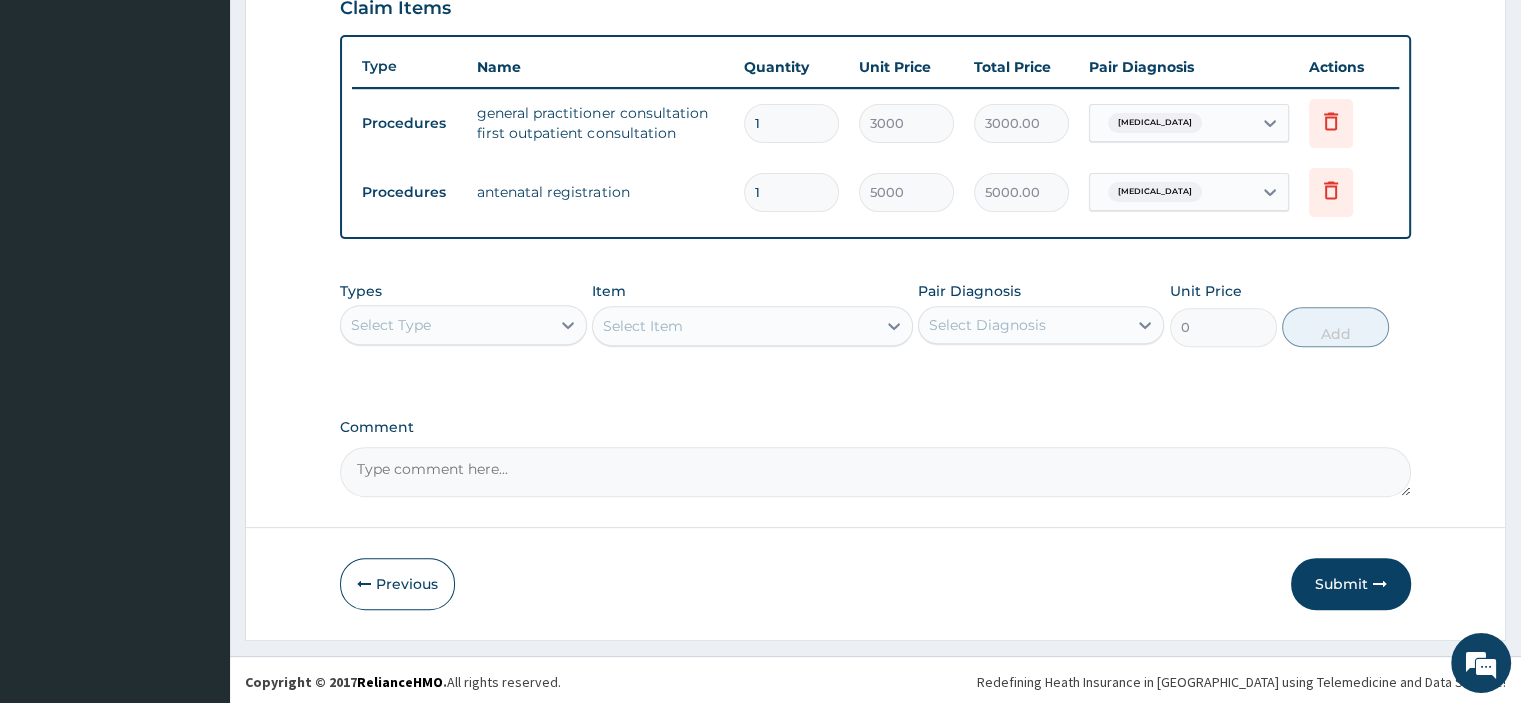 click on "Submit" at bounding box center [1351, 584] 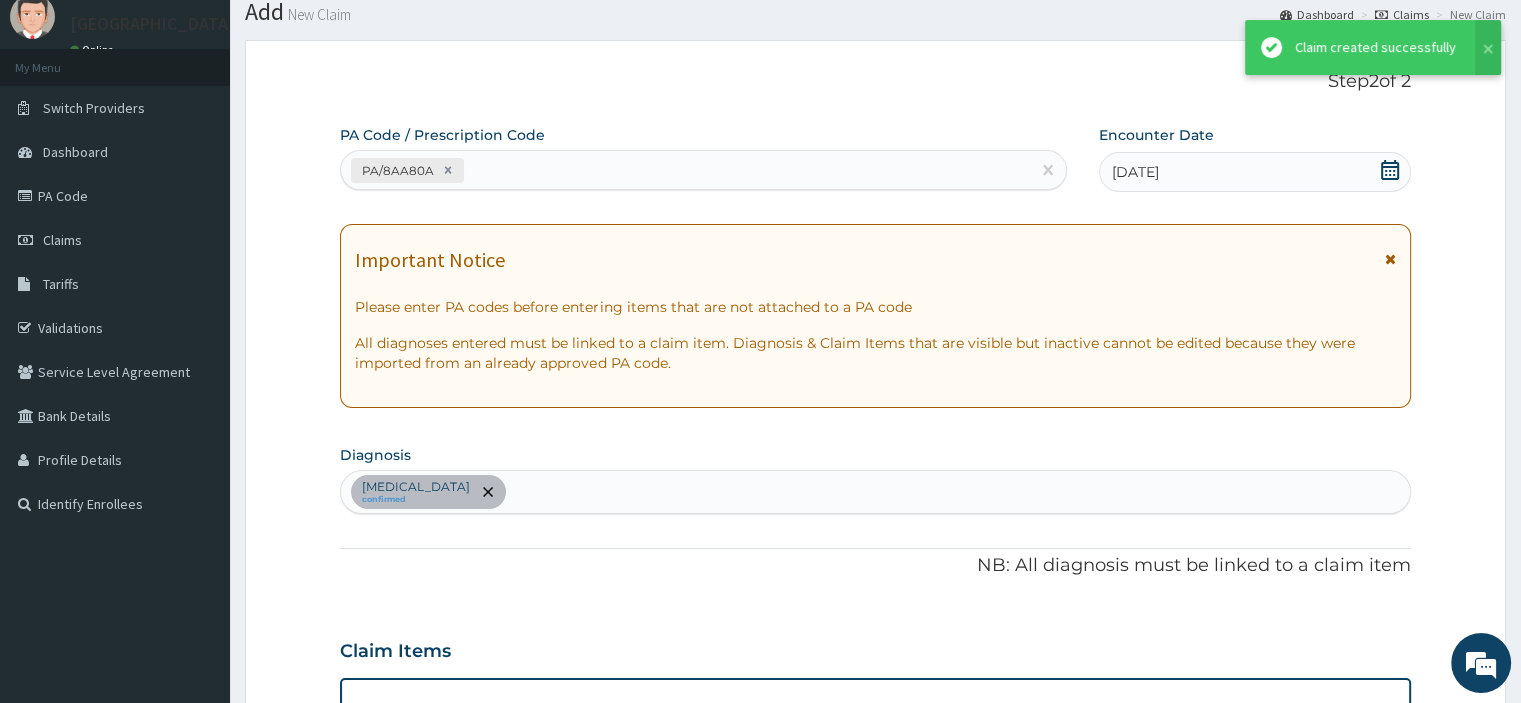scroll, scrollTop: 709, scrollLeft: 0, axis: vertical 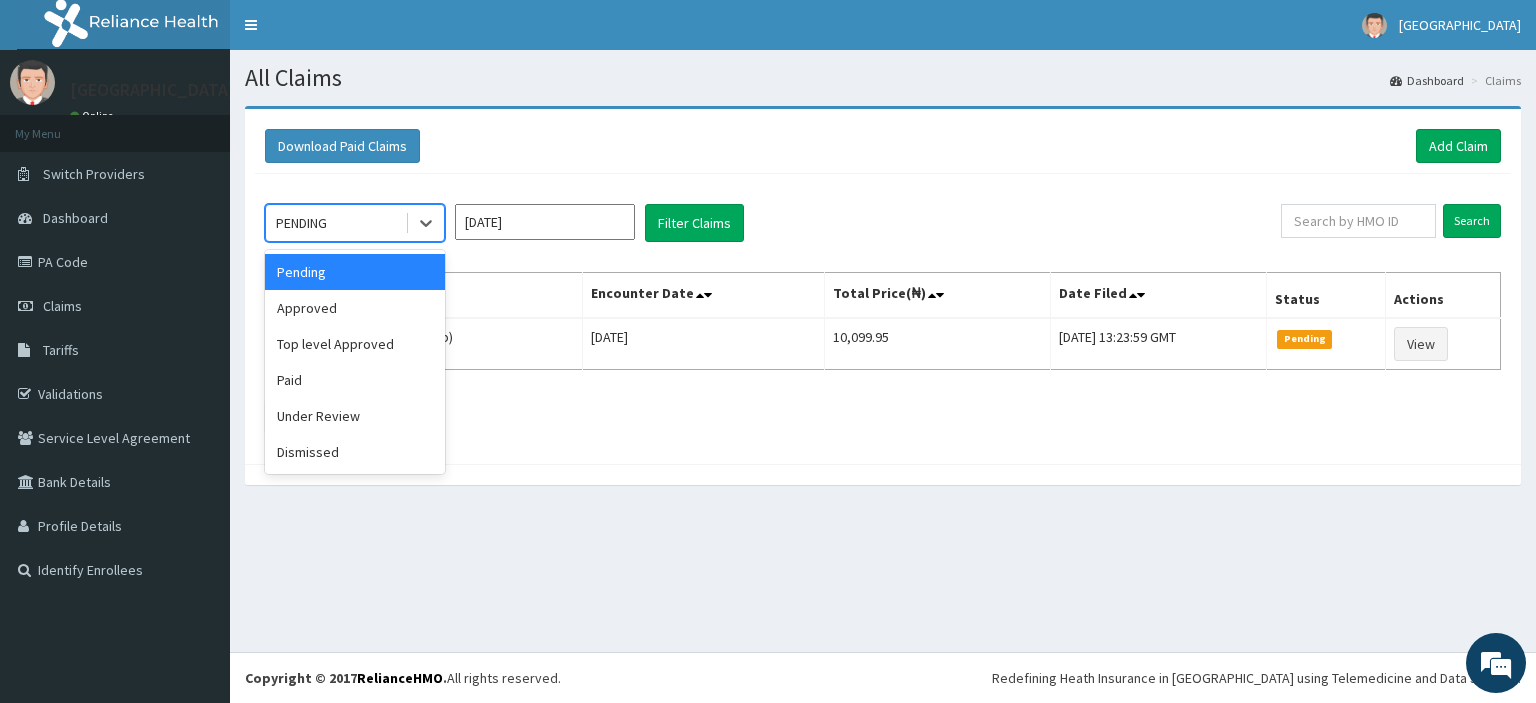 click on "Approved" at bounding box center [355, 308] 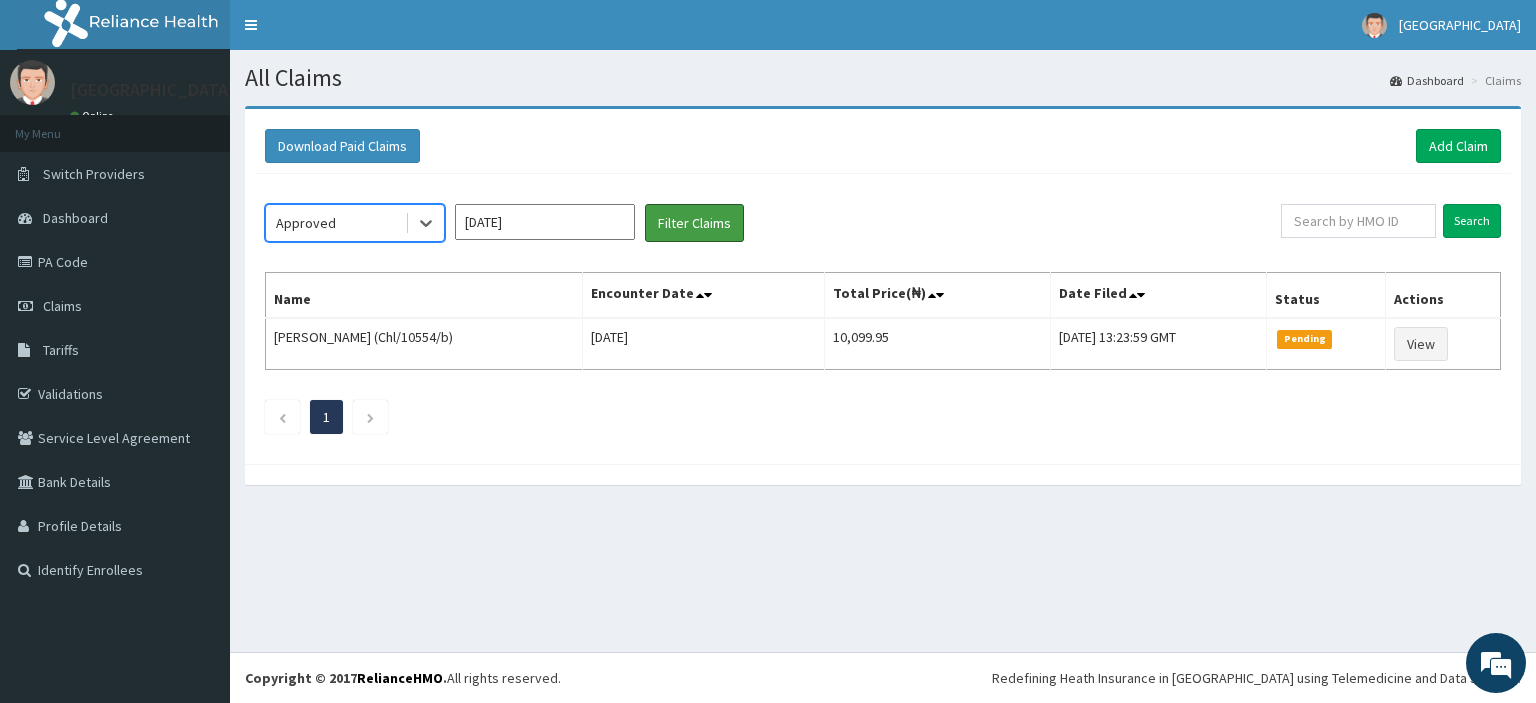 click on "Filter Claims" at bounding box center [694, 223] 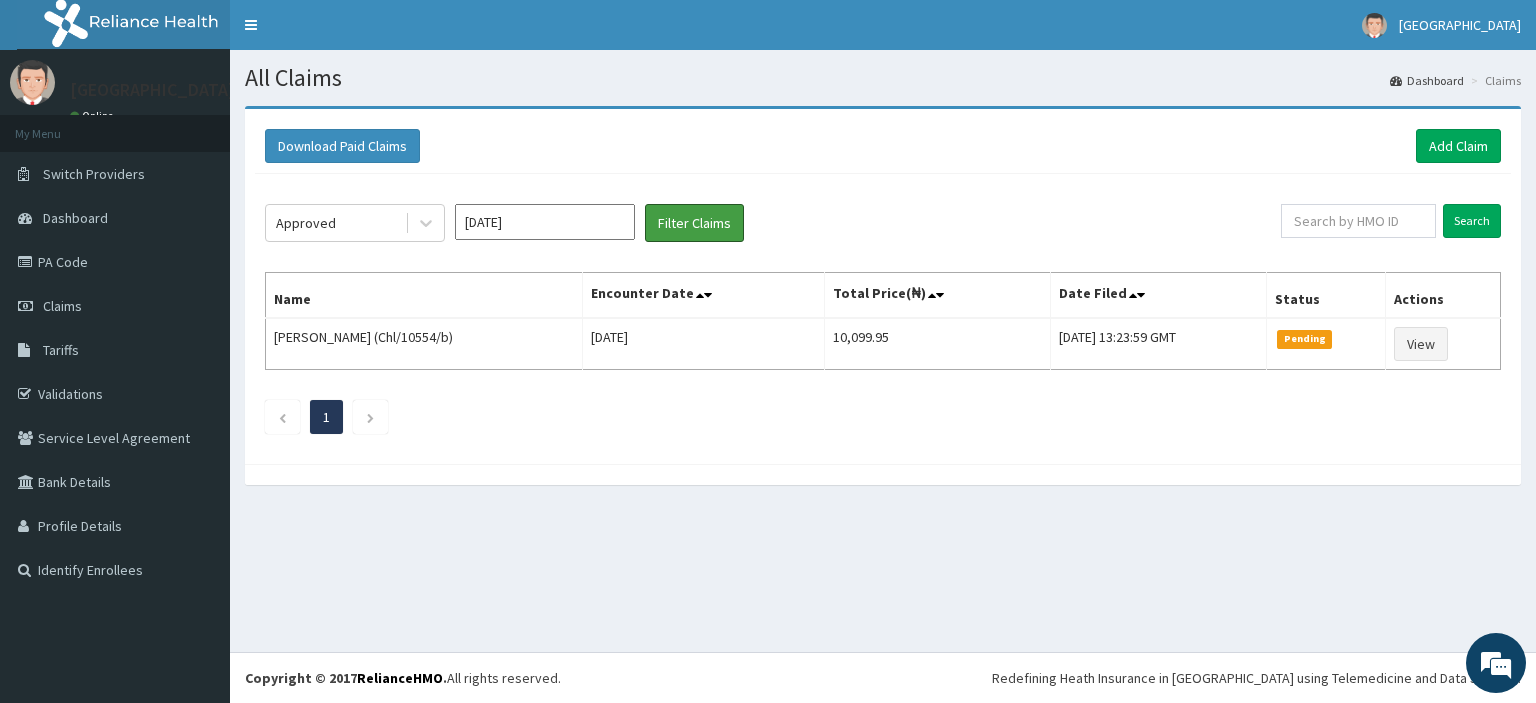 click on "Filter Claims" at bounding box center [694, 223] 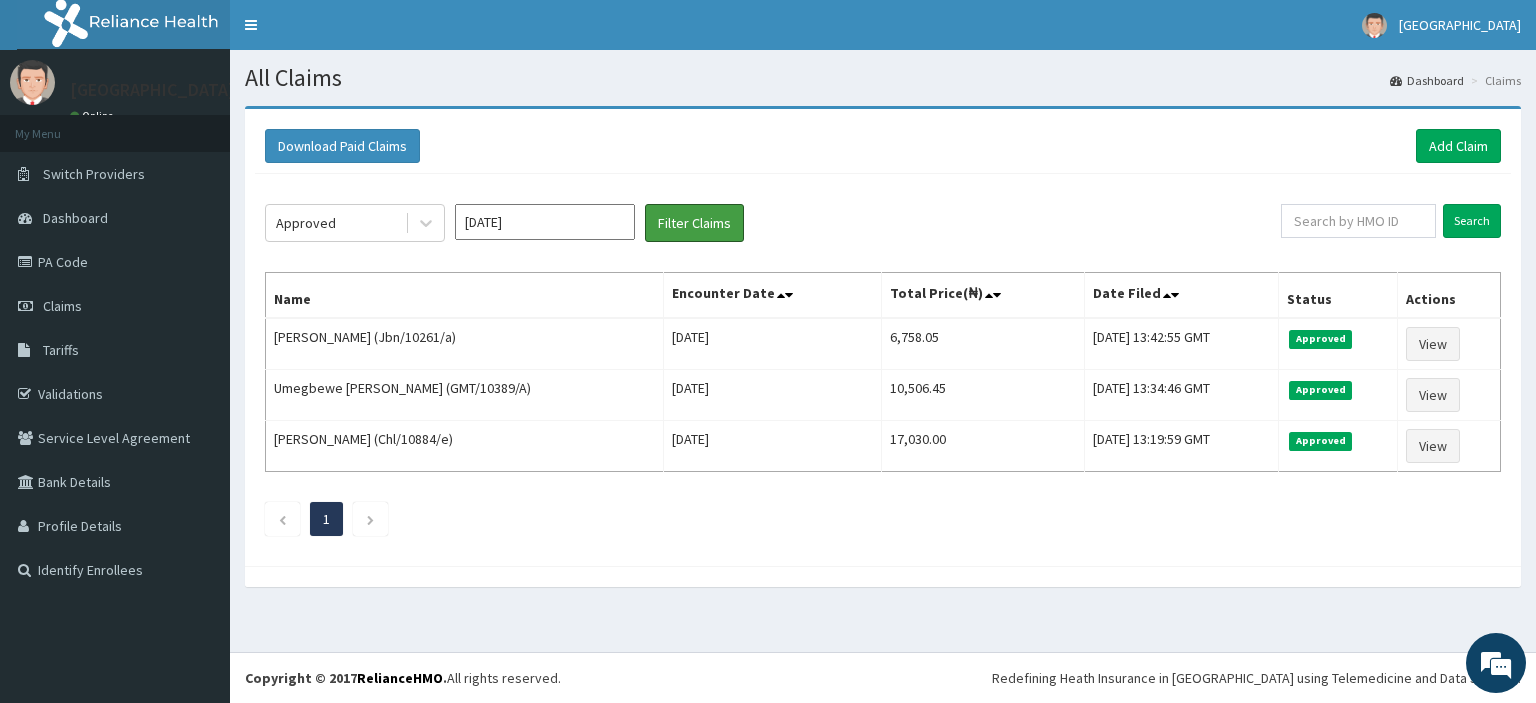 scroll, scrollTop: 0, scrollLeft: 0, axis: both 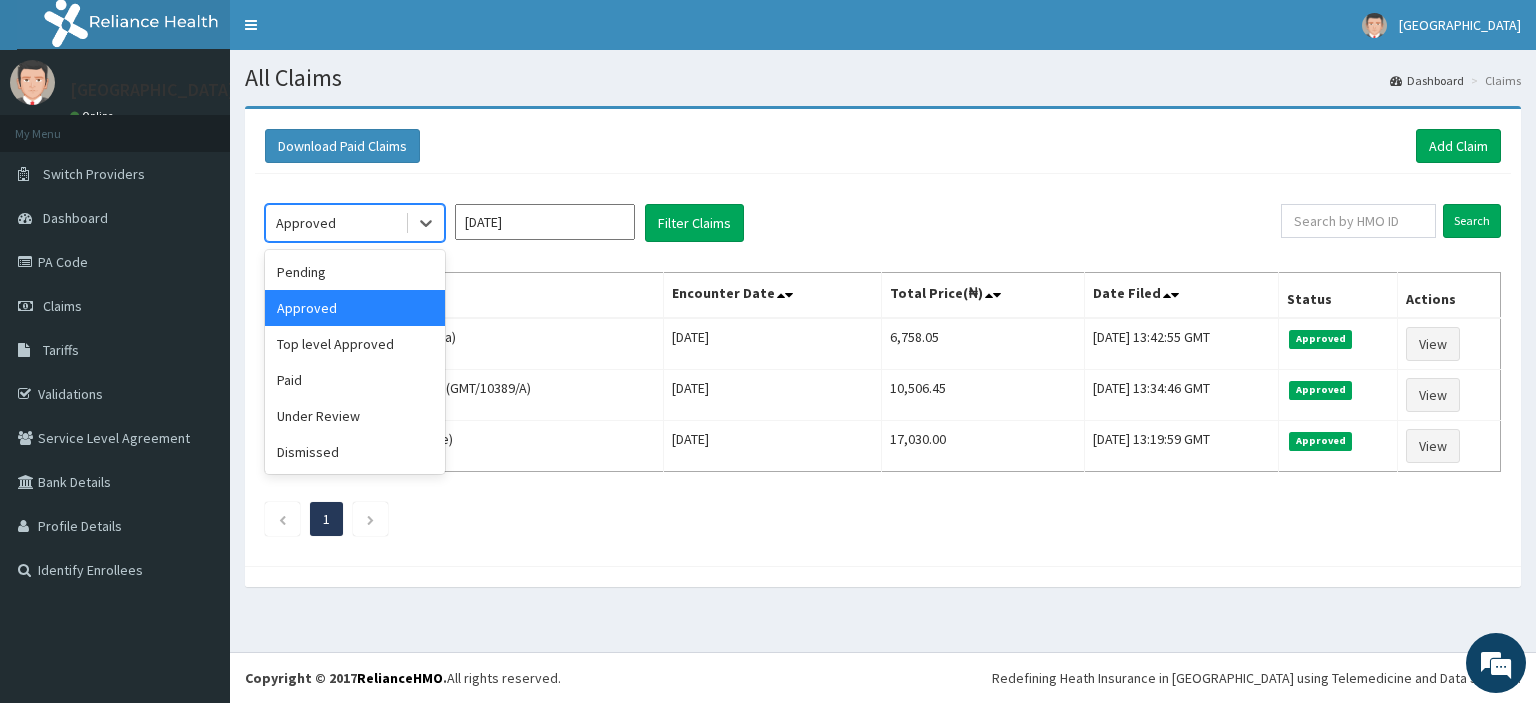 click on "Pending" at bounding box center [355, 272] 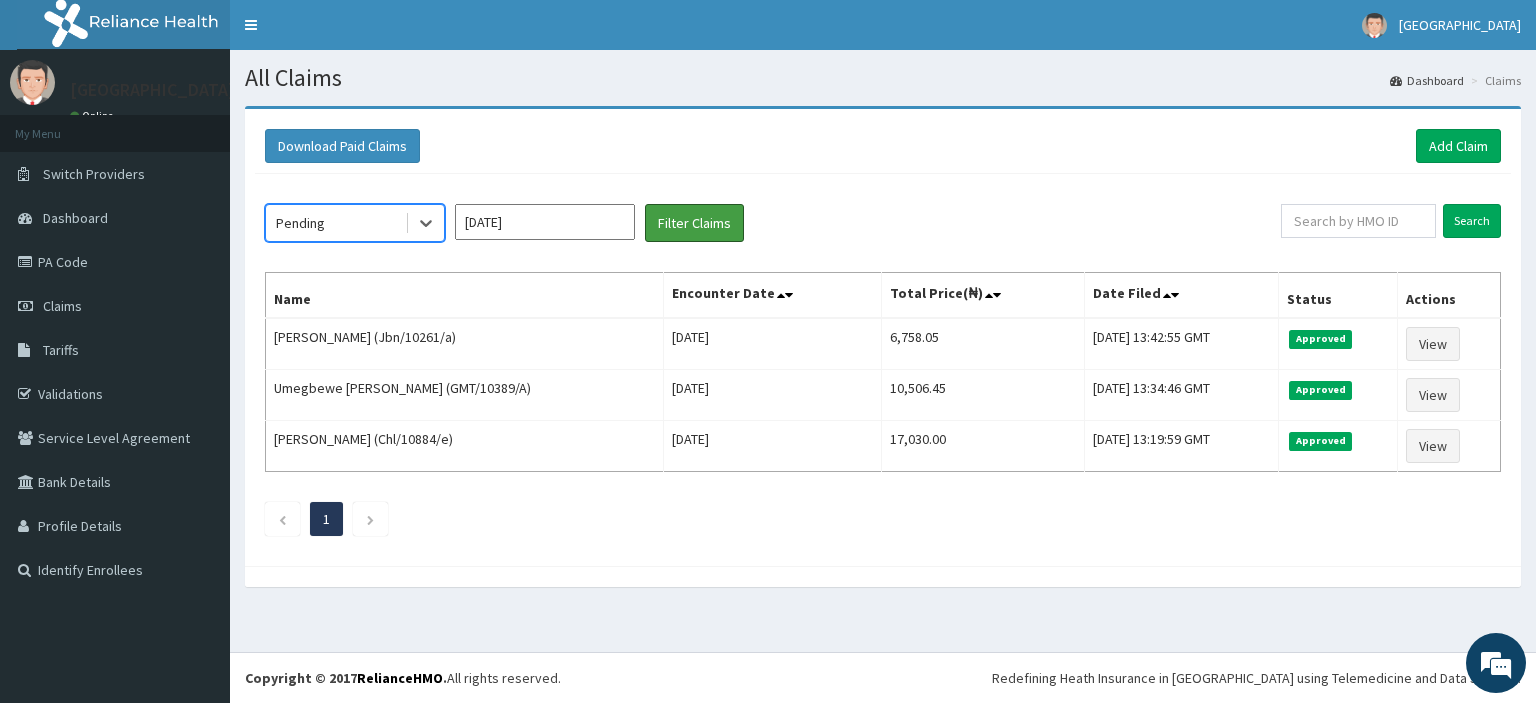 click on "Filter Claims" at bounding box center (694, 223) 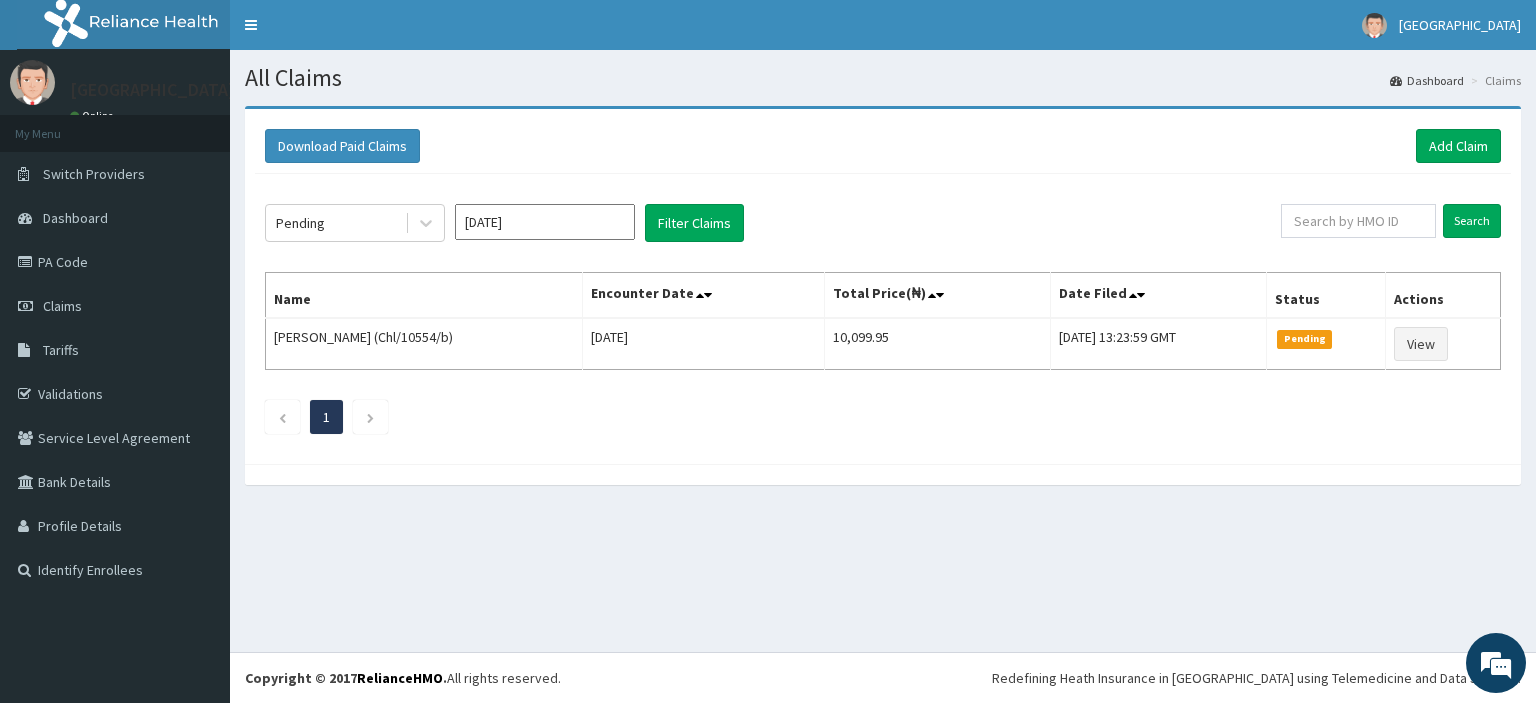 click on "Claims" at bounding box center [1493, 80] 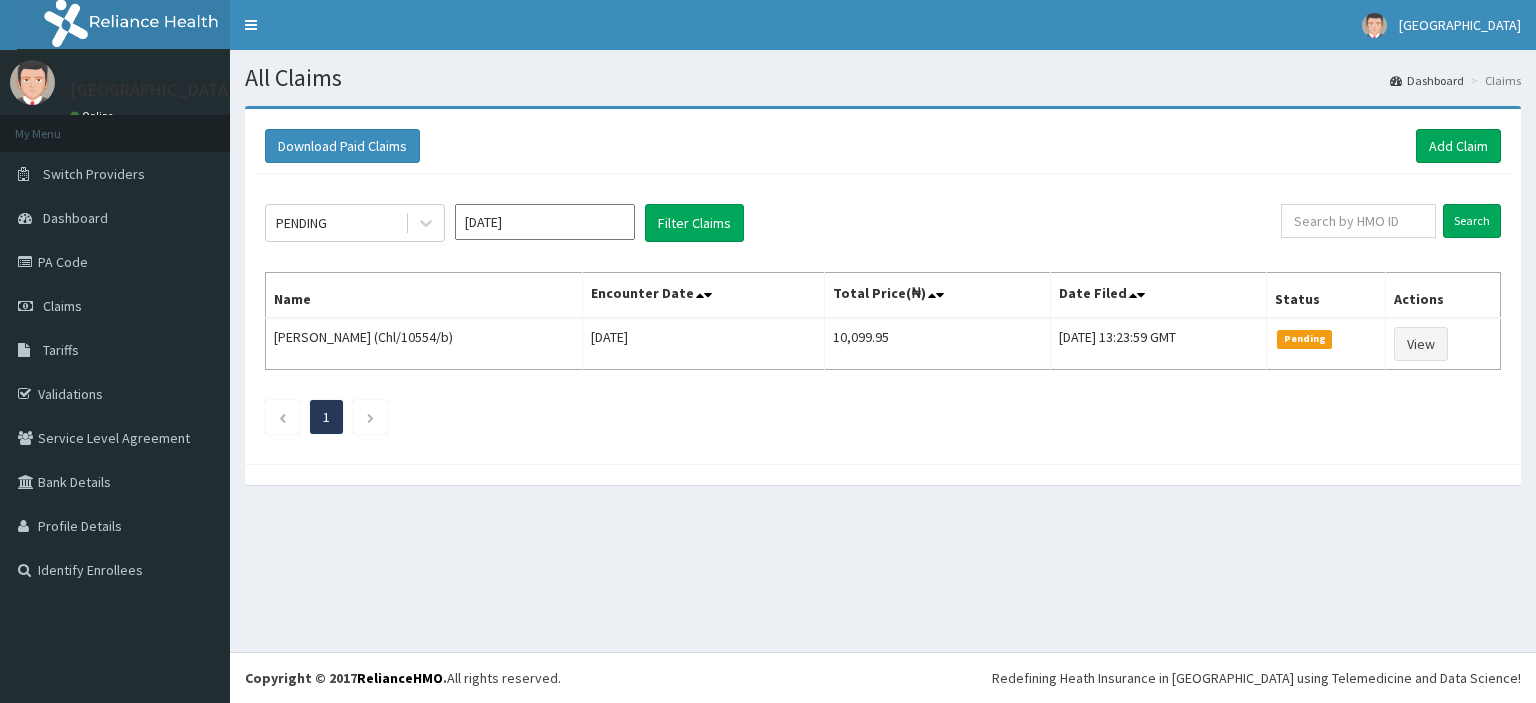 scroll, scrollTop: 0, scrollLeft: 0, axis: both 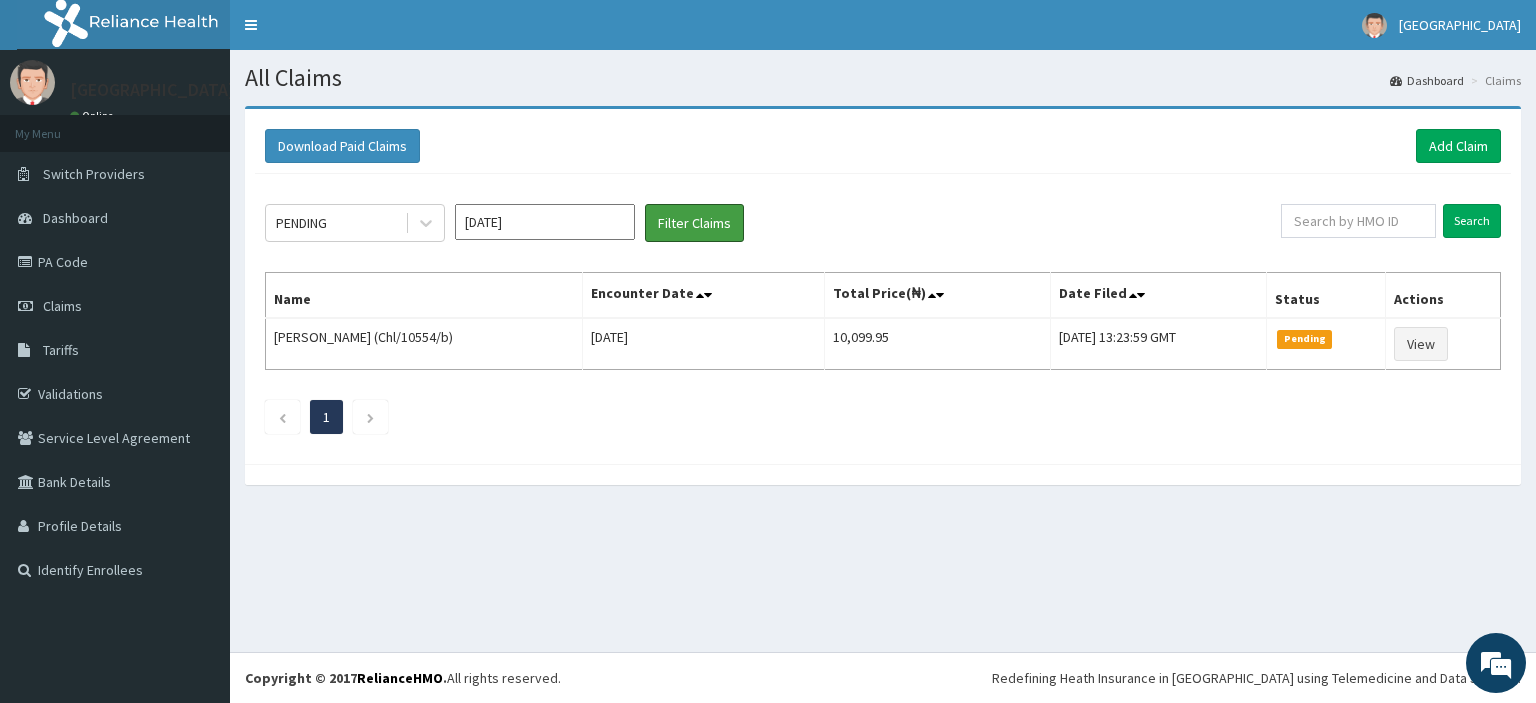 click on "Filter Claims" at bounding box center [694, 223] 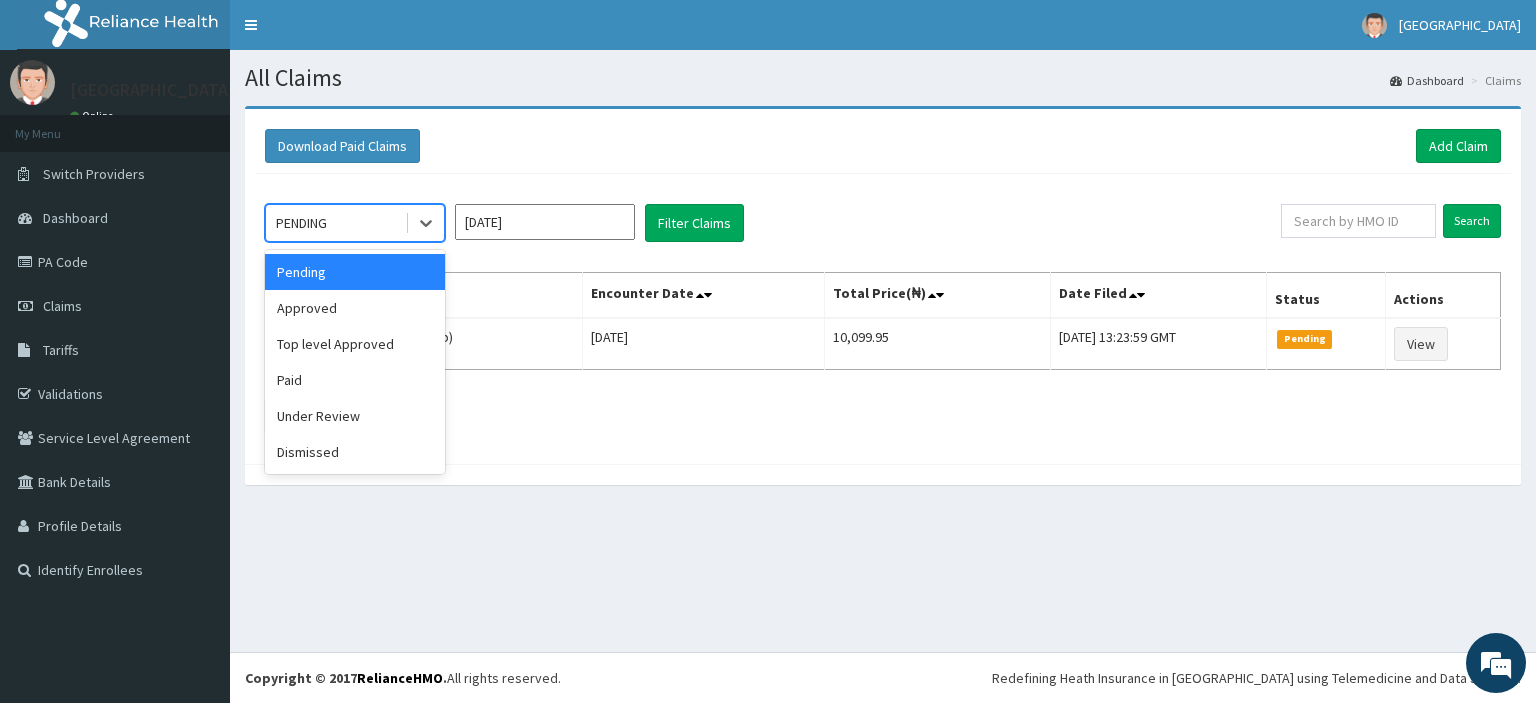 click on "Approved" at bounding box center (355, 308) 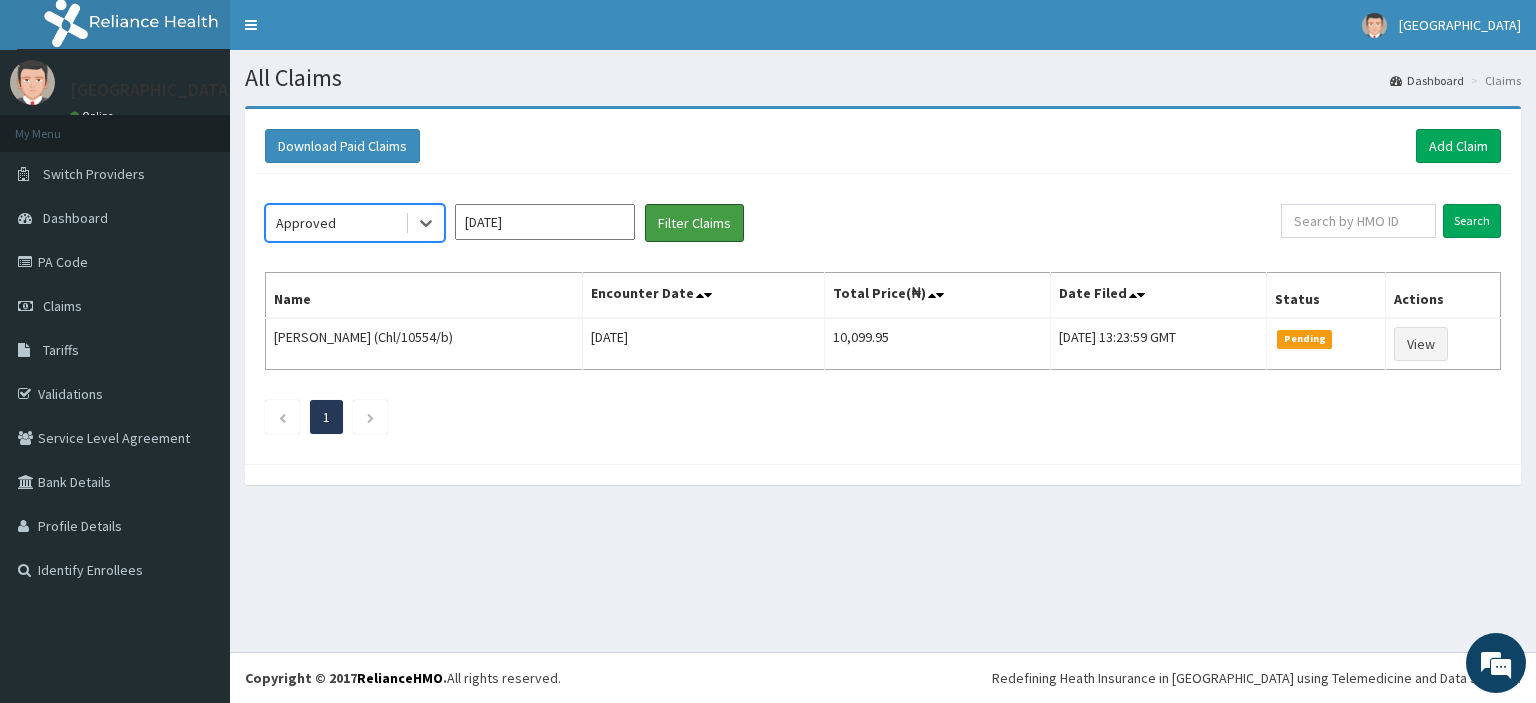 click on "Filter Claims" at bounding box center (694, 223) 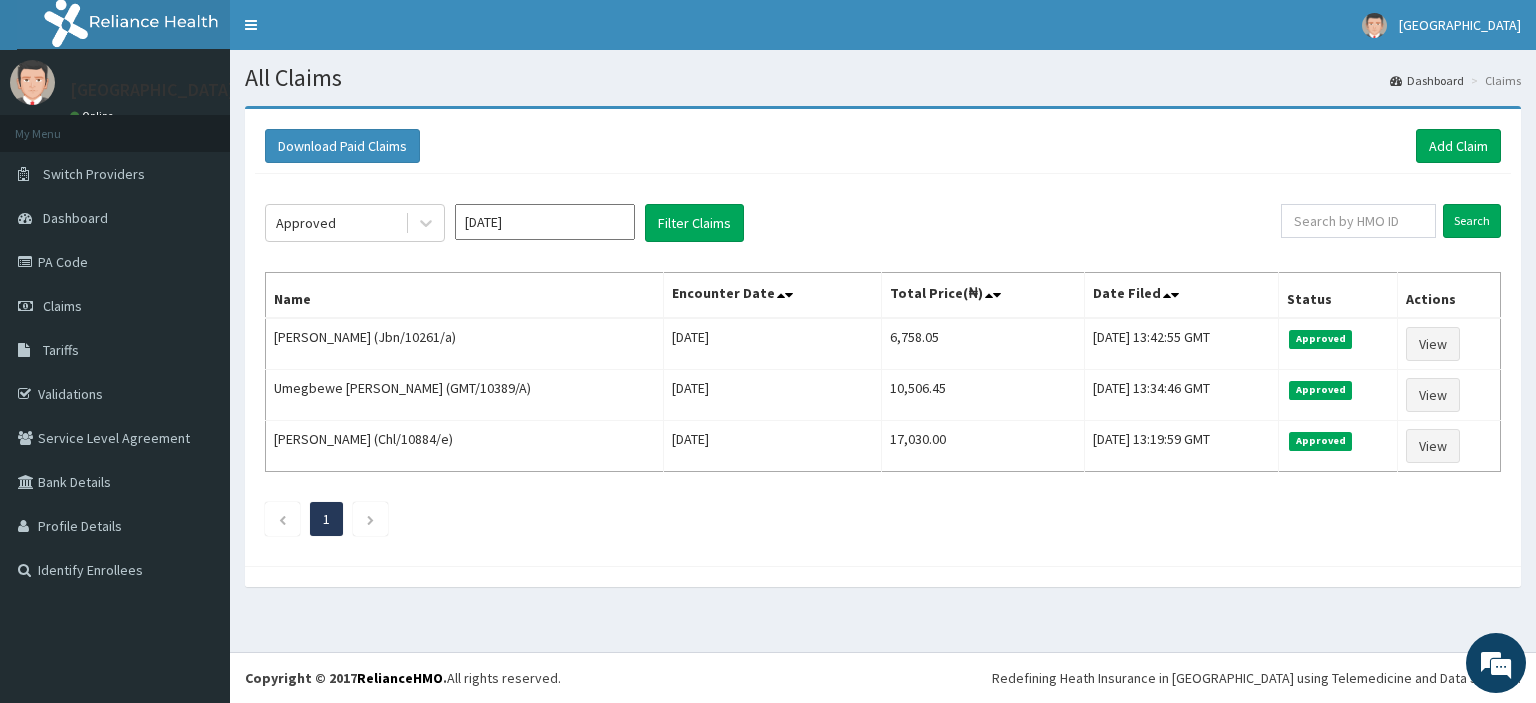 click on "Tue Jul 08 2025" at bounding box center [772, 395] 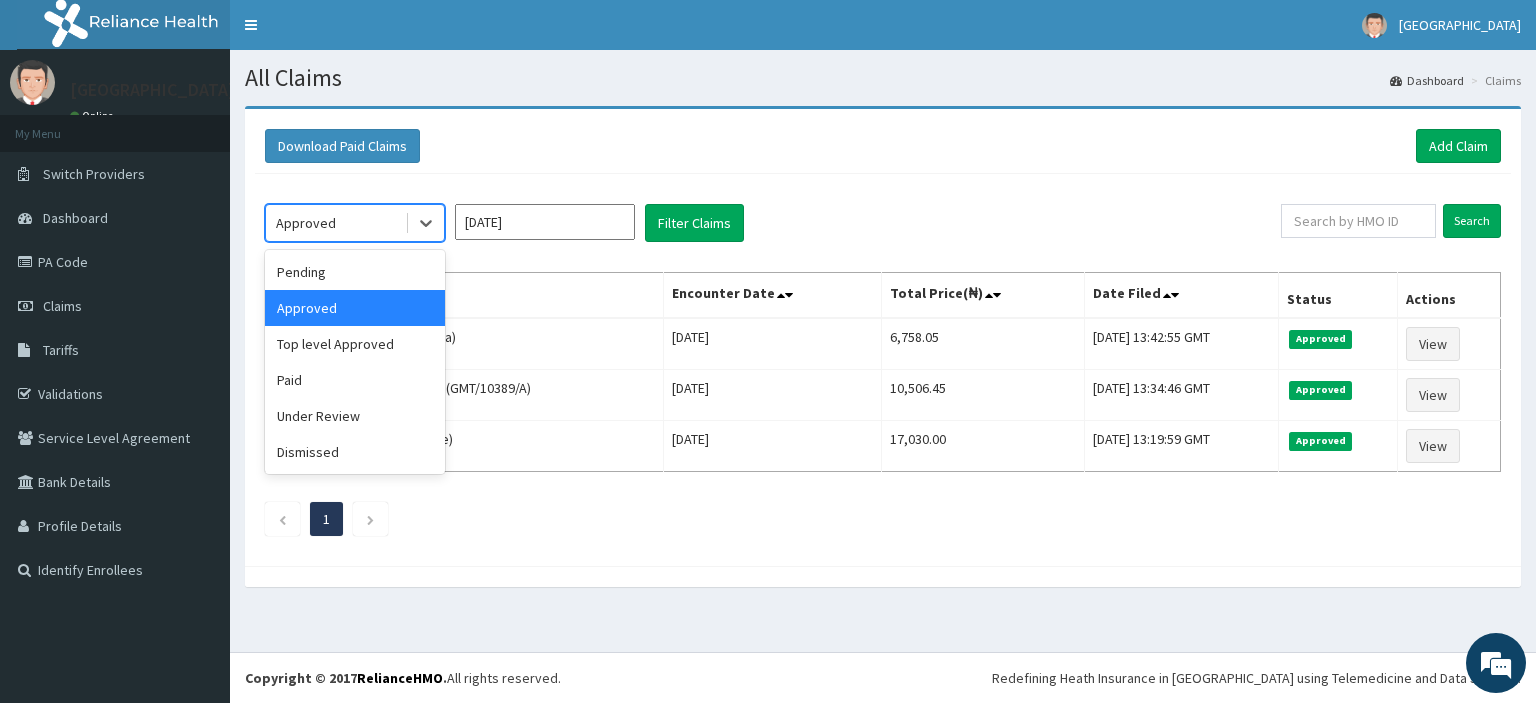 click on "Top level Approved" at bounding box center [355, 344] 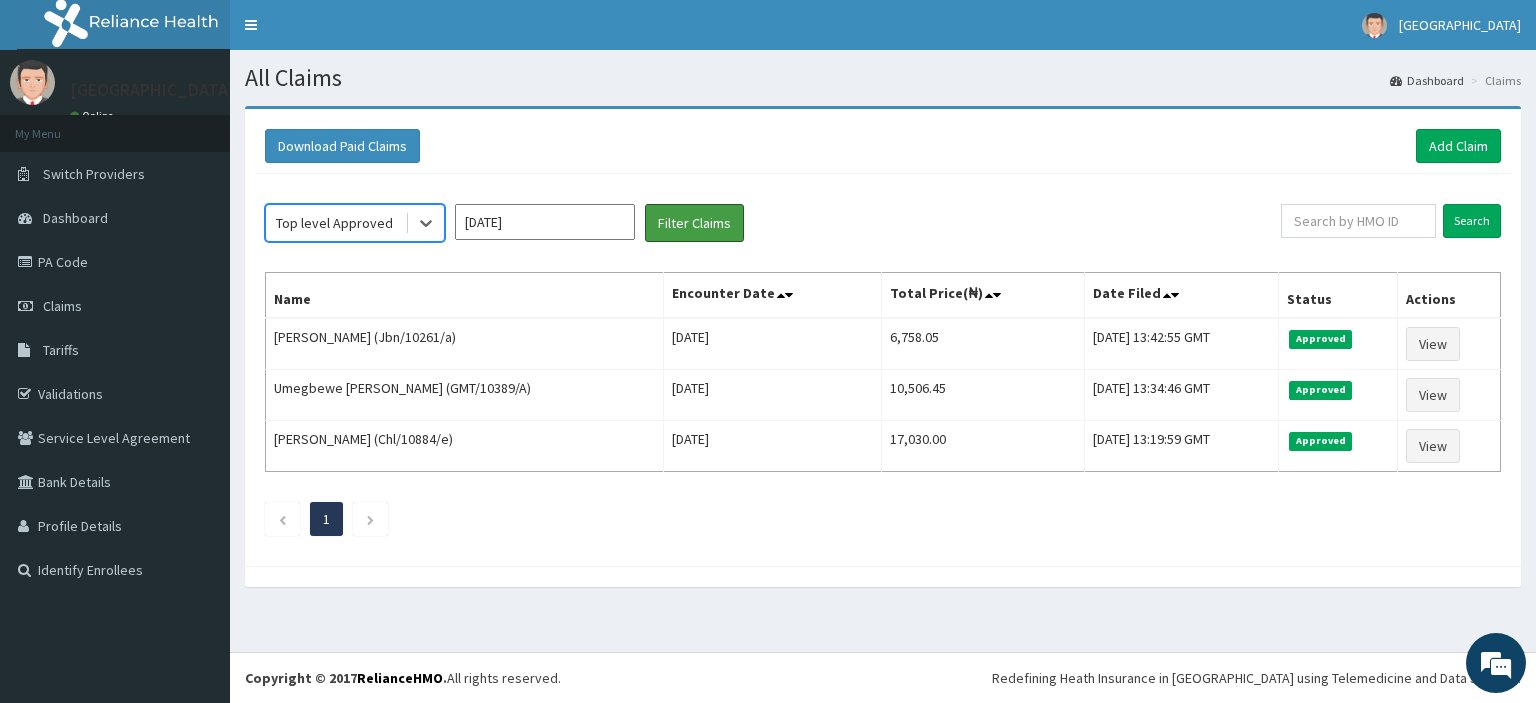 click on "Filter Claims" at bounding box center [694, 223] 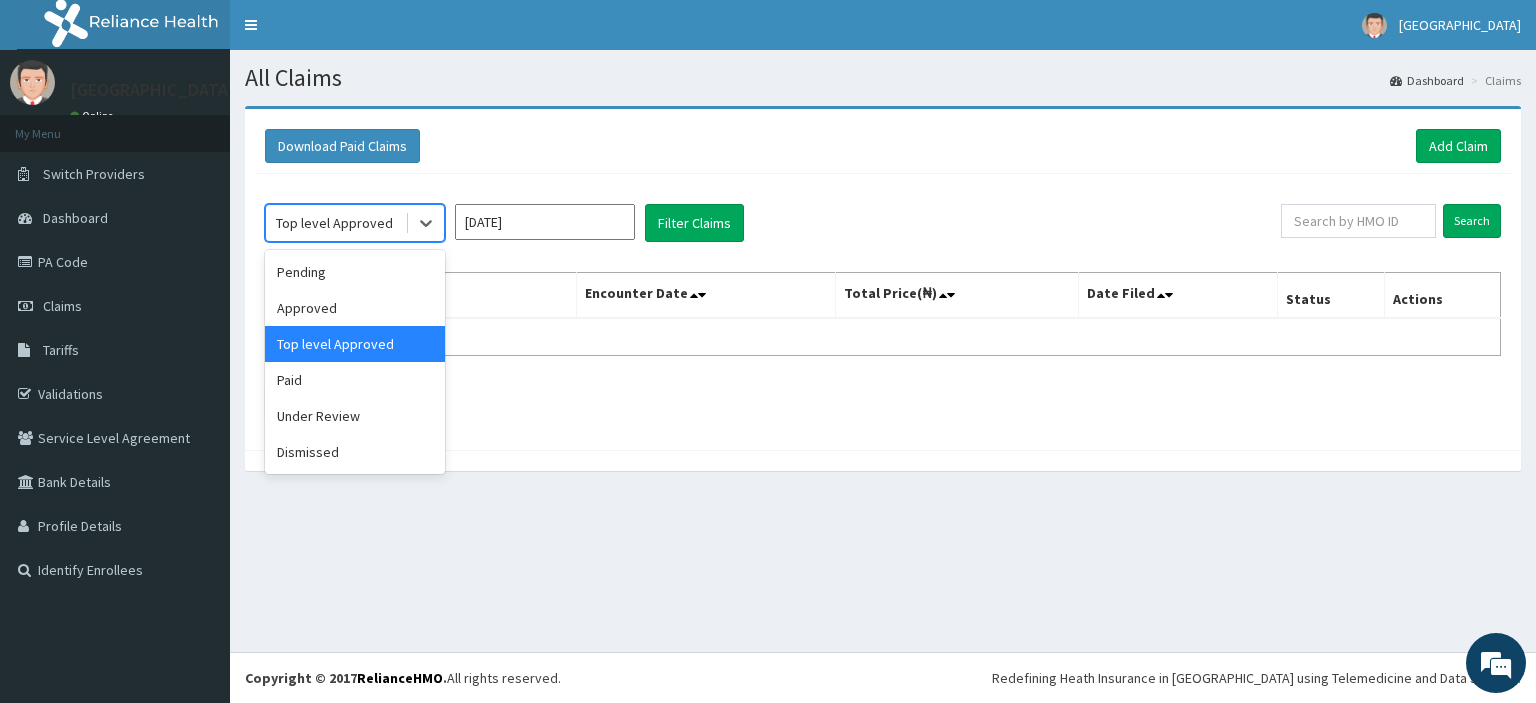 click on "Under Review" at bounding box center (355, 416) 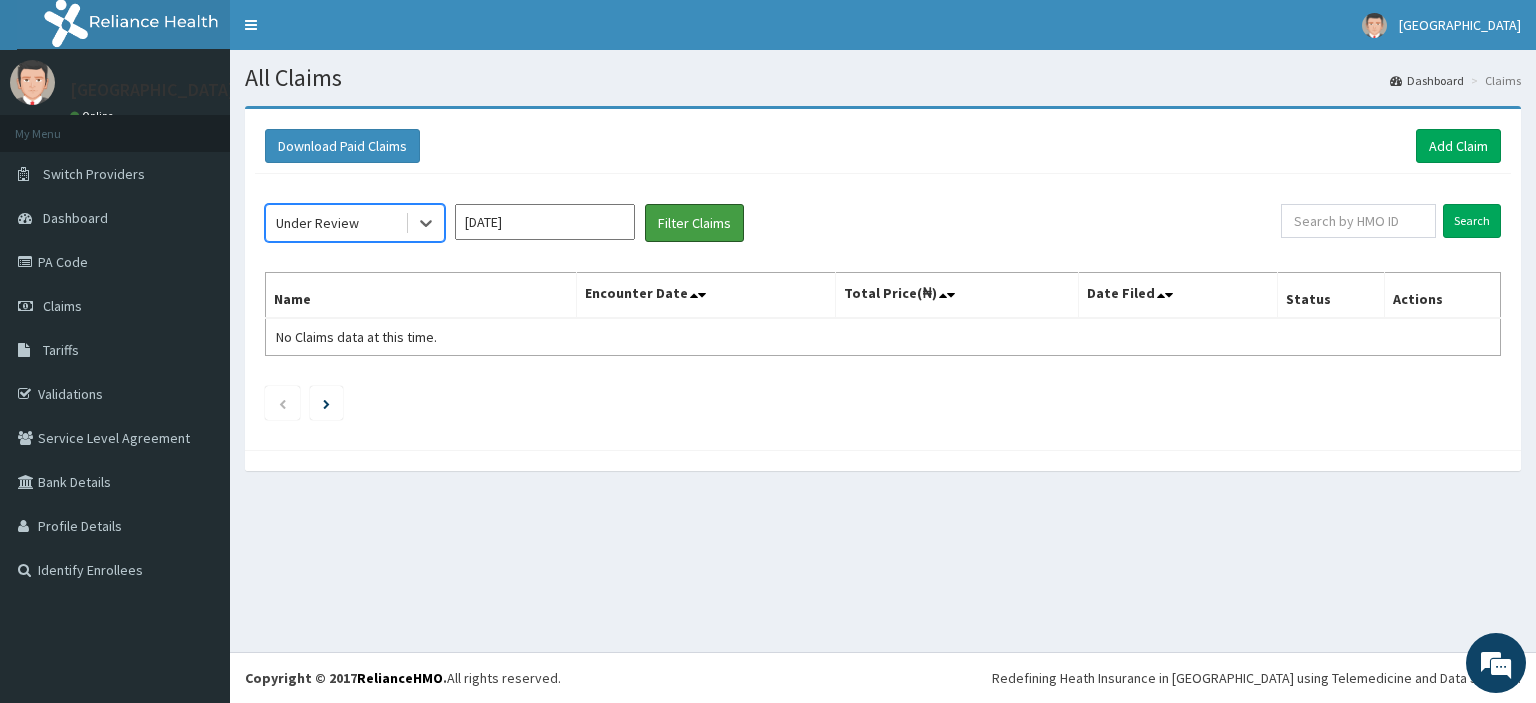 click on "Filter Claims" at bounding box center [694, 223] 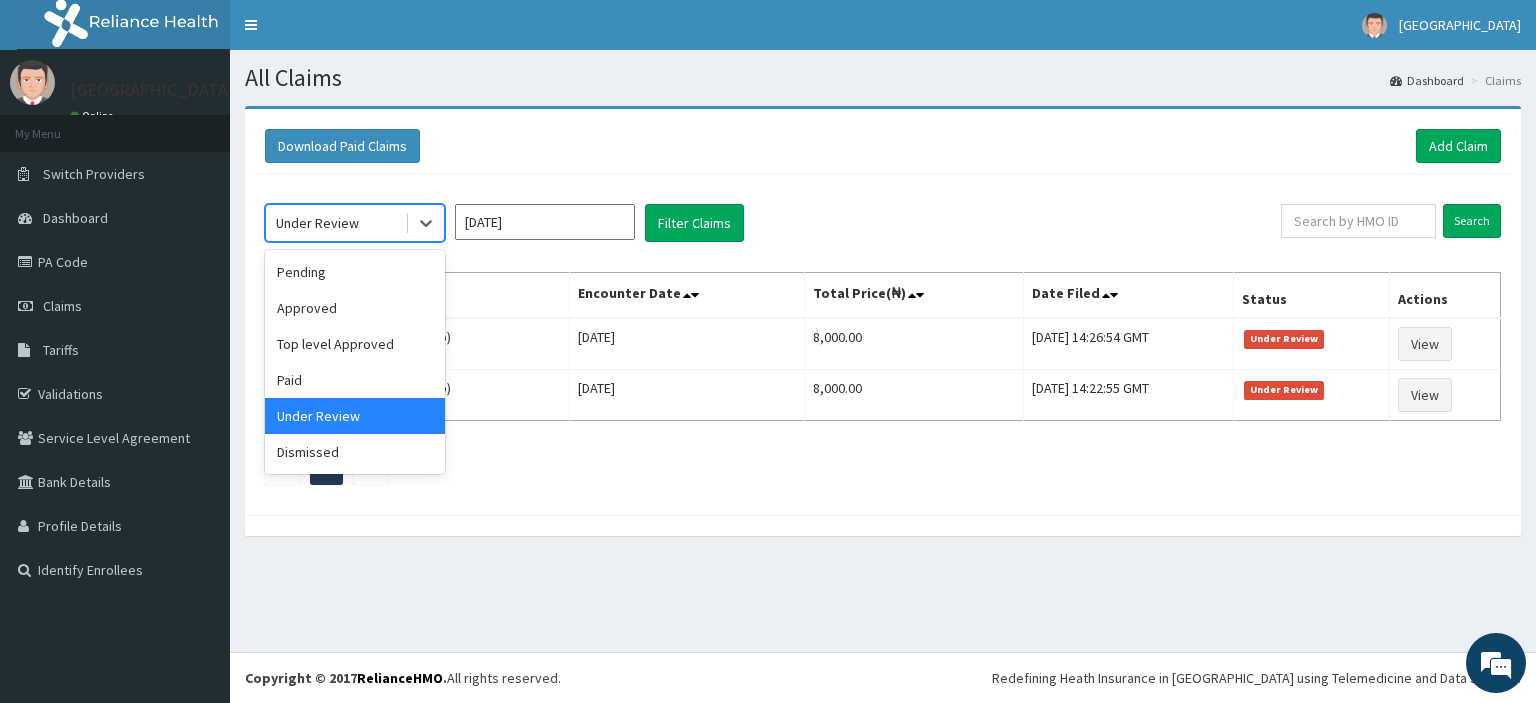 click on "1" at bounding box center (883, 468) 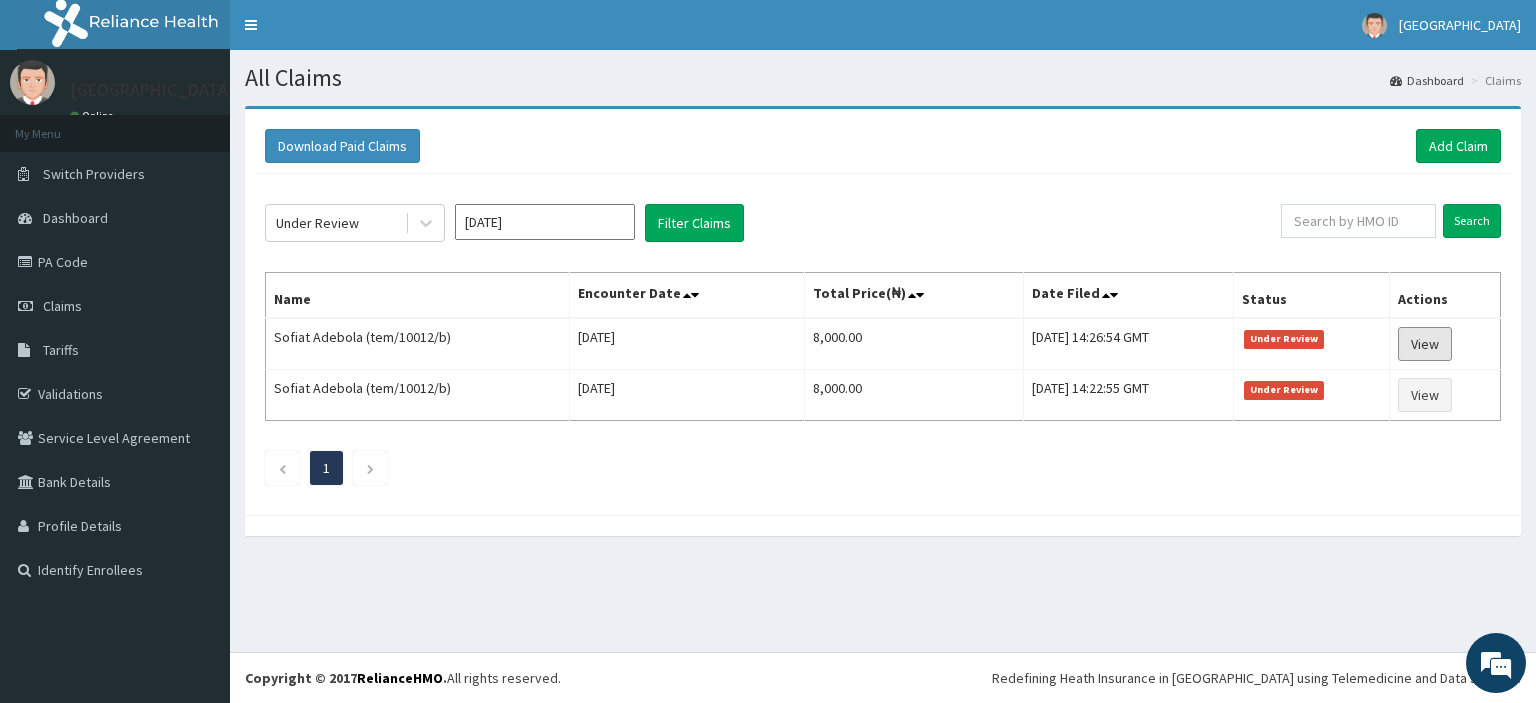 click on "View" at bounding box center (1425, 344) 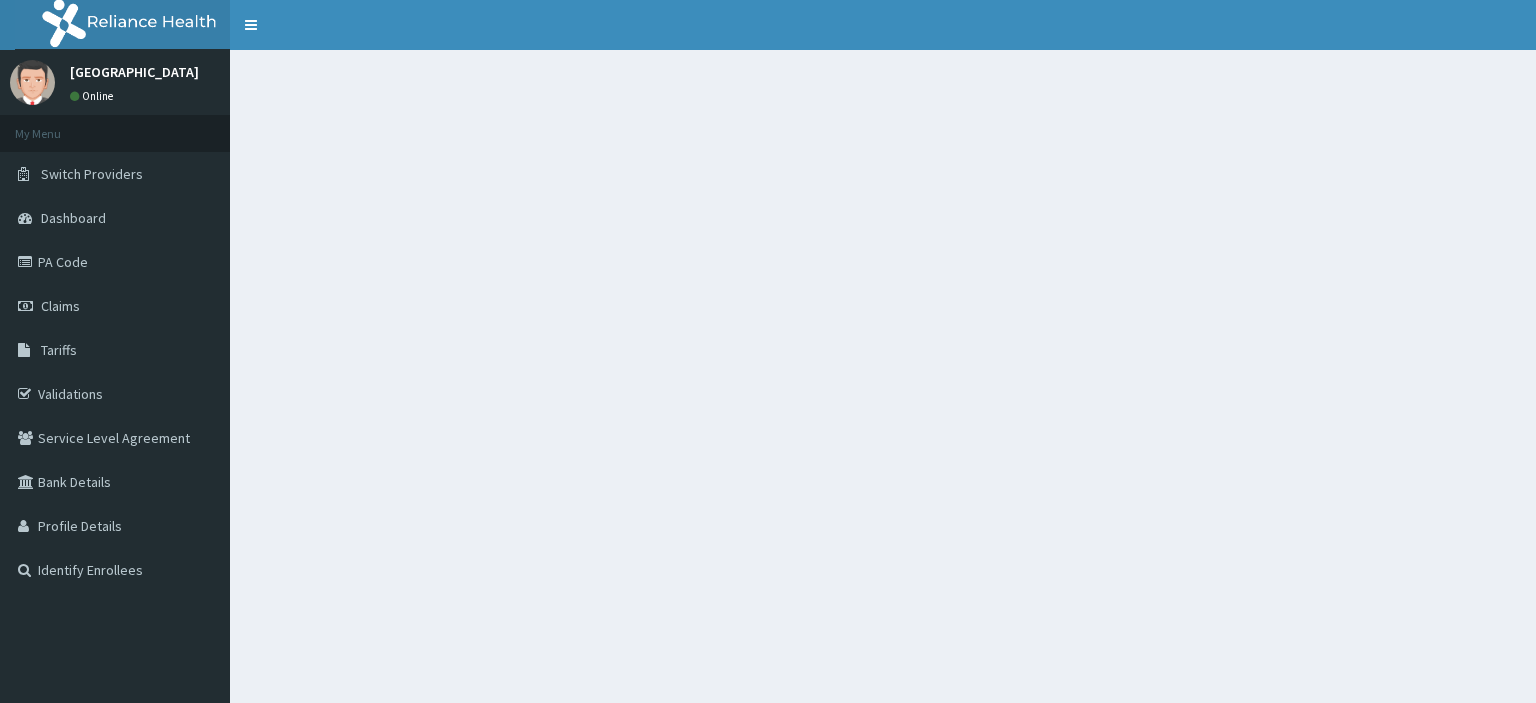 scroll, scrollTop: 0, scrollLeft: 0, axis: both 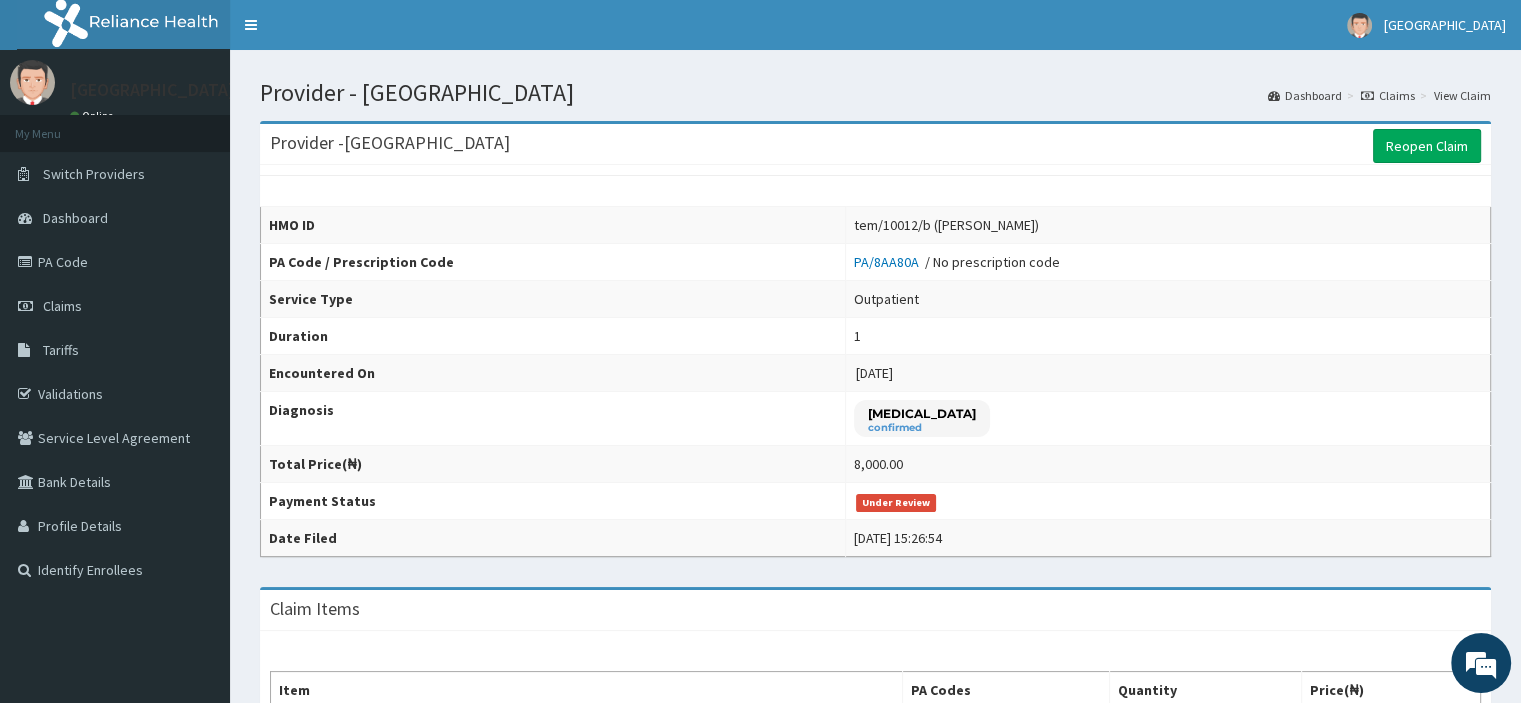 click on "Reopen Claim" at bounding box center (1427, 146) 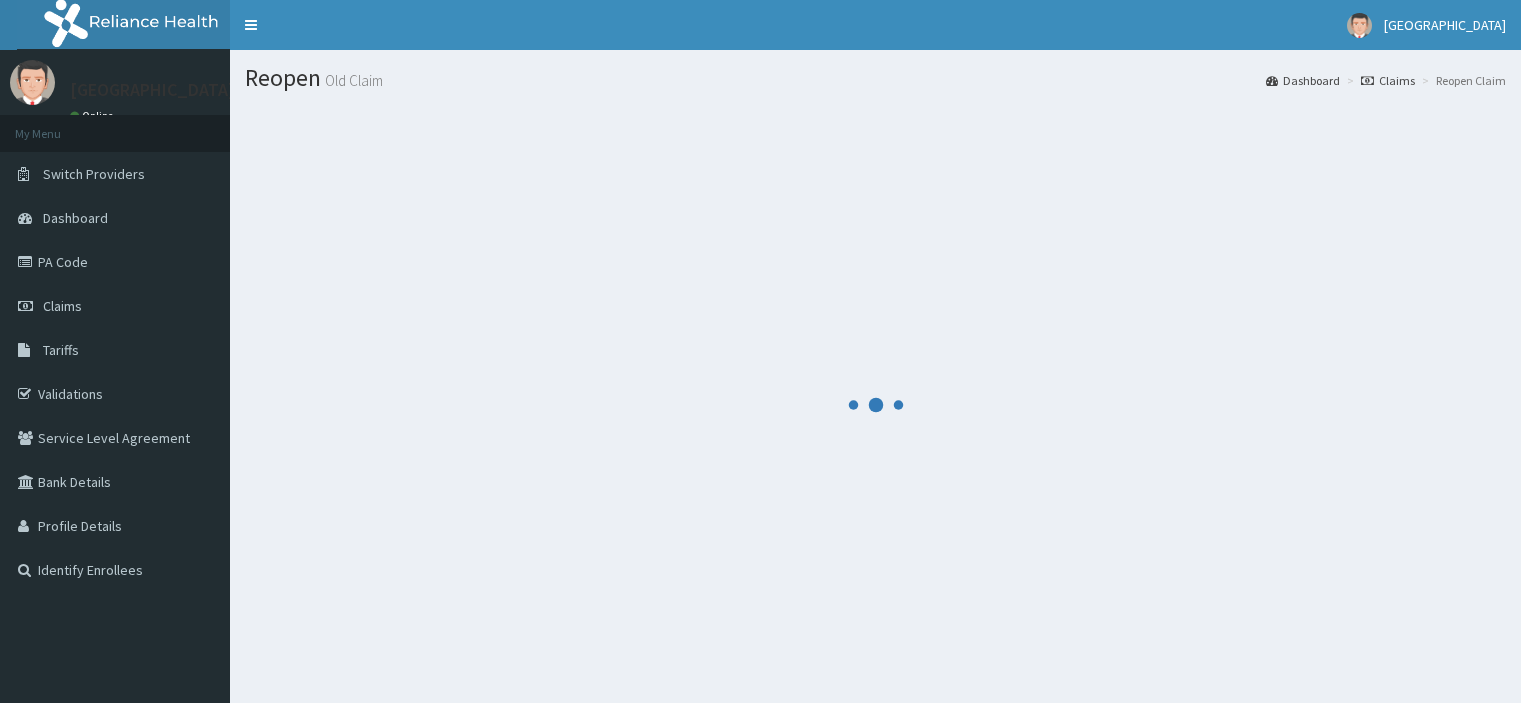 scroll, scrollTop: 0, scrollLeft: 0, axis: both 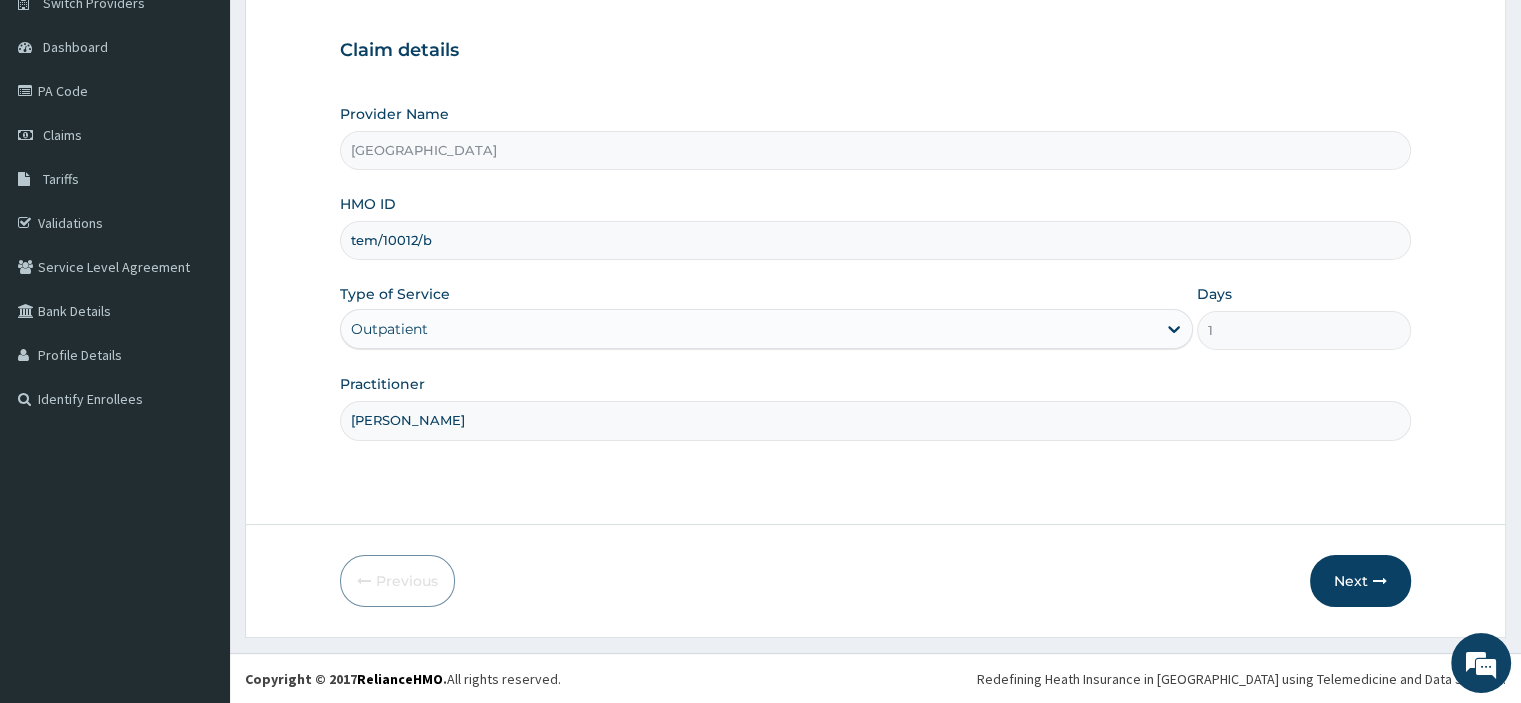 click on "Next" at bounding box center (1360, 581) 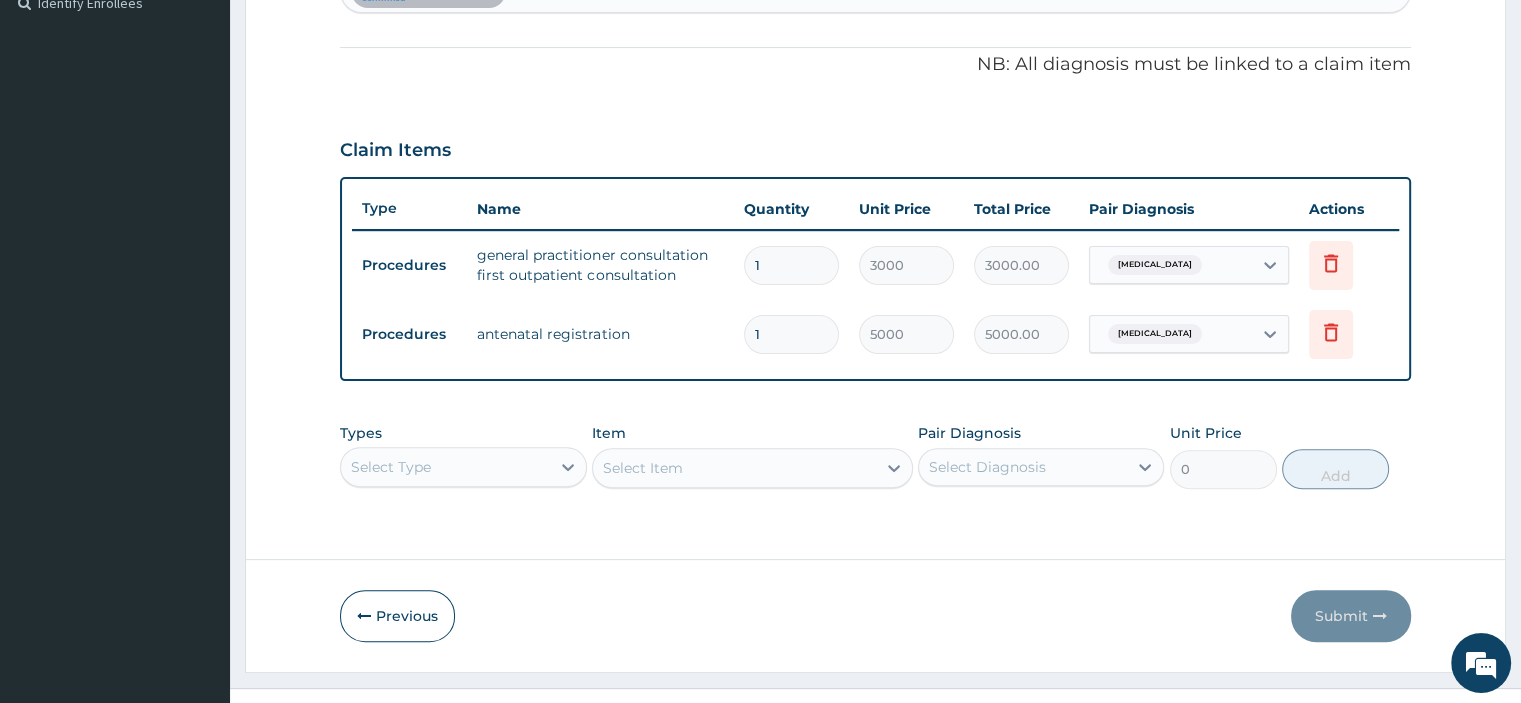 scroll, scrollTop: 599, scrollLeft: 0, axis: vertical 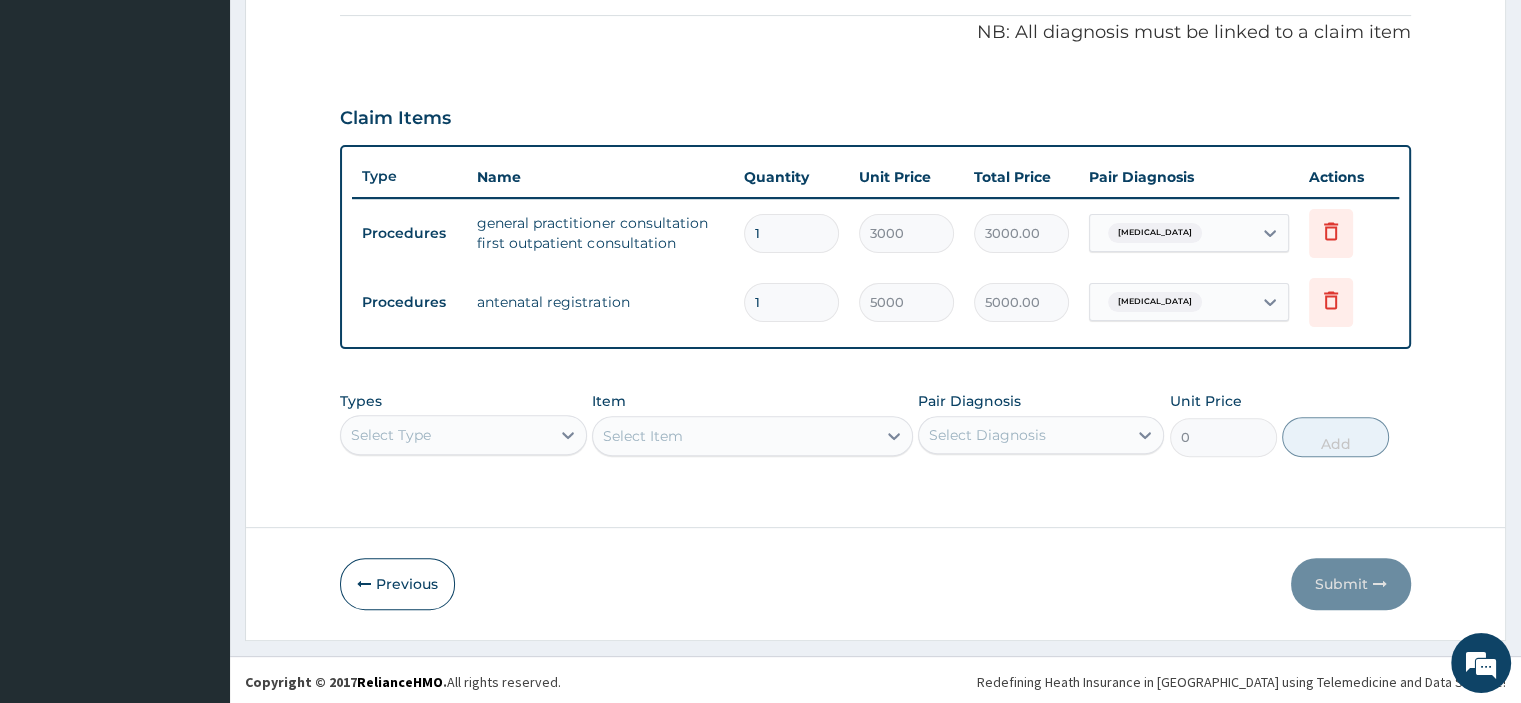 click at bounding box center (1331, 302) 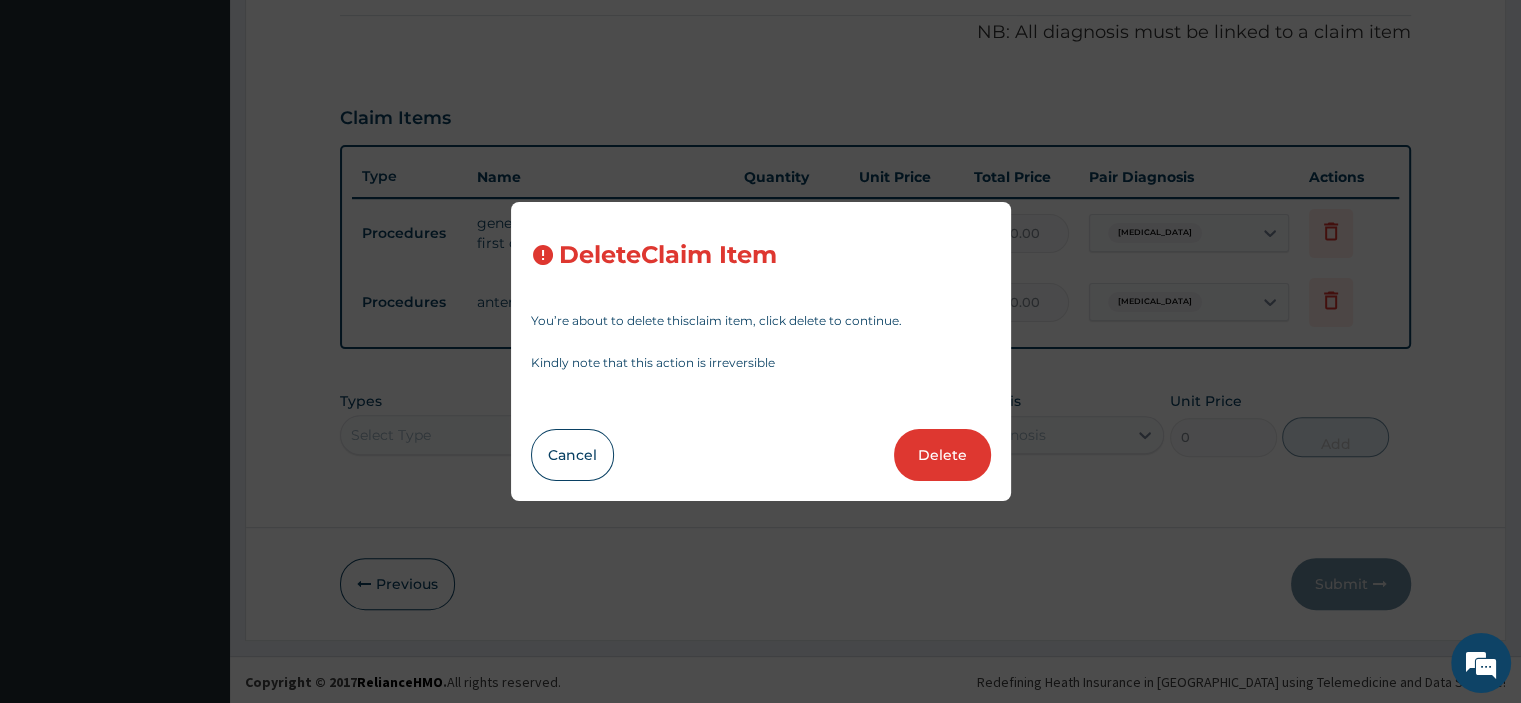 click on "Delete" at bounding box center (942, 455) 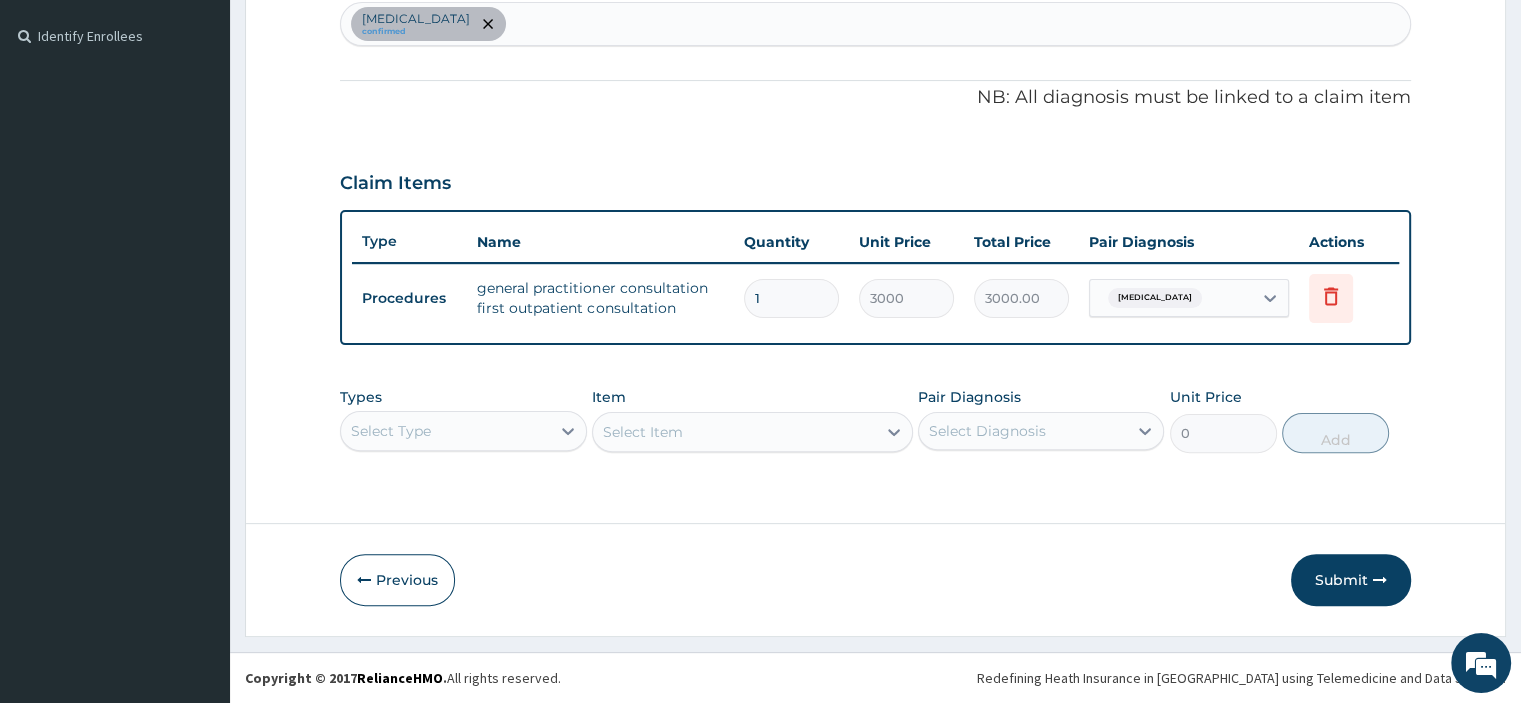 scroll, scrollTop: 530, scrollLeft: 0, axis: vertical 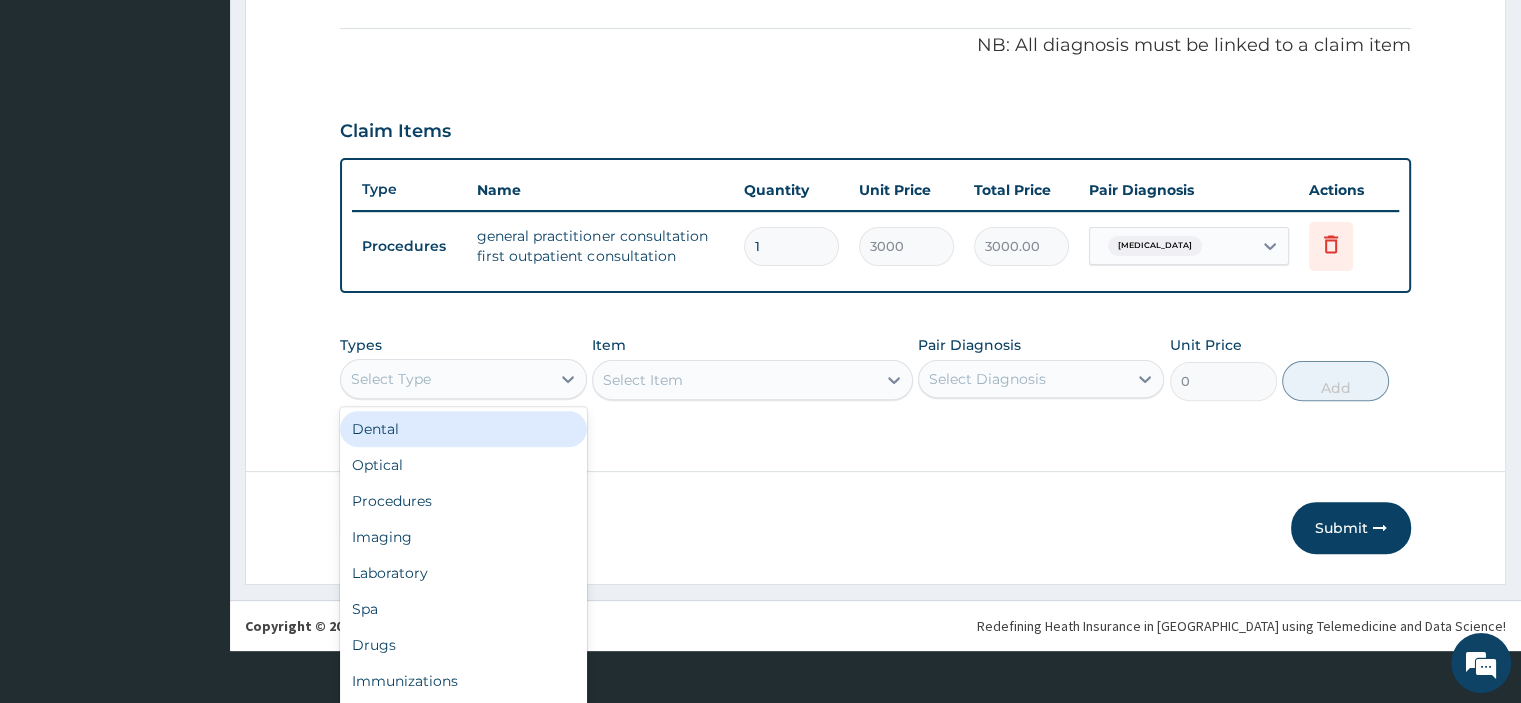click on "Procedures" at bounding box center (463, 501) 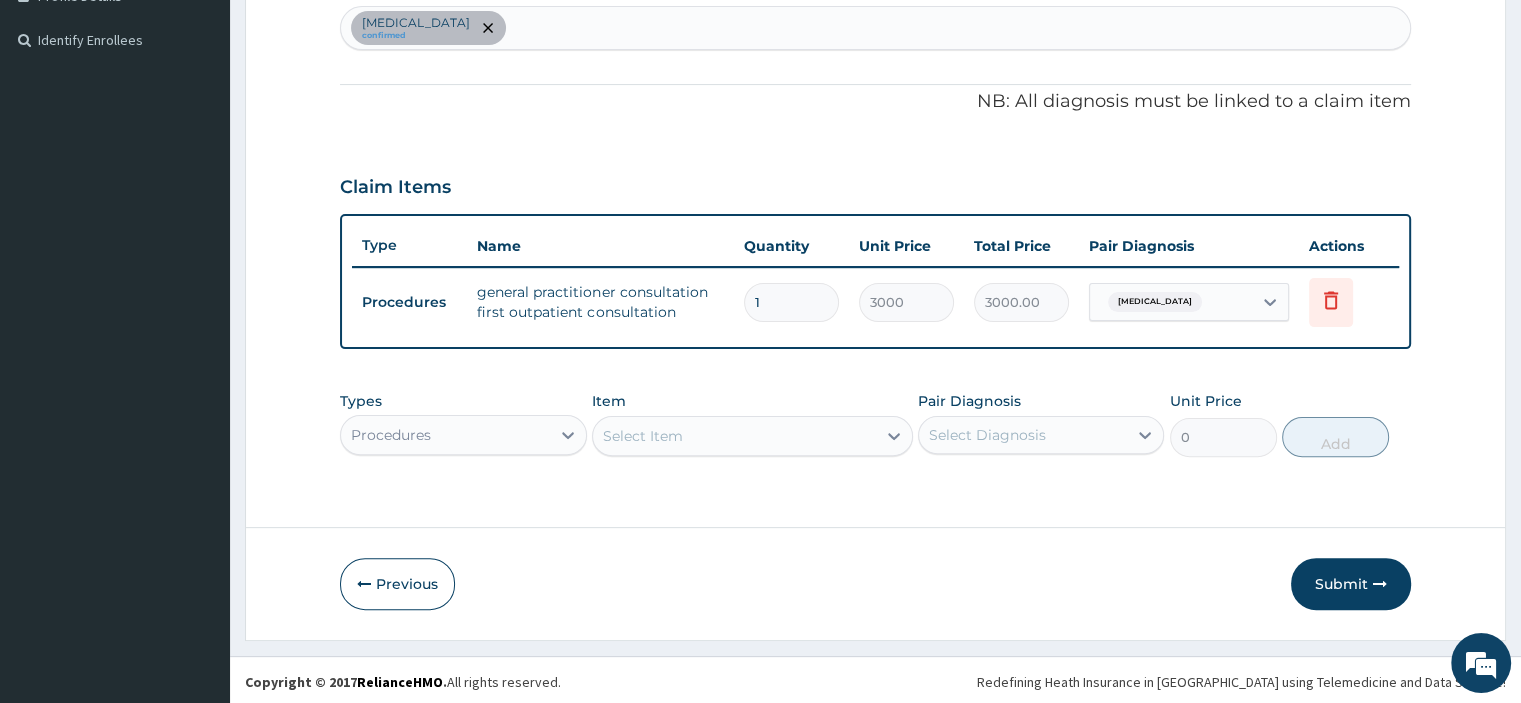 scroll, scrollTop: 0, scrollLeft: 0, axis: both 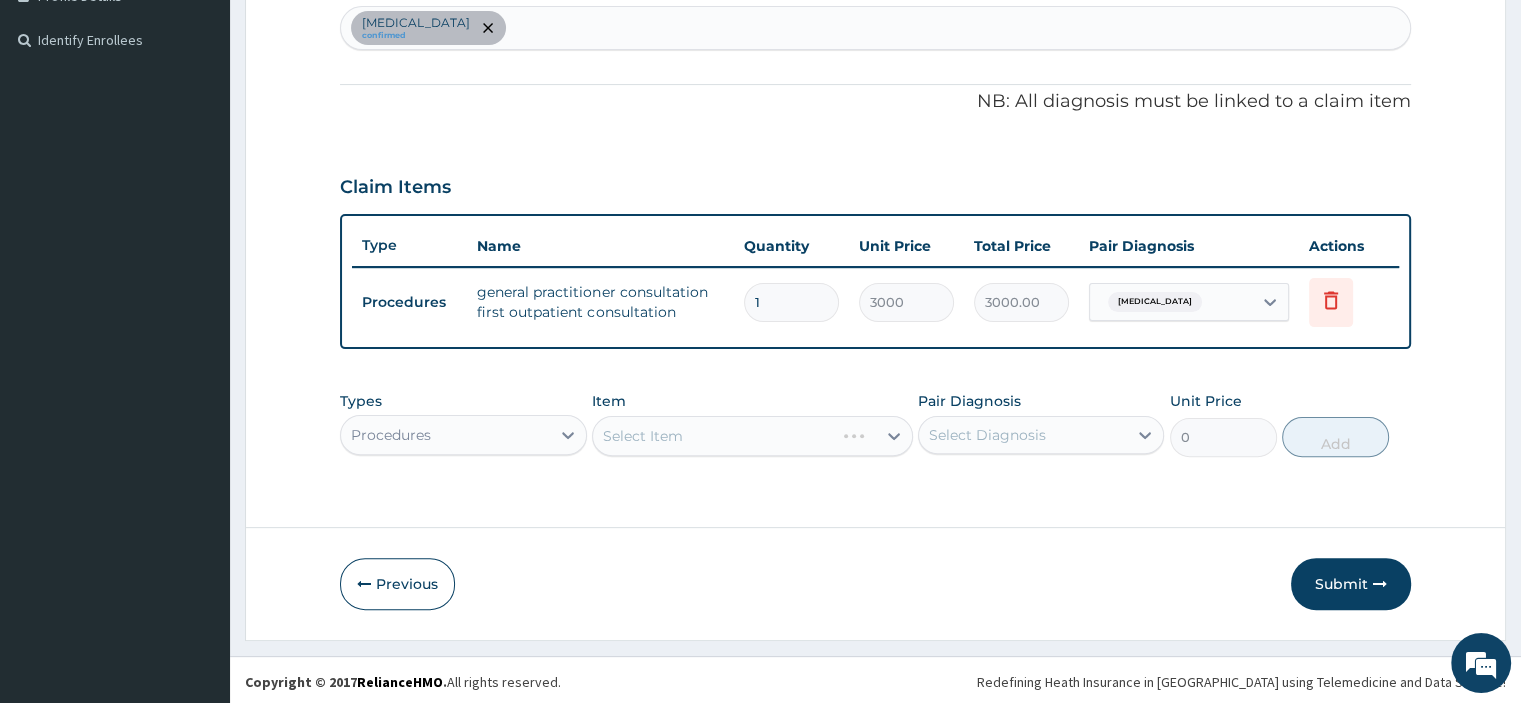 click on "Select Item" at bounding box center (752, 436) 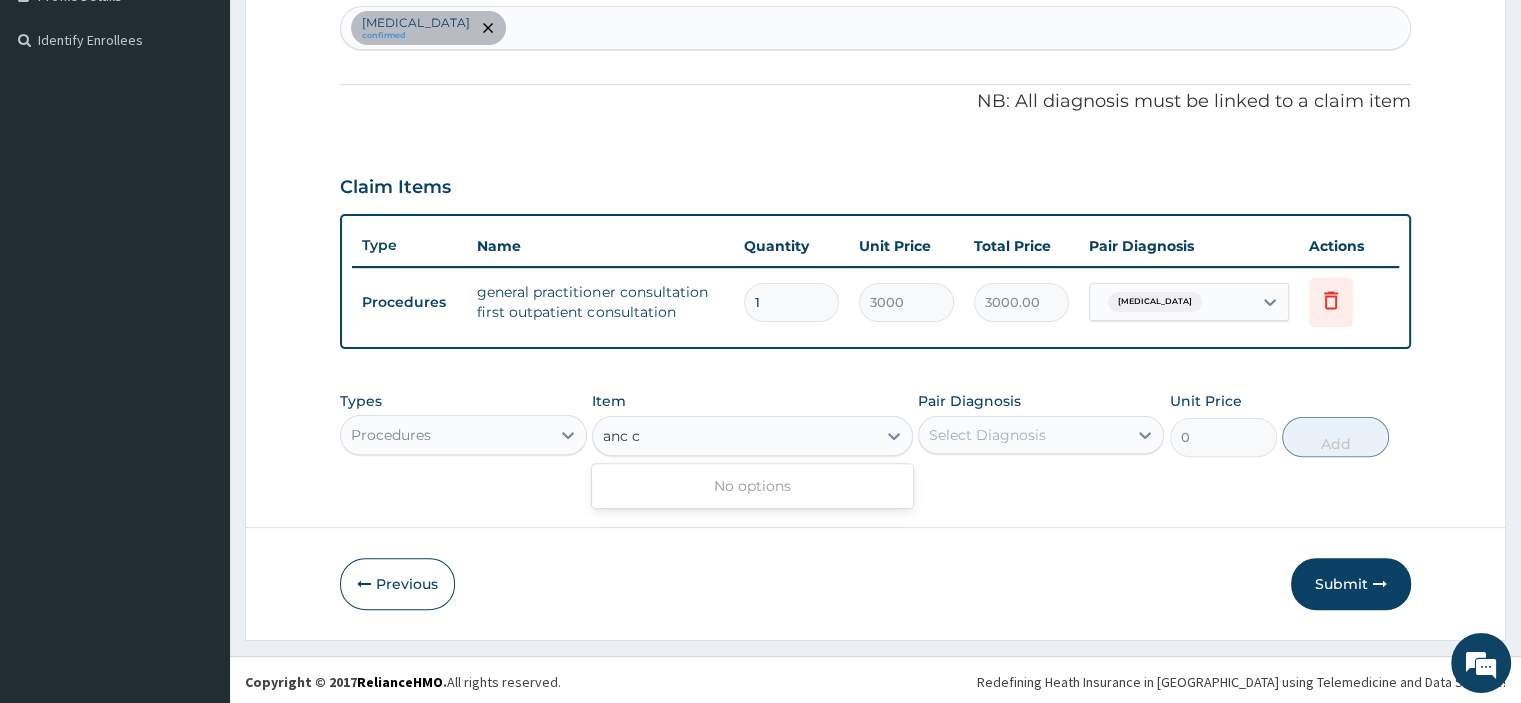 scroll, scrollTop: 0, scrollLeft: 0, axis: both 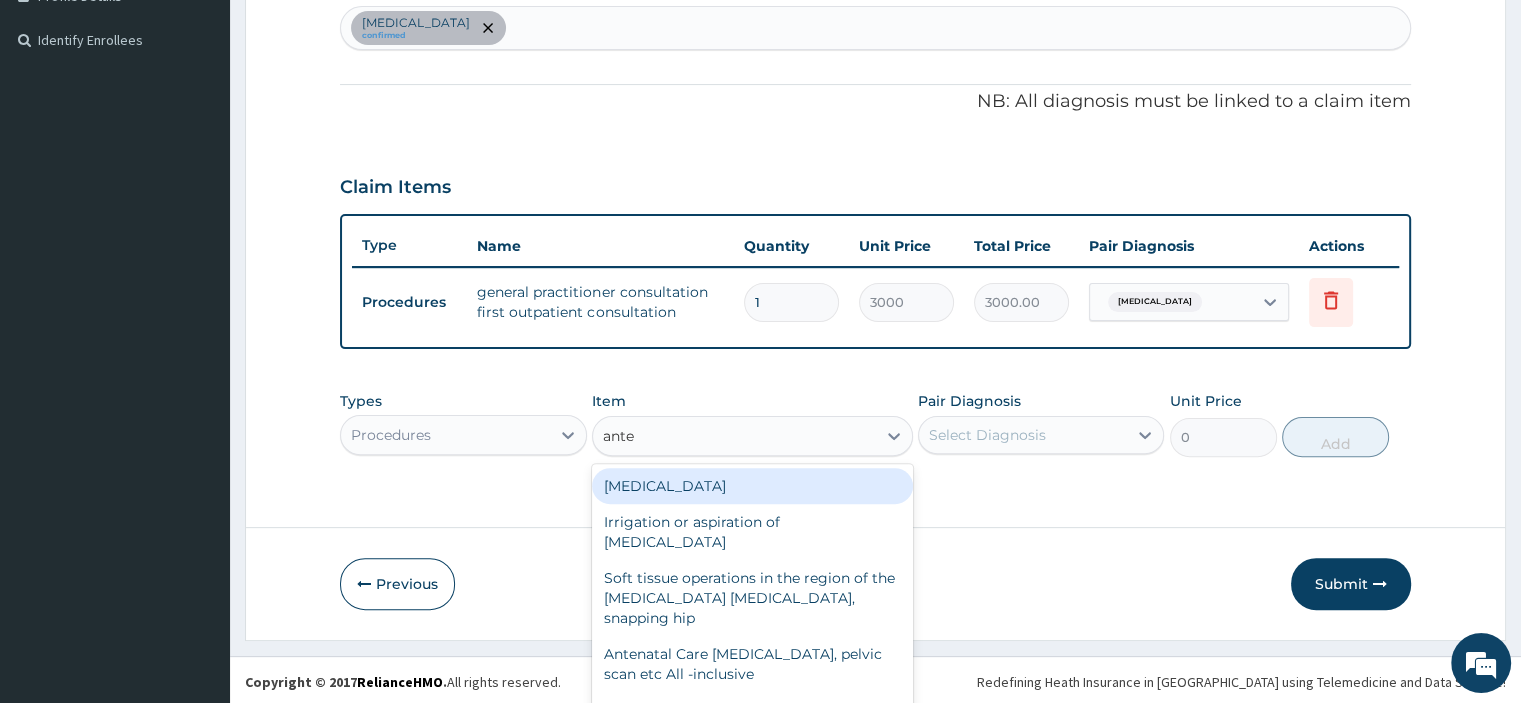 type on "anten" 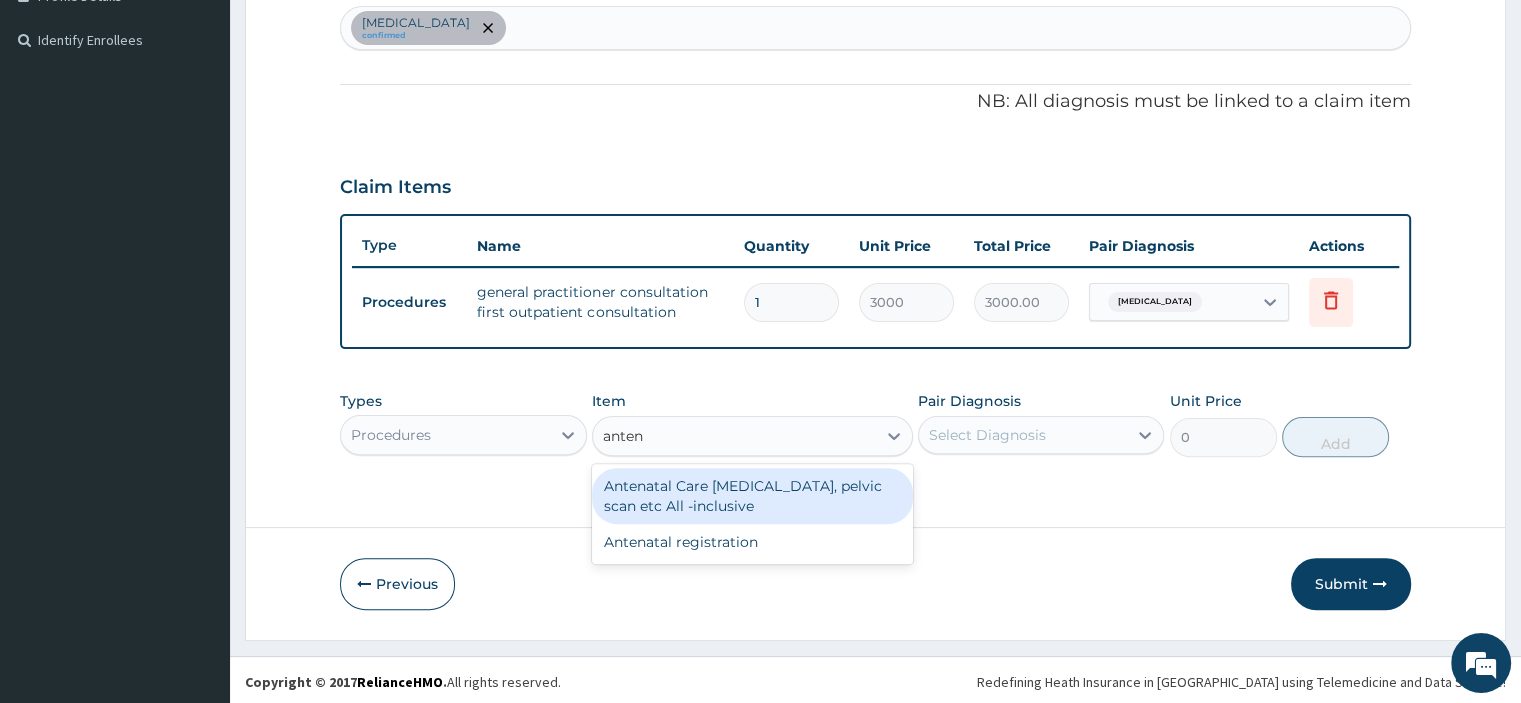 click on "Antenatal Care blood test, pelvic scan etc All -inclusive" at bounding box center (752, 496) 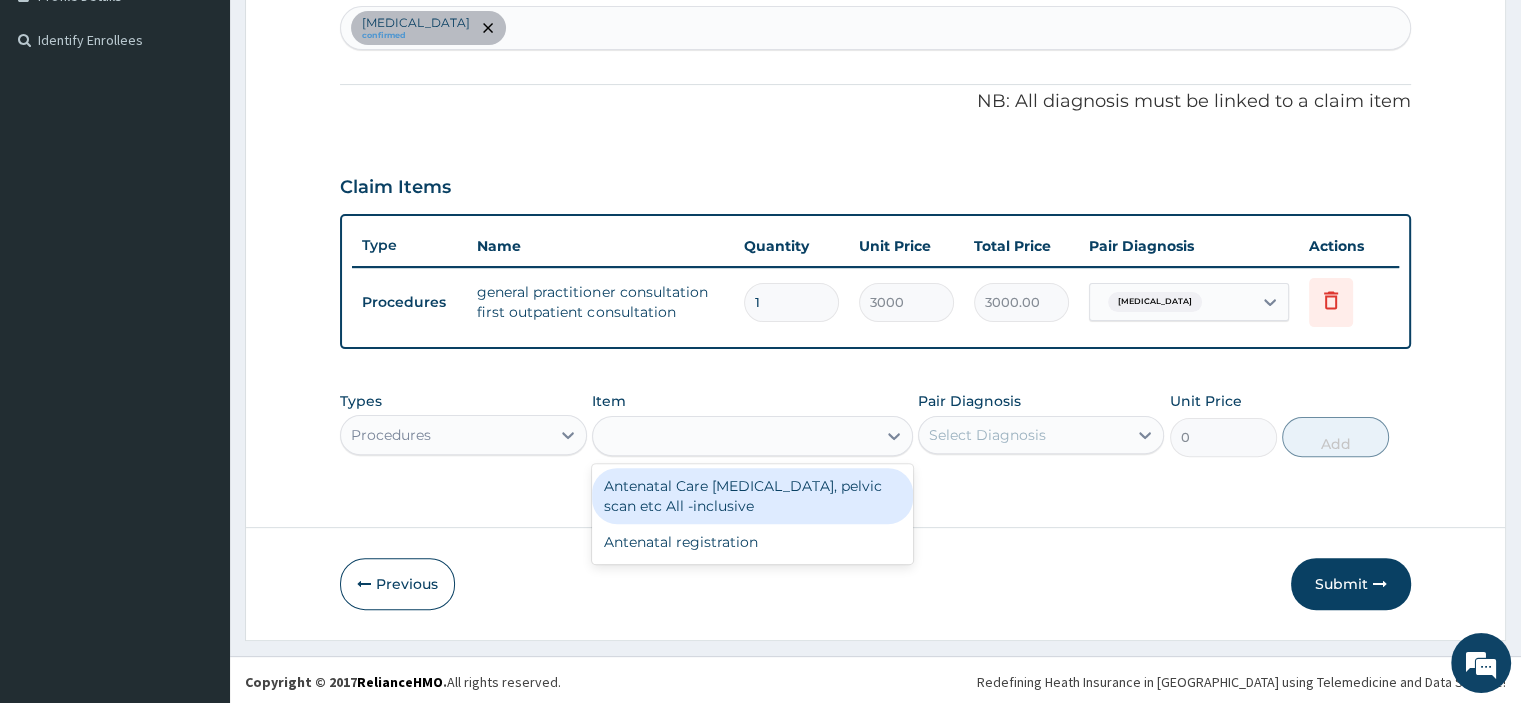 type on "60000" 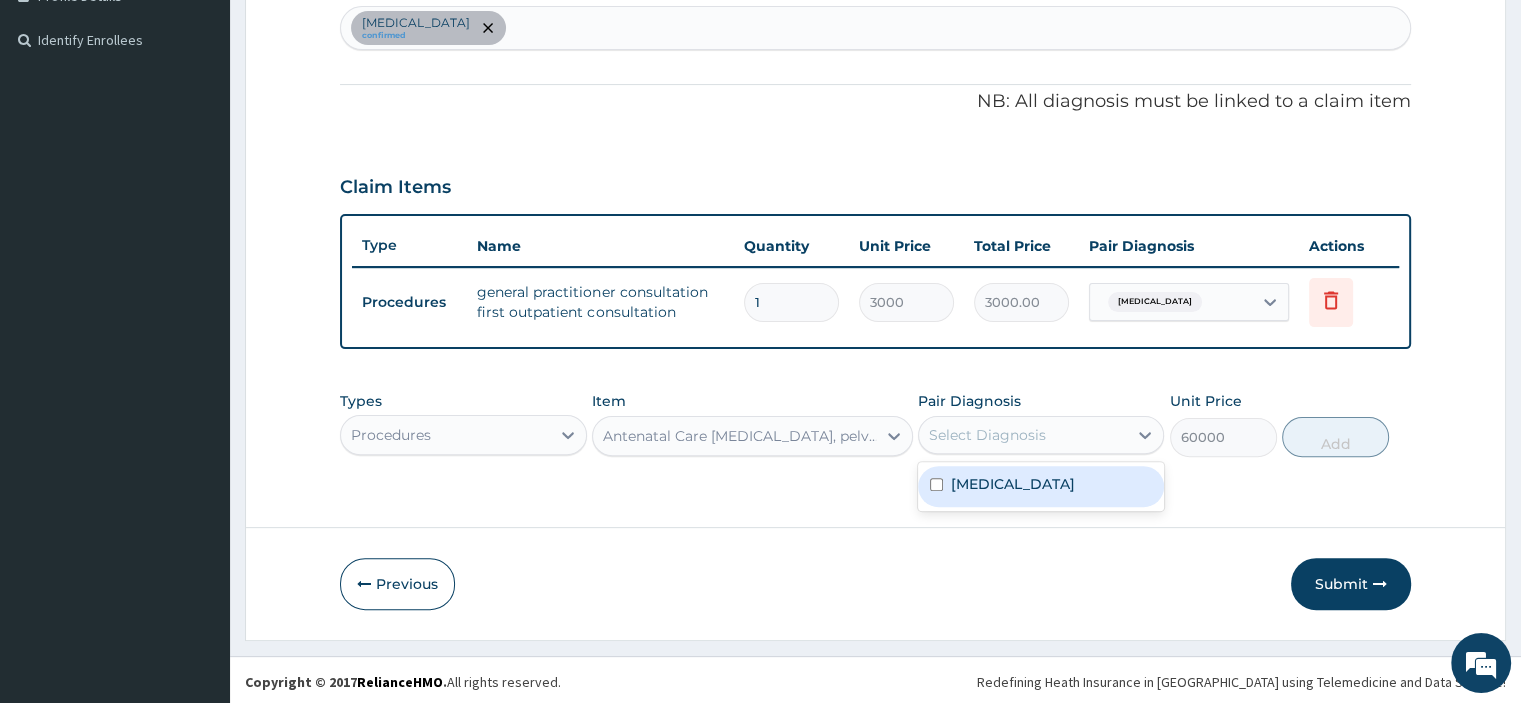 click on "Vomiting of pregnancy" at bounding box center [1013, 484] 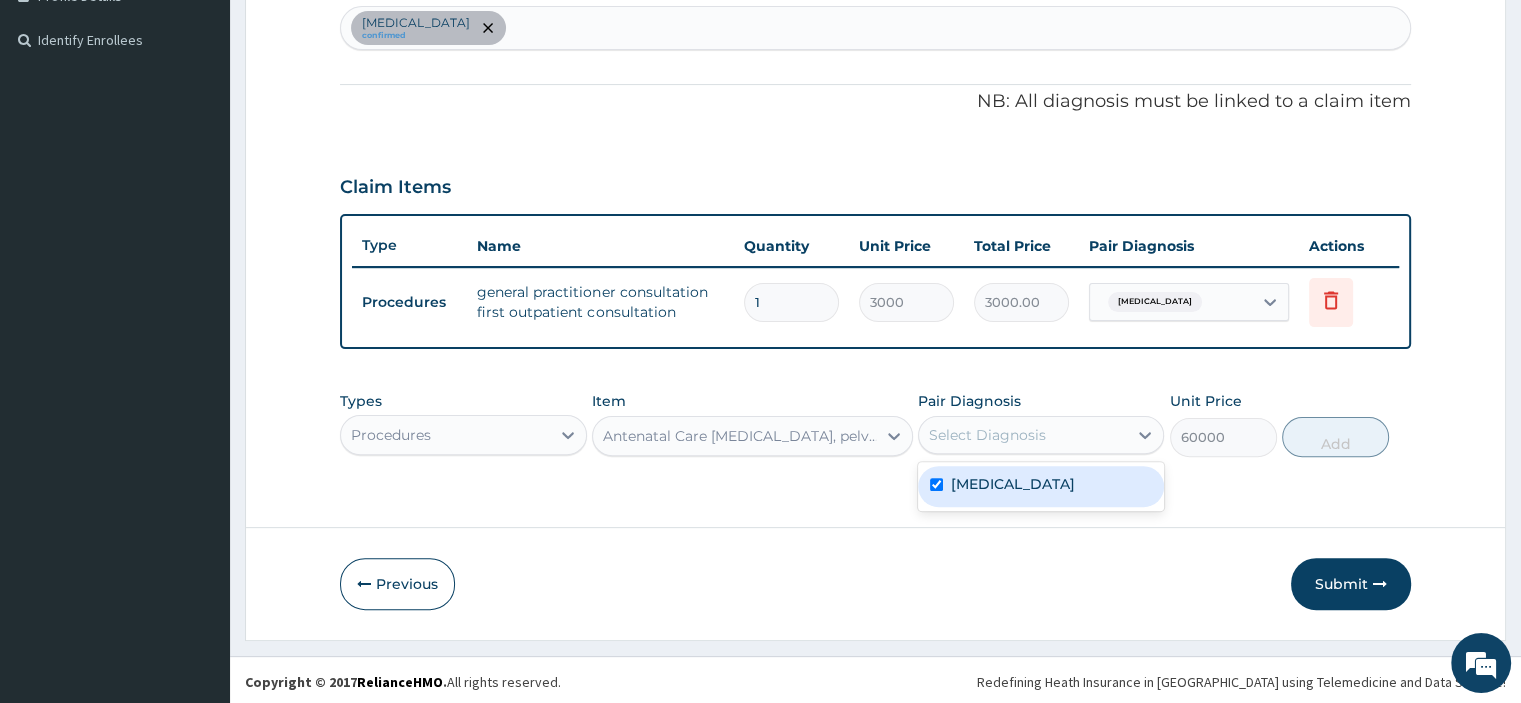 checkbox on "true" 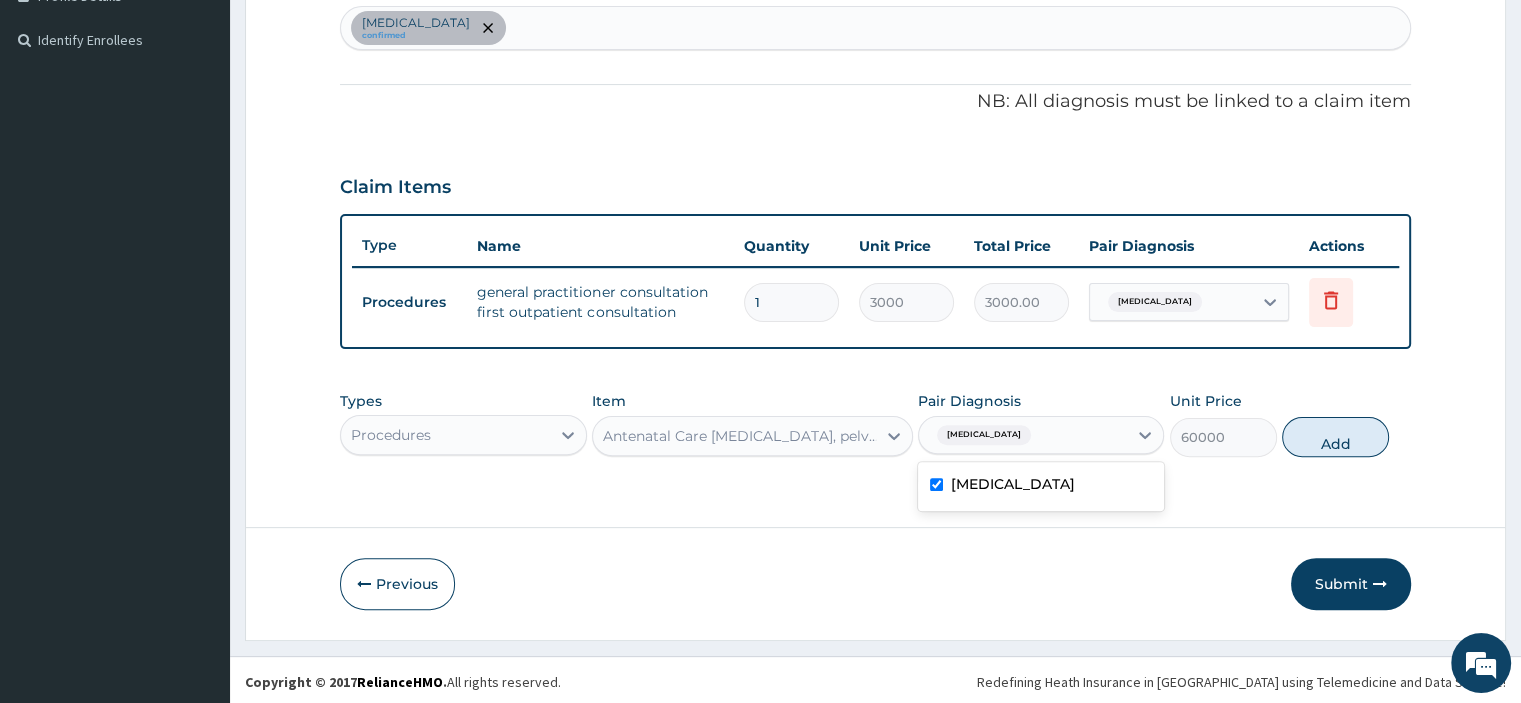 click on "Add" at bounding box center (1335, 437) 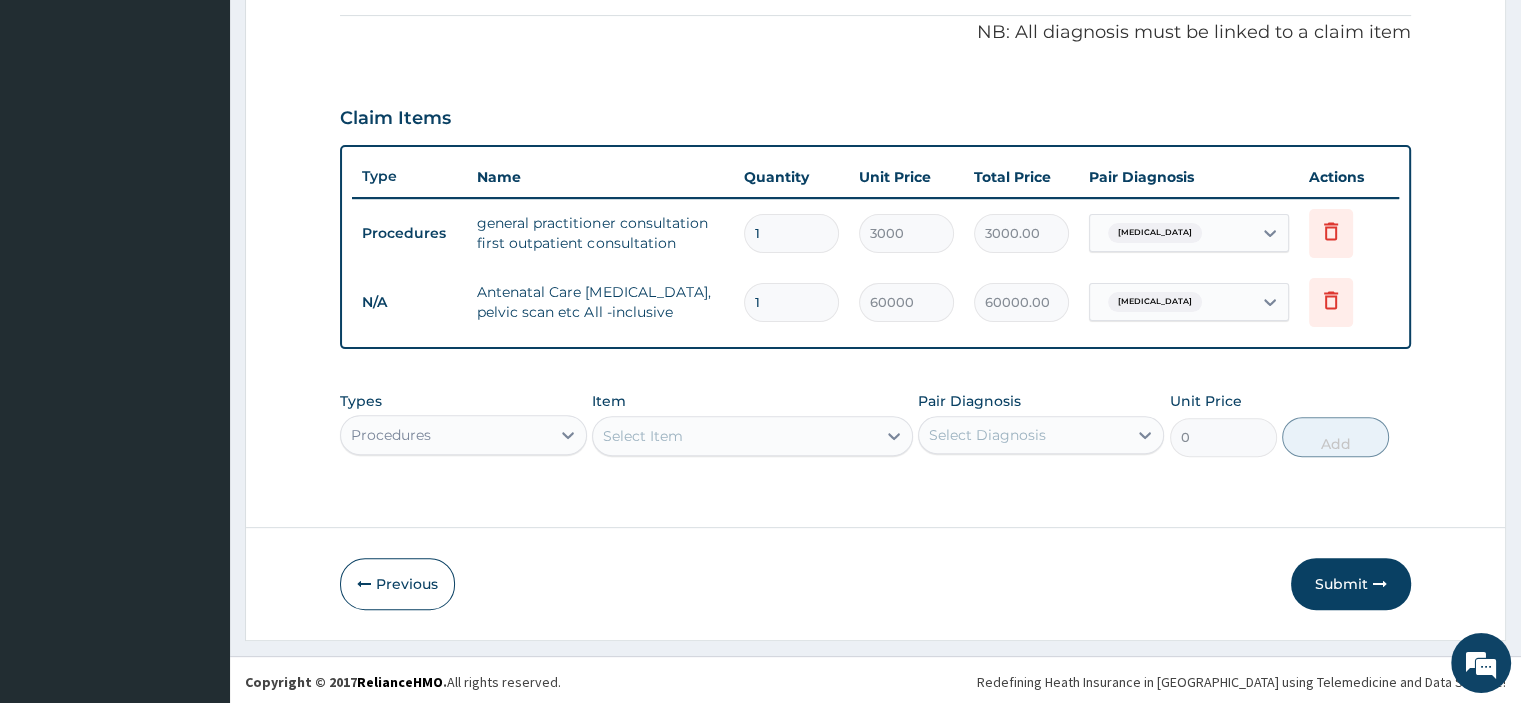click on "Submit" at bounding box center (1351, 584) 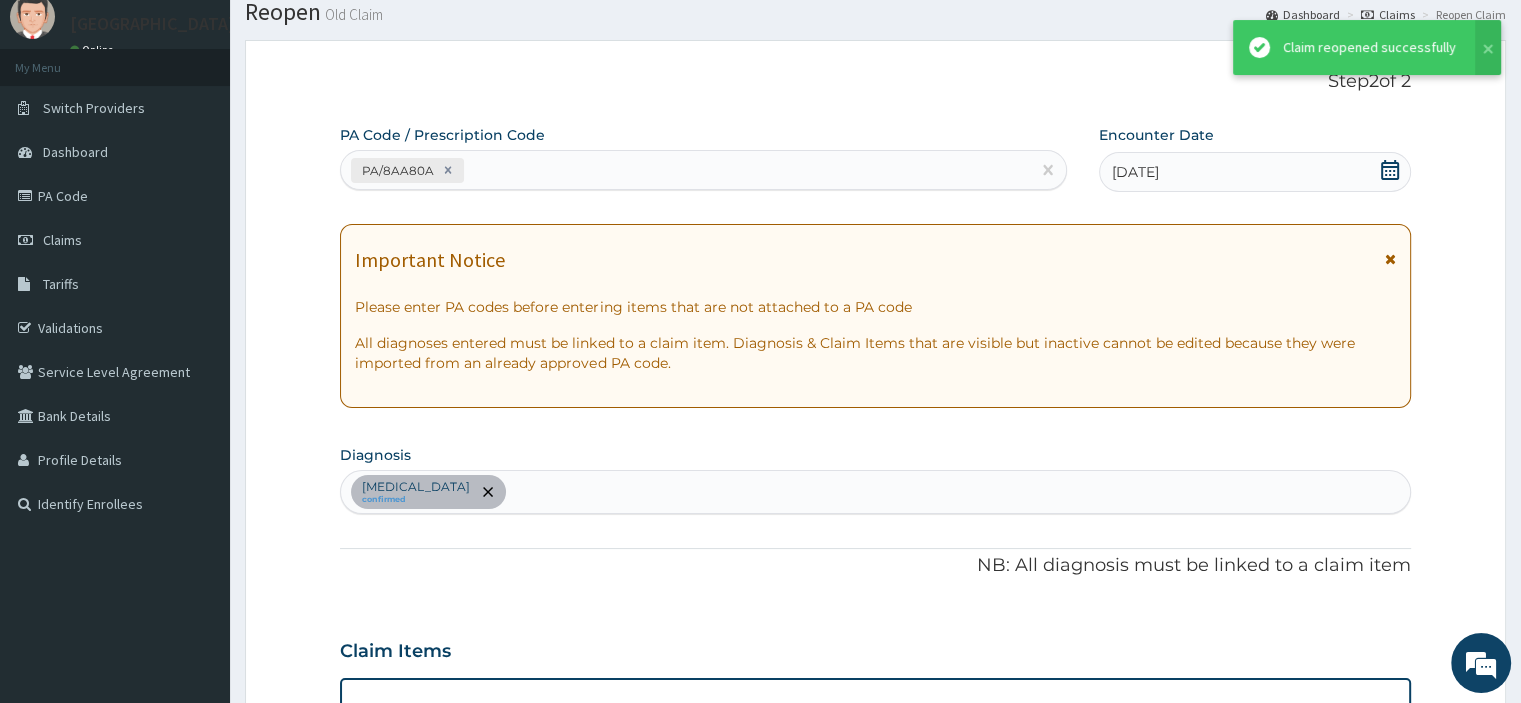 scroll, scrollTop: 599, scrollLeft: 0, axis: vertical 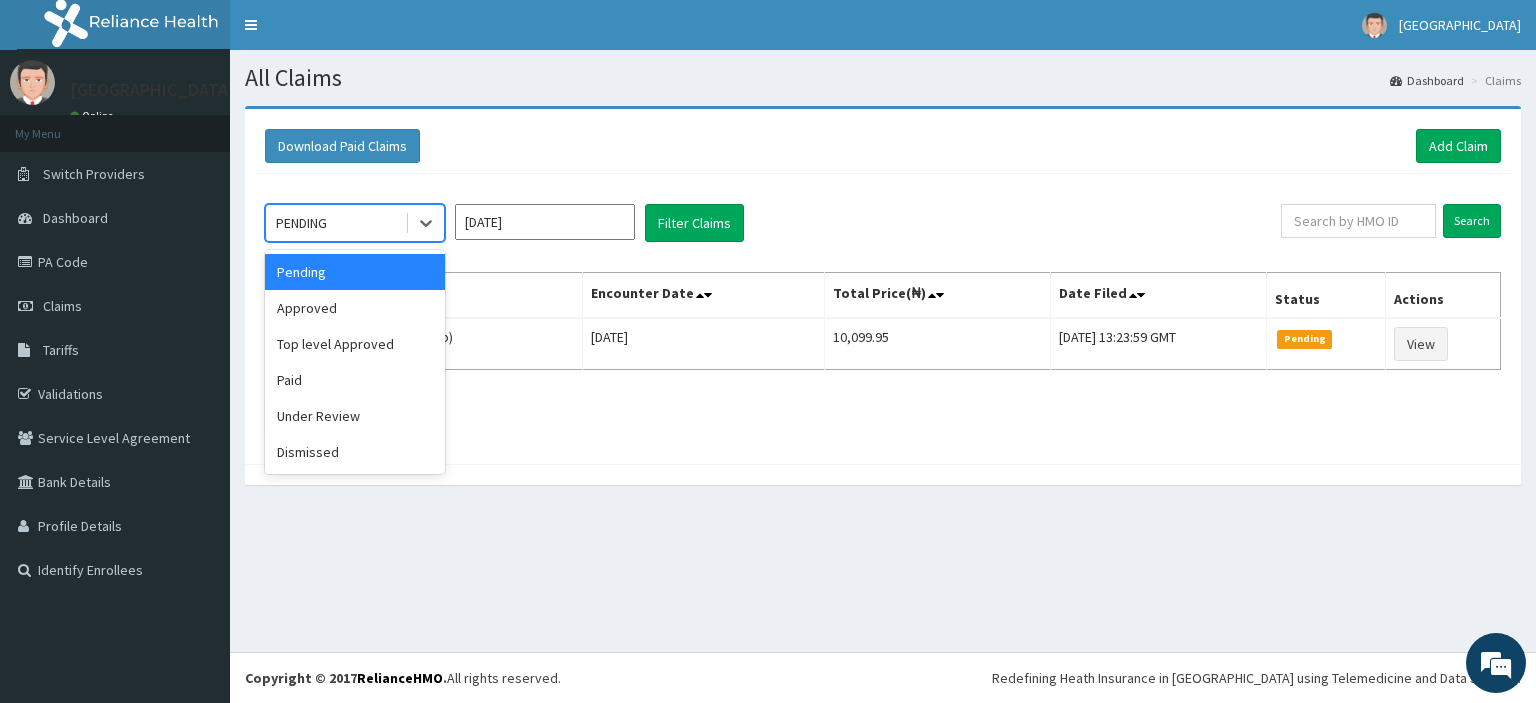 click on "Approved" at bounding box center [355, 308] 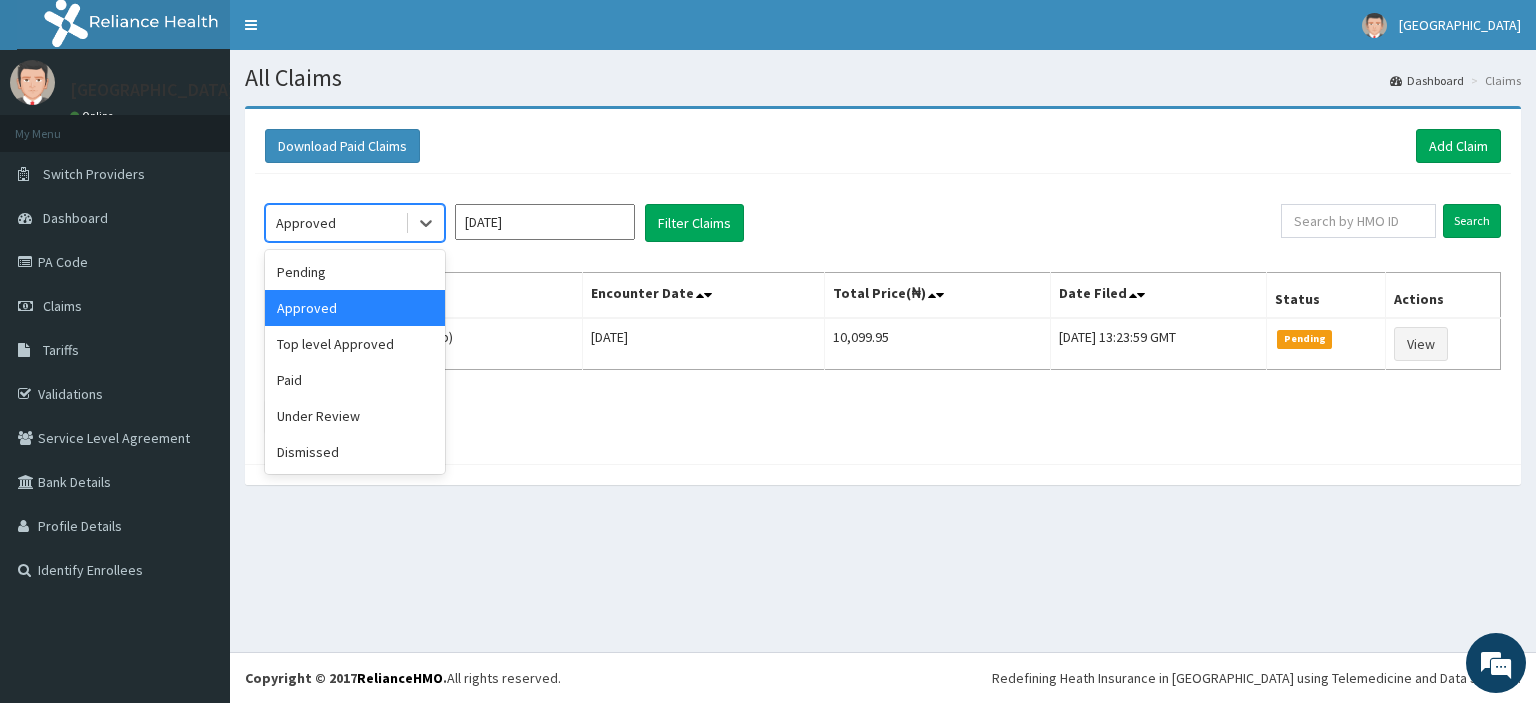 click on "Download Paid Claims Add Claim" at bounding box center [883, 146] 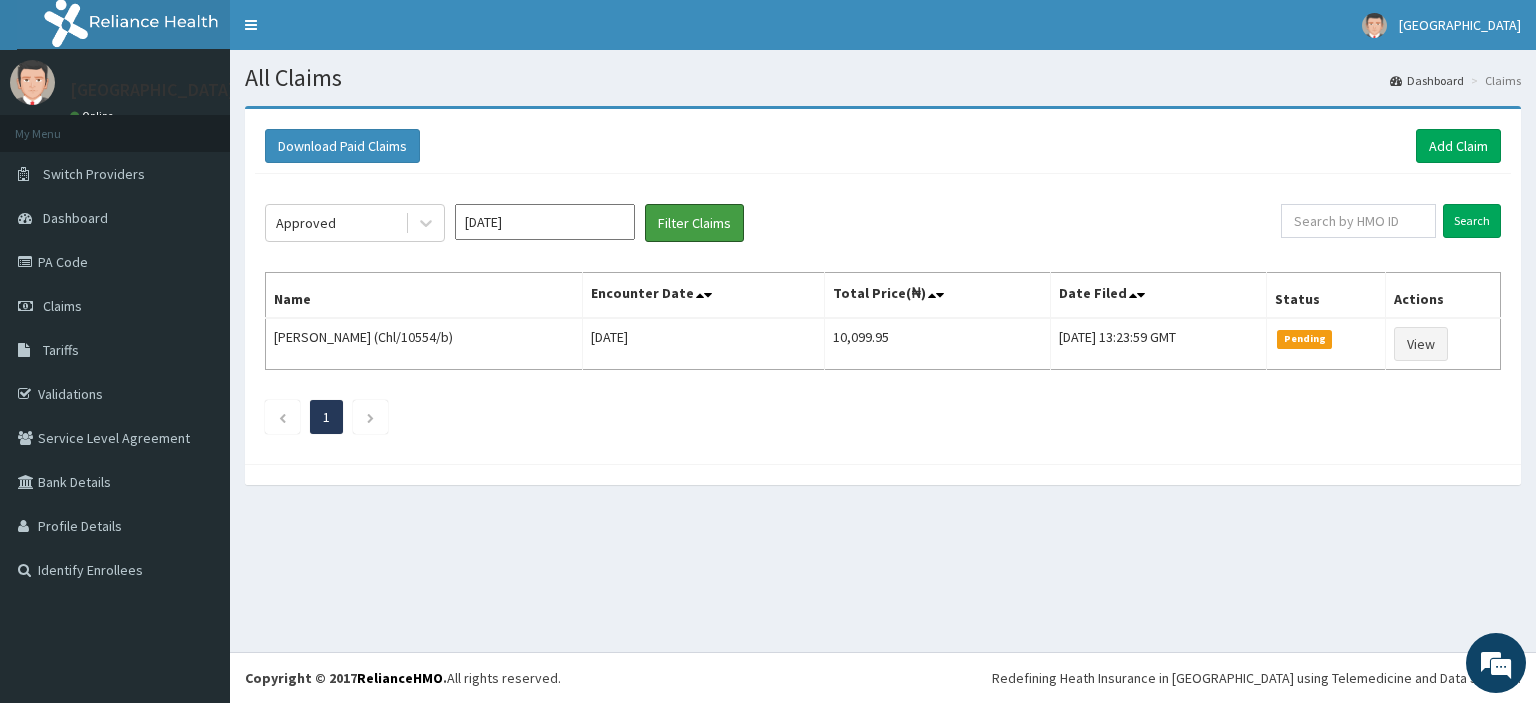 click on "Filter Claims" at bounding box center (694, 223) 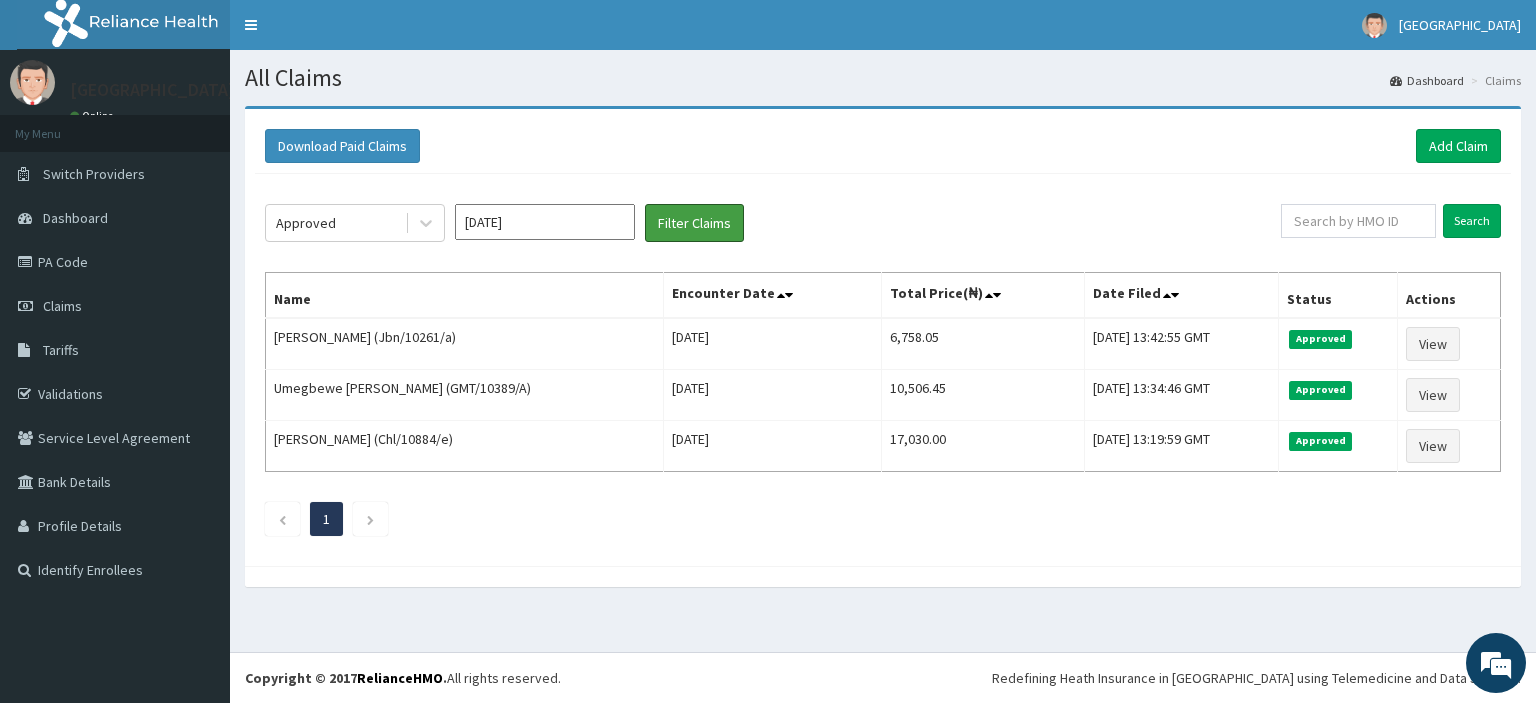 scroll, scrollTop: 0, scrollLeft: 0, axis: both 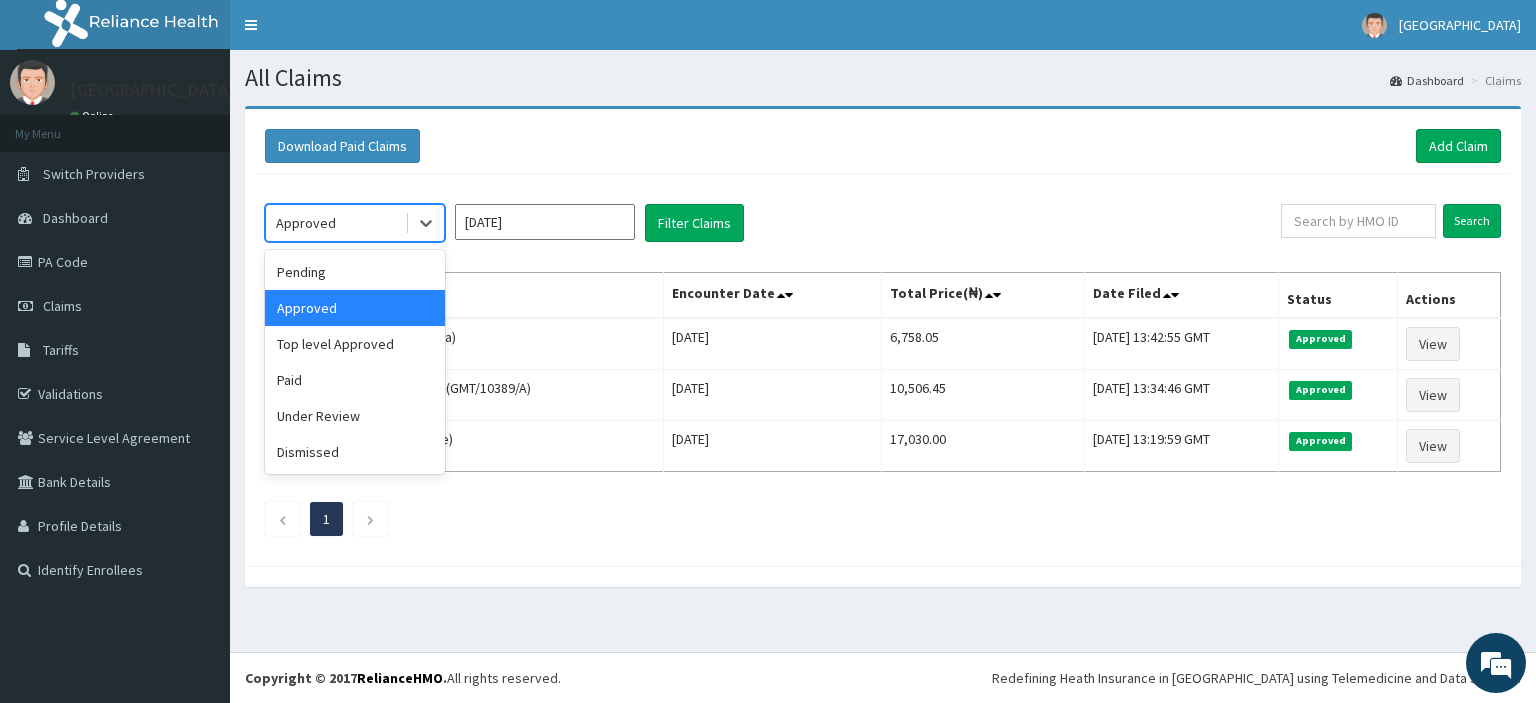 click on "Under Review" at bounding box center [355, 416] 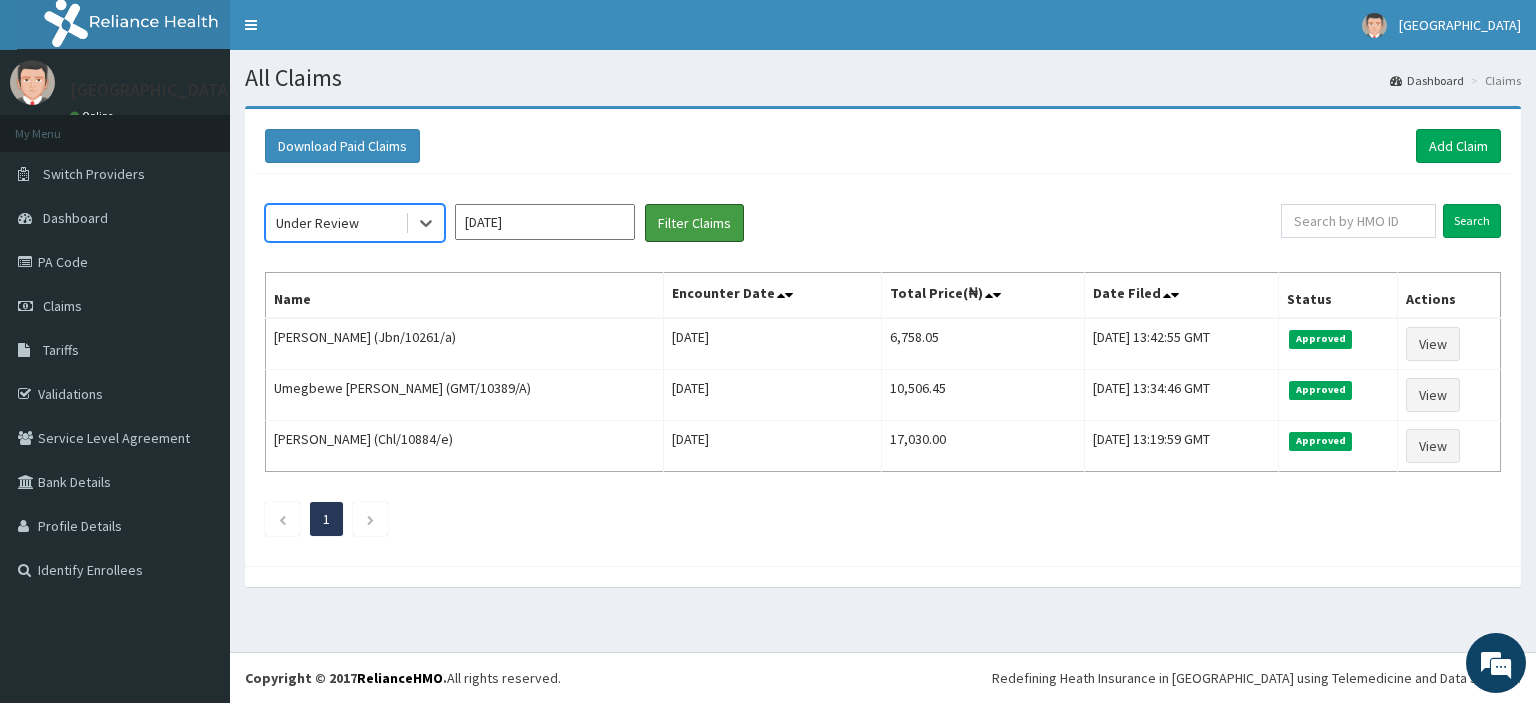 click on "Filter Claims" at bounding box center (694, 223) 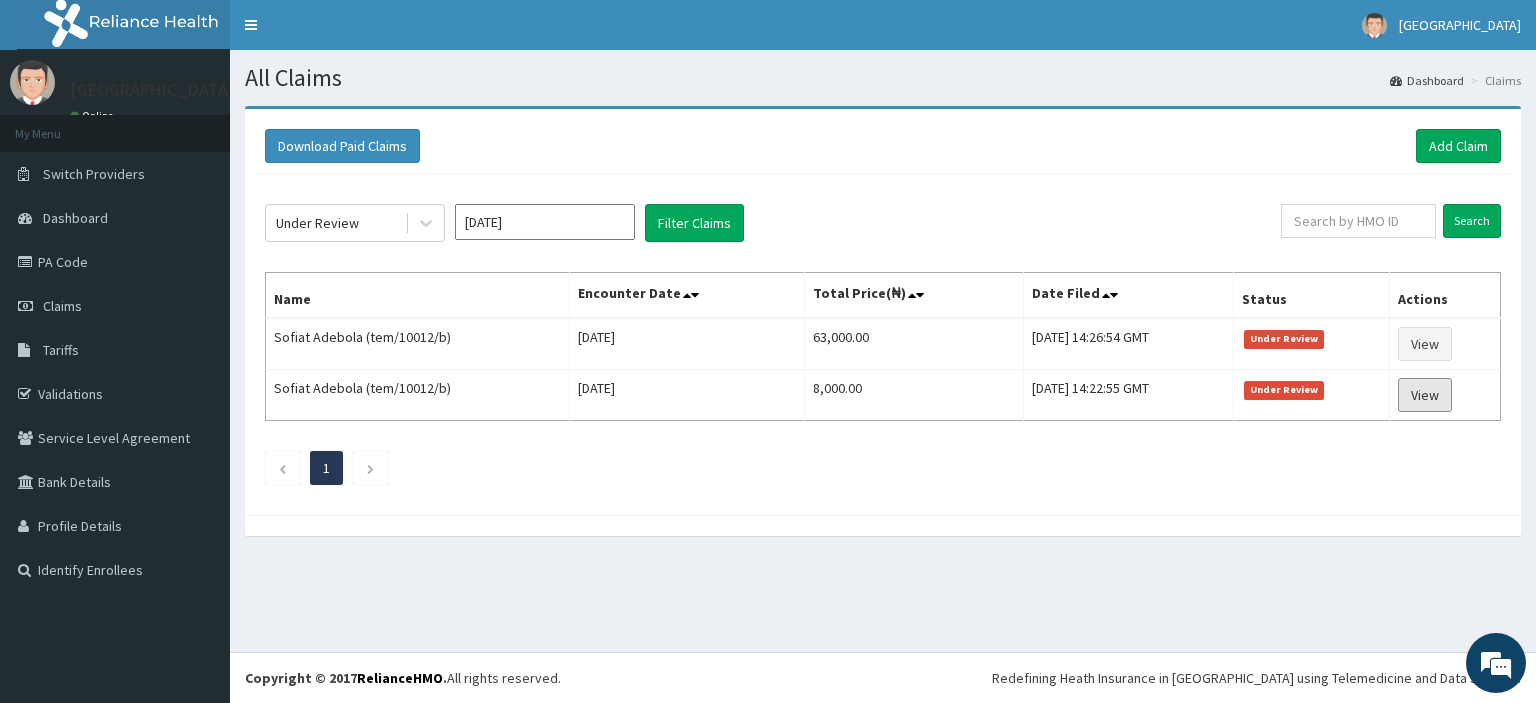 click on "View" at bounding box center [1425, 395] 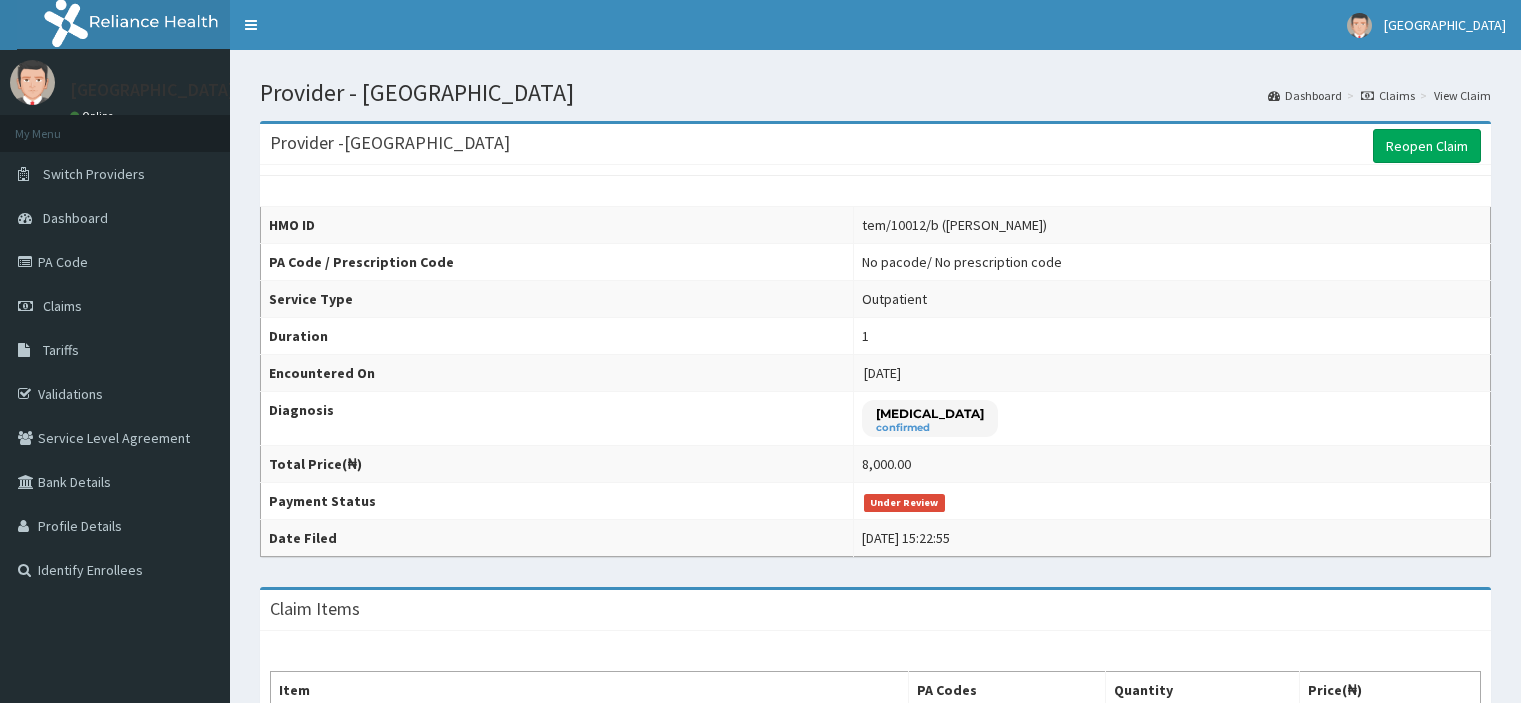 scroll, scrollTop: 0, scrollLeft: 0, axis: both 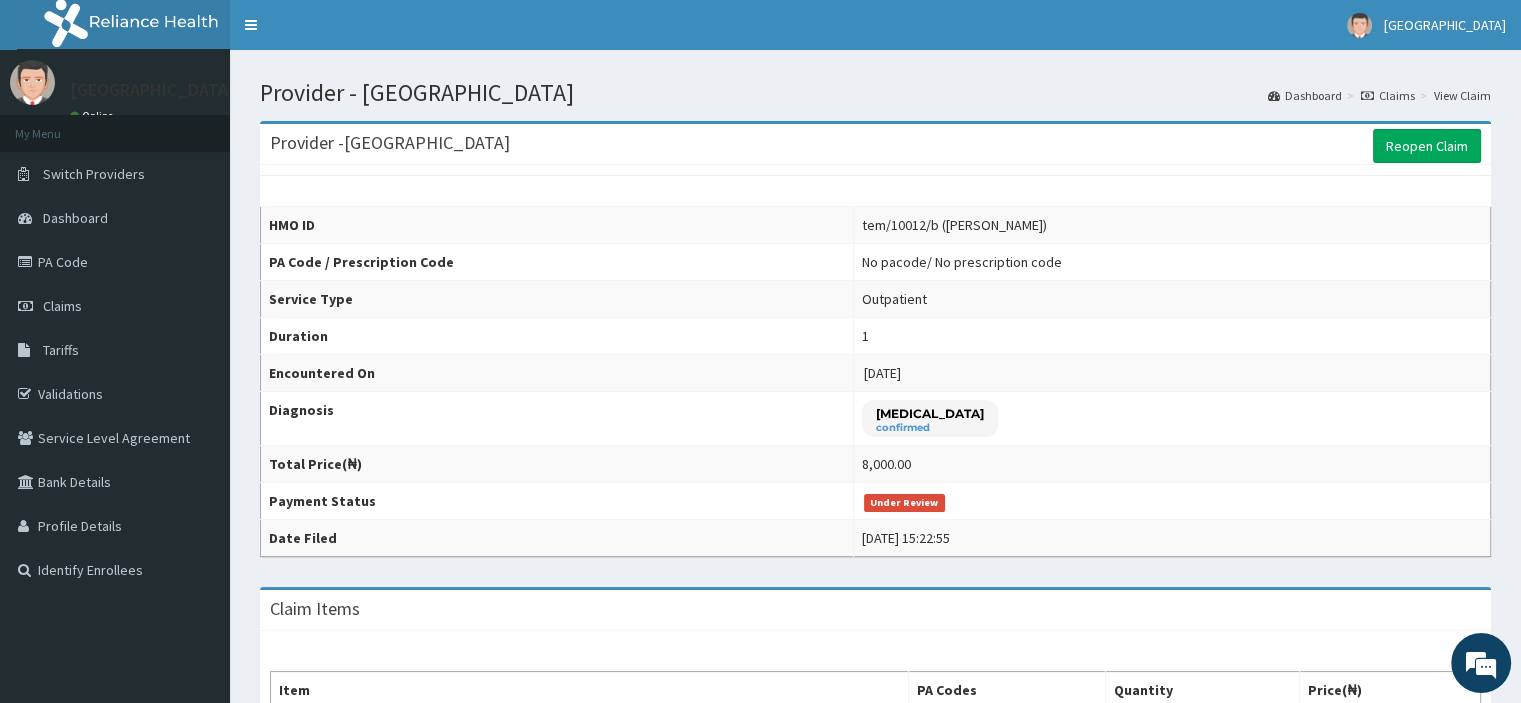 click on "Reopen Claim" at bounding box center [1427, 146] 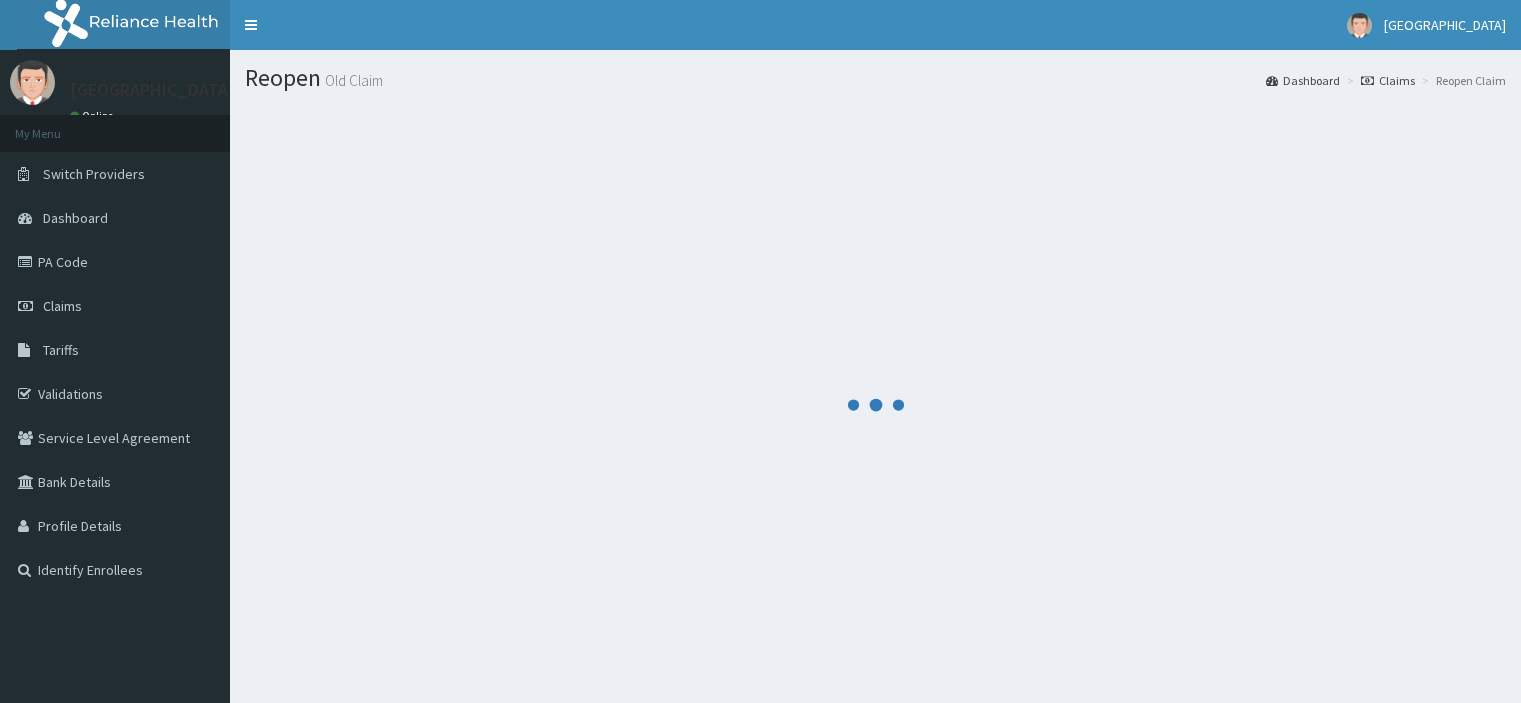 scroll, scrollTop: 0, scrollLeft: 0, axis: both 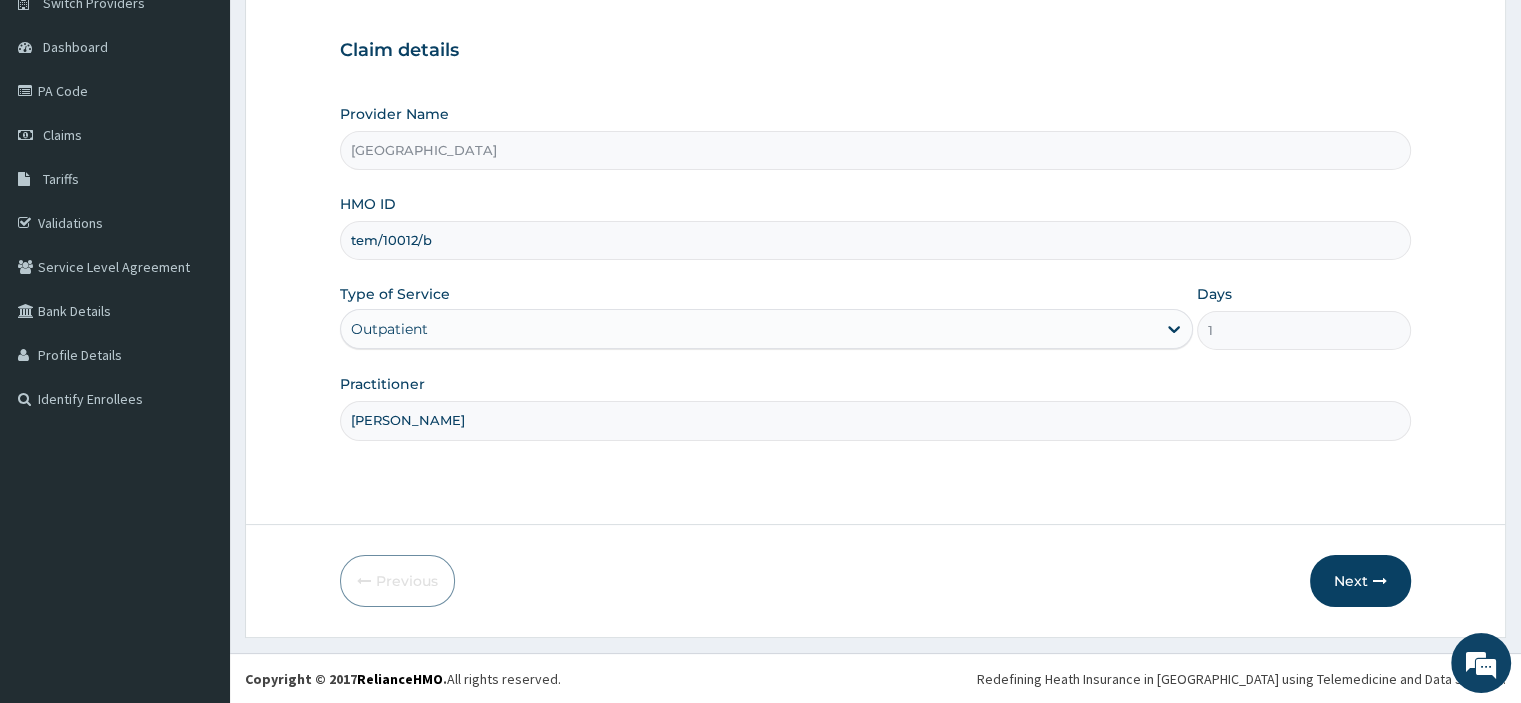 click on "Next" at bounding box center [1360, 581] 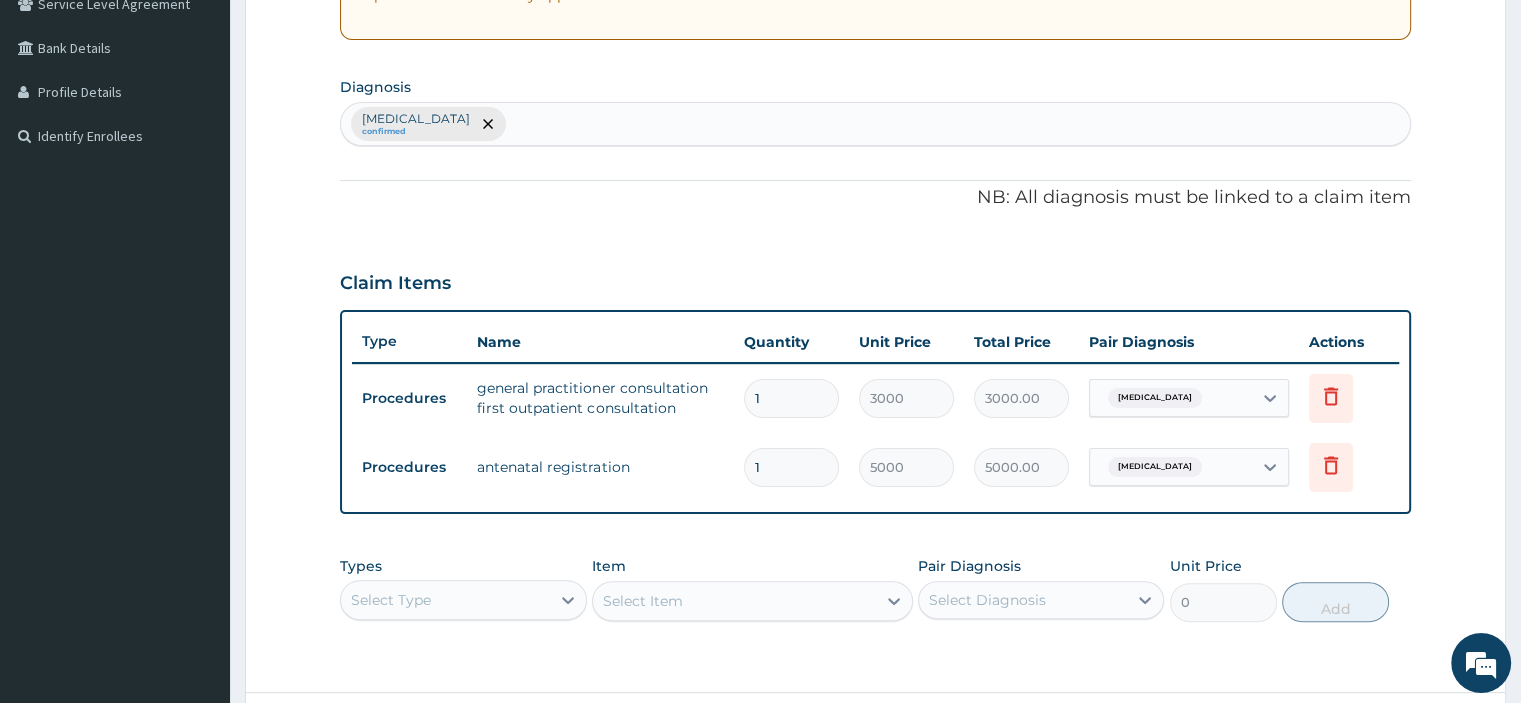 scroll, scrollTop: 599, scrollLeft: 0, axis: vertical 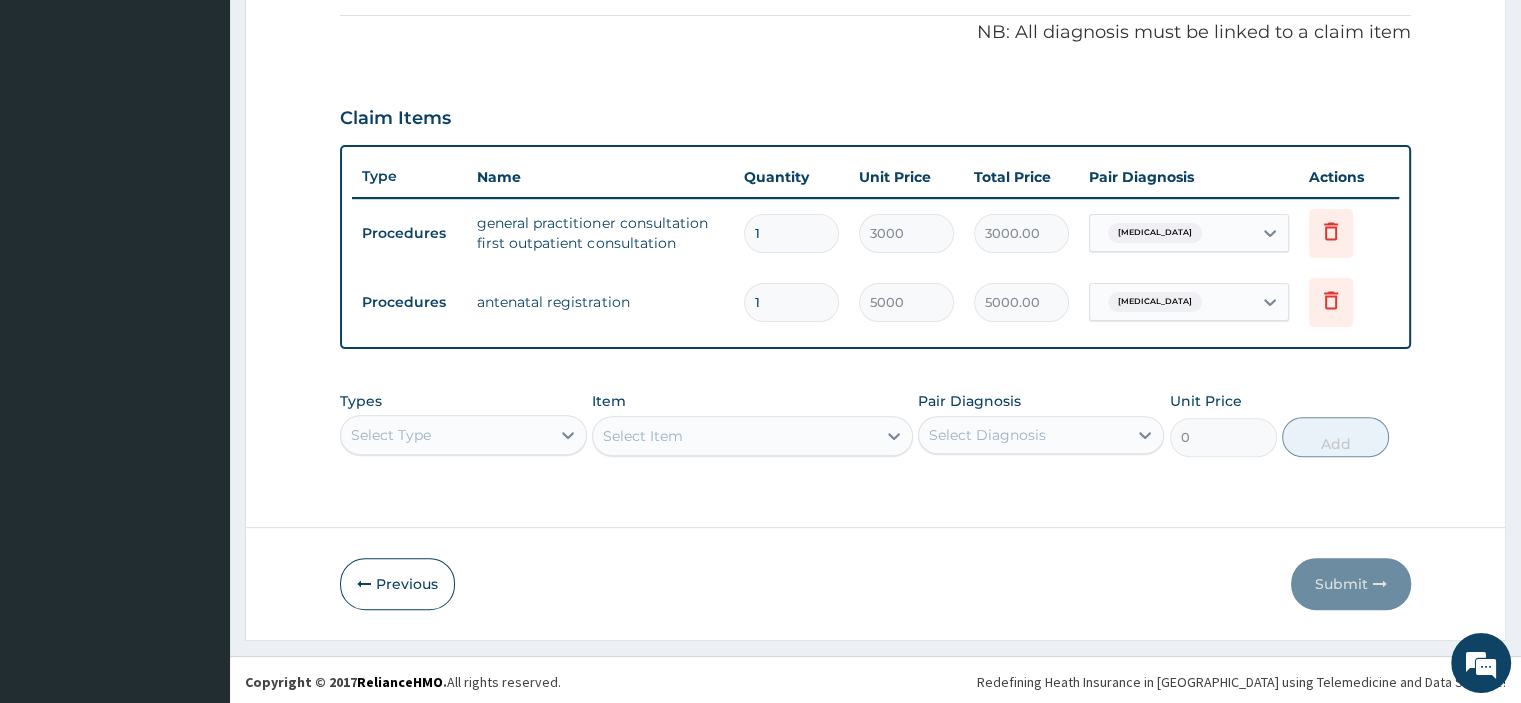 click 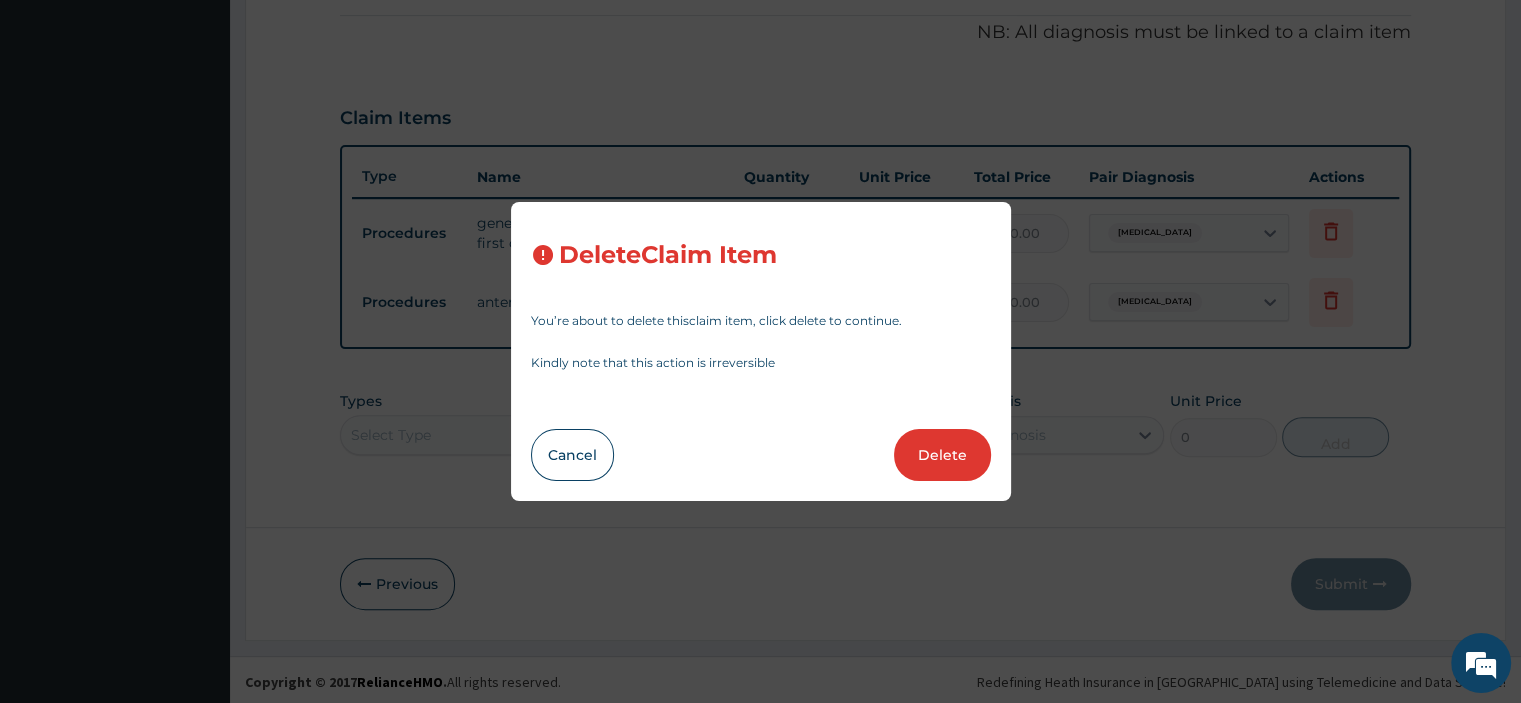 click on "Delete" at bounding box center (942, 455) 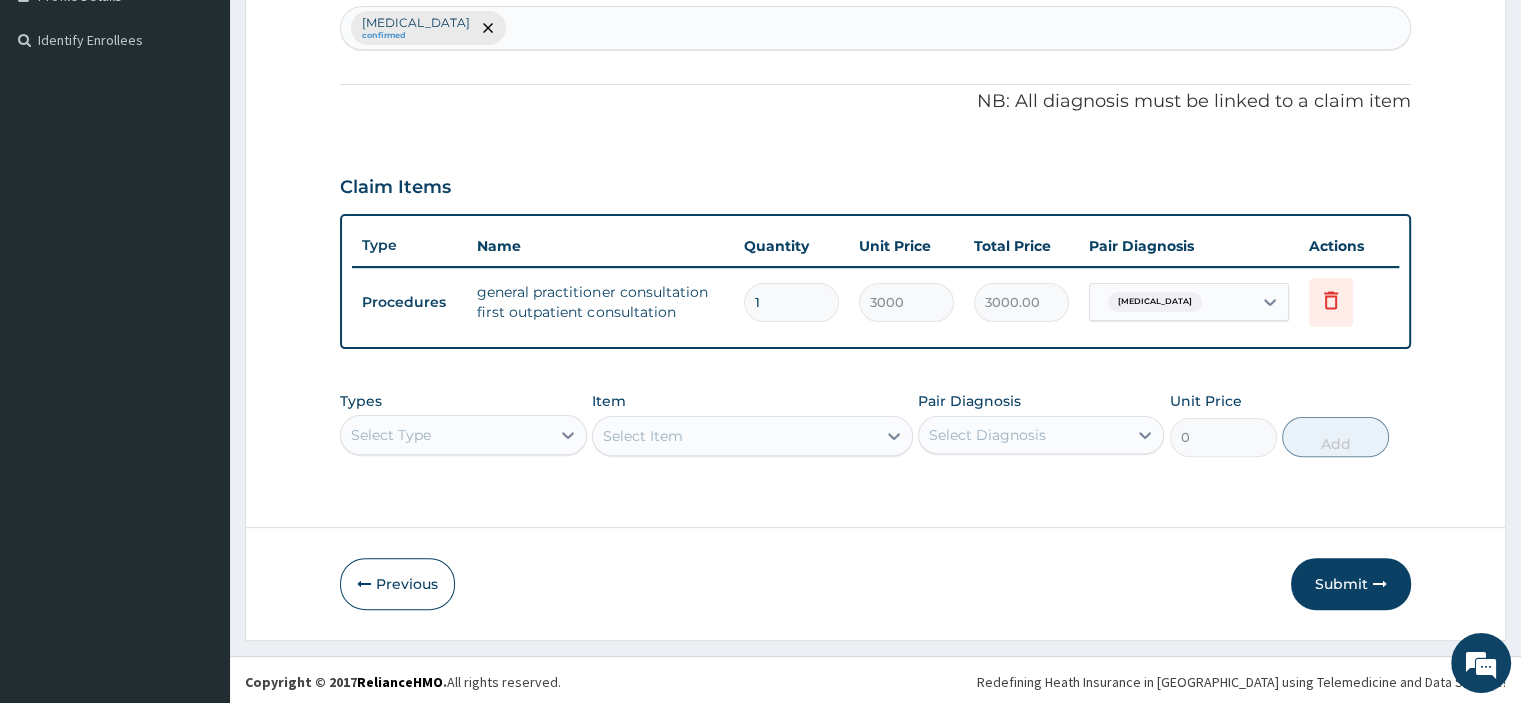 click 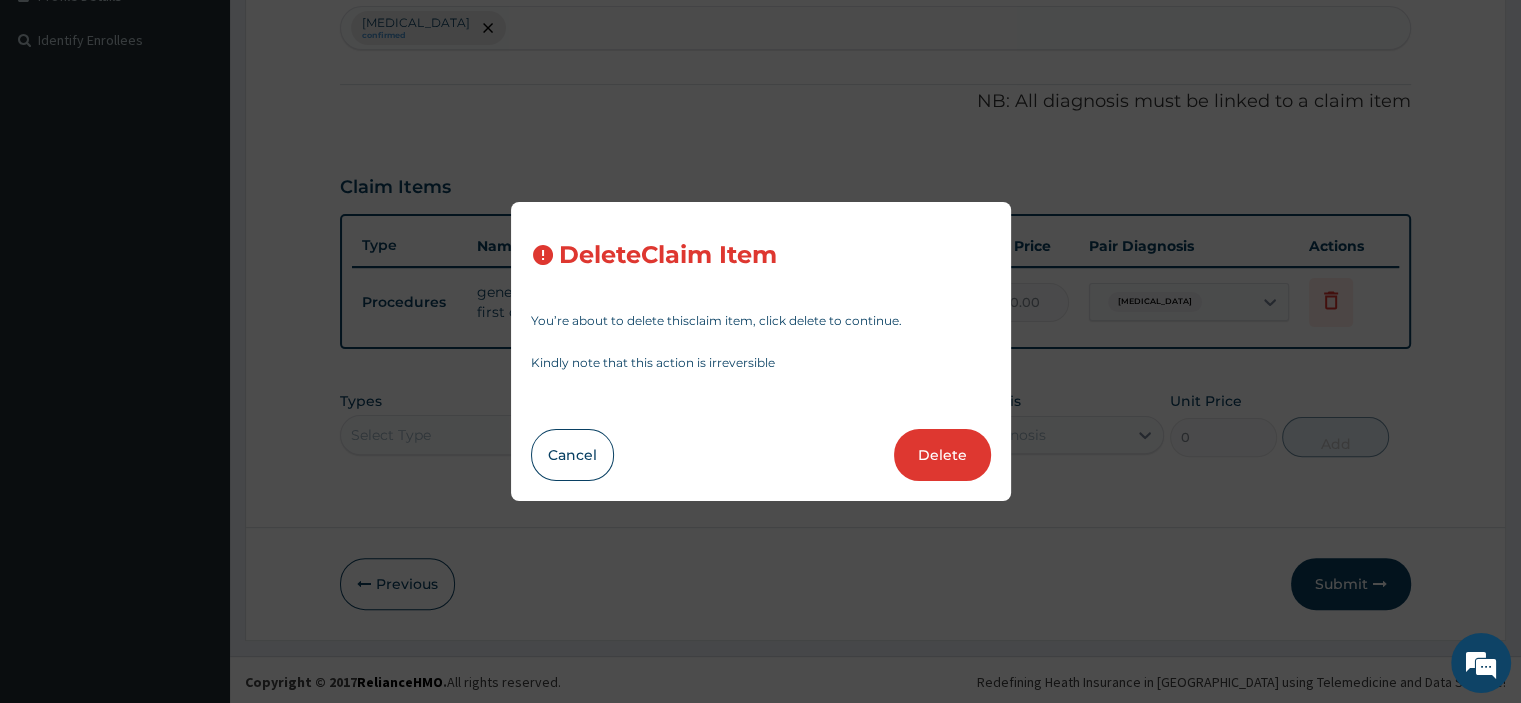 click on "Delete" at bounding box center (942, 455) 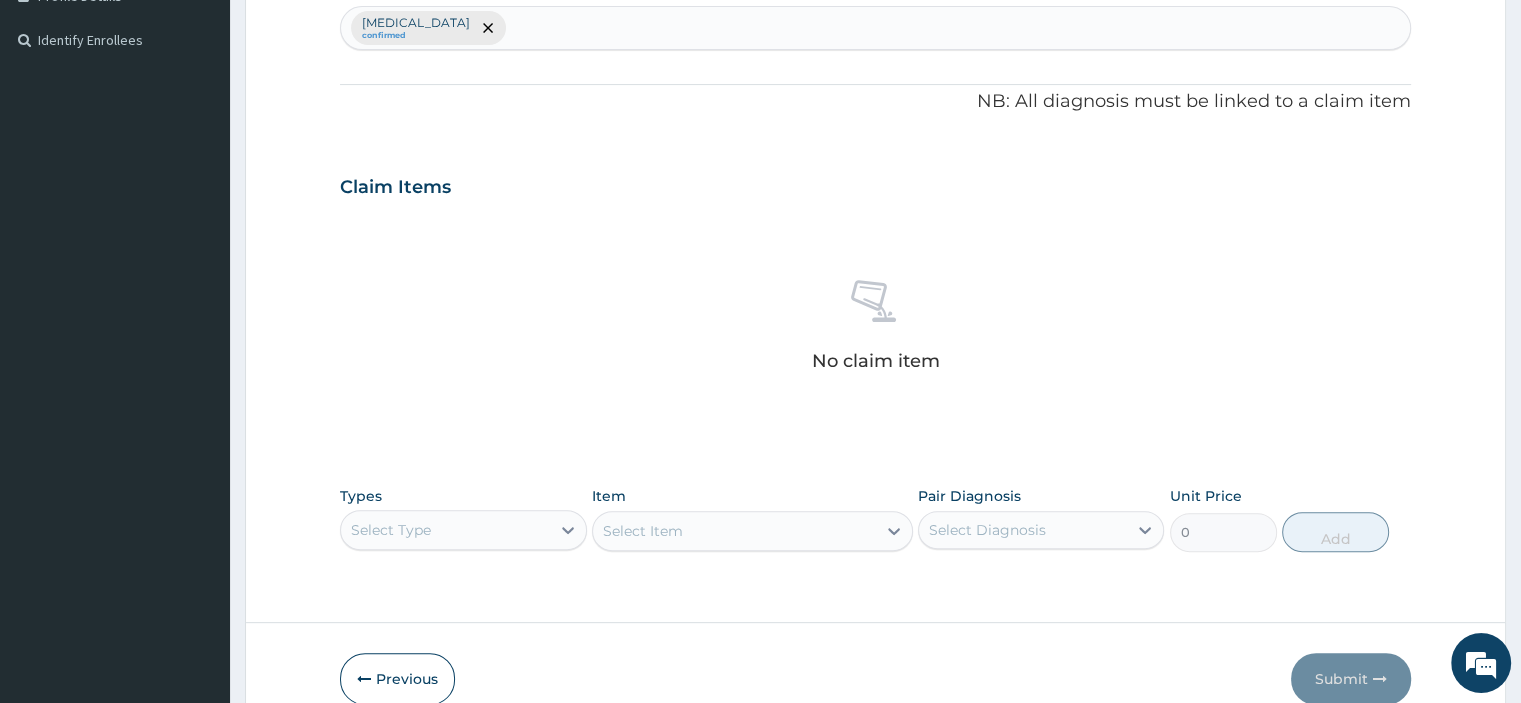scroll, scrollTop: 0, scrollLeft: 0, axis: both 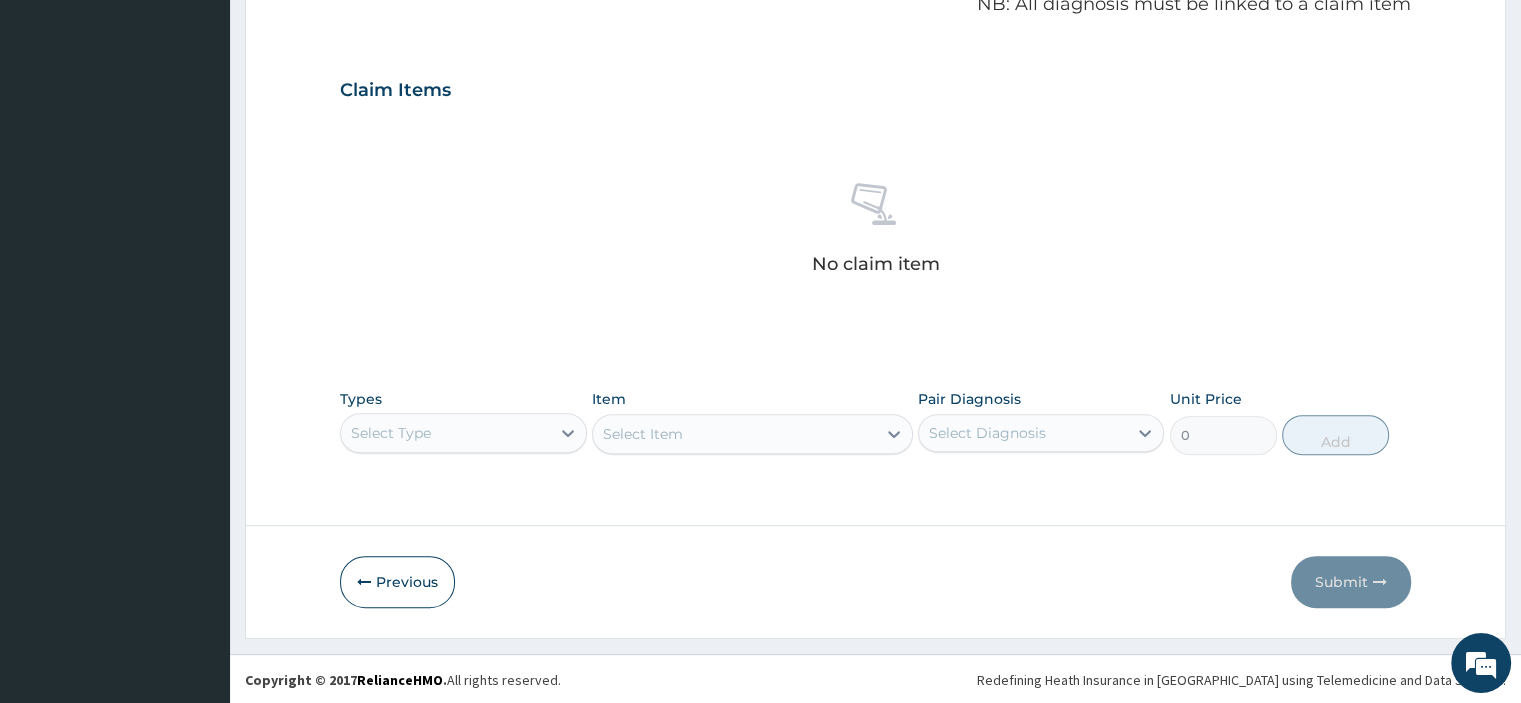click on "Previous" at bounding box center [397, 582] 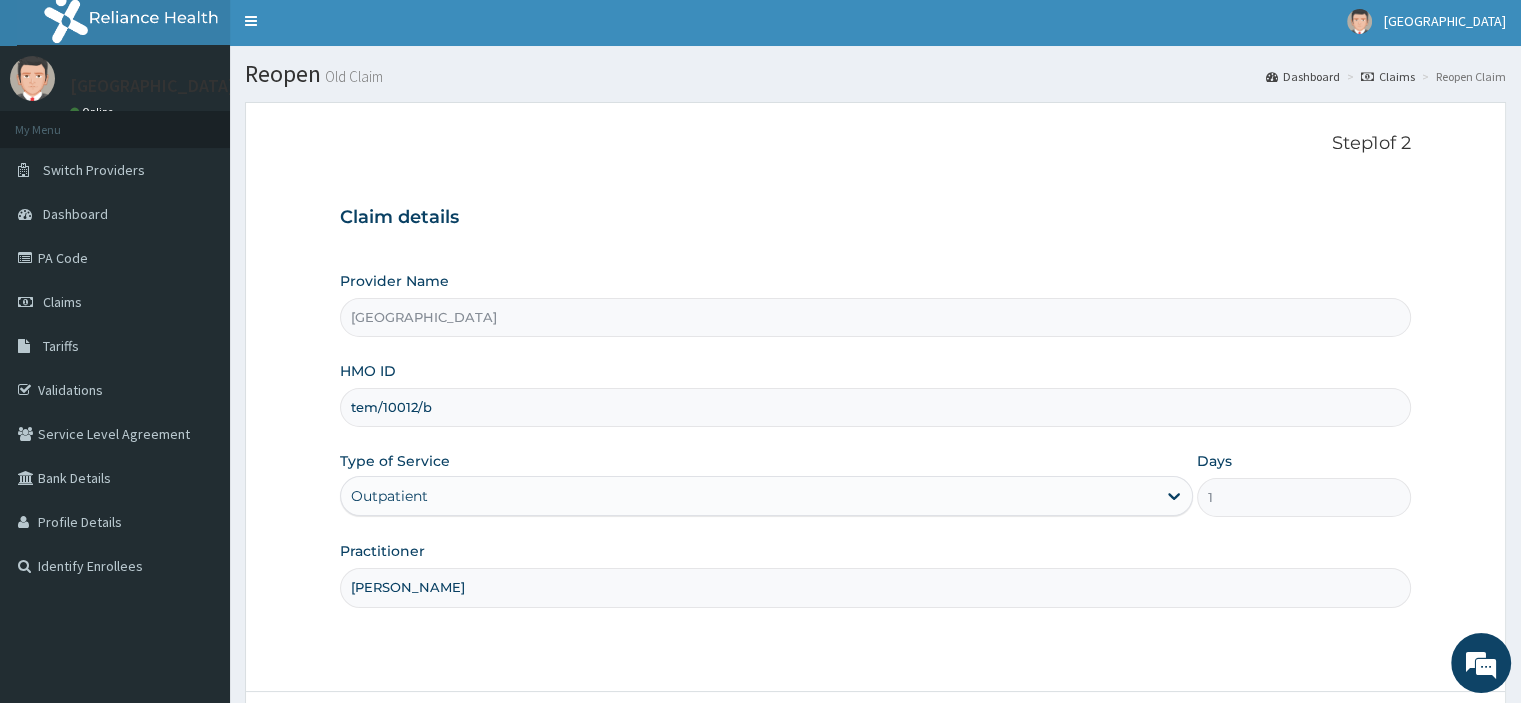 scroll, scrollTop: 0, scrollLeft: 0, axis: both 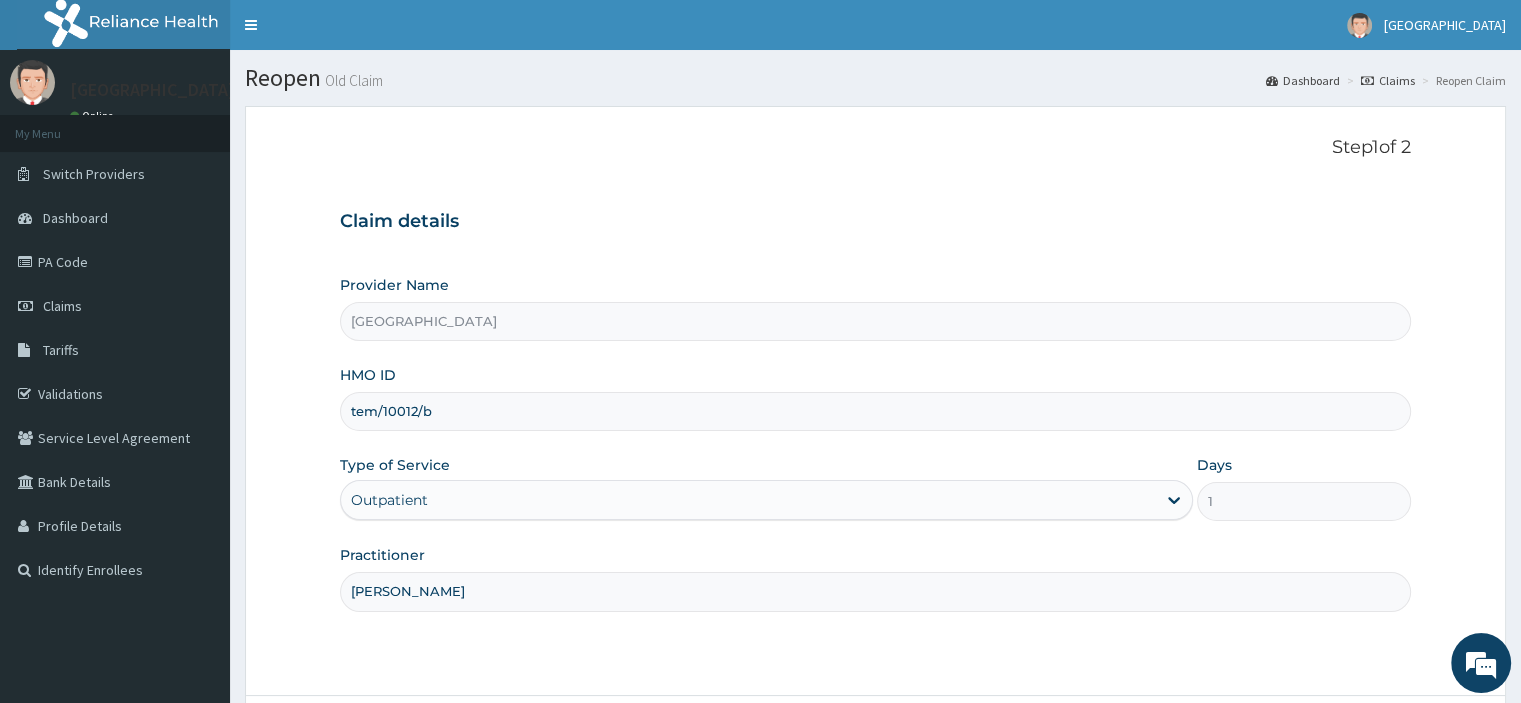 click on "Claims" at bounding box center [62, 306] 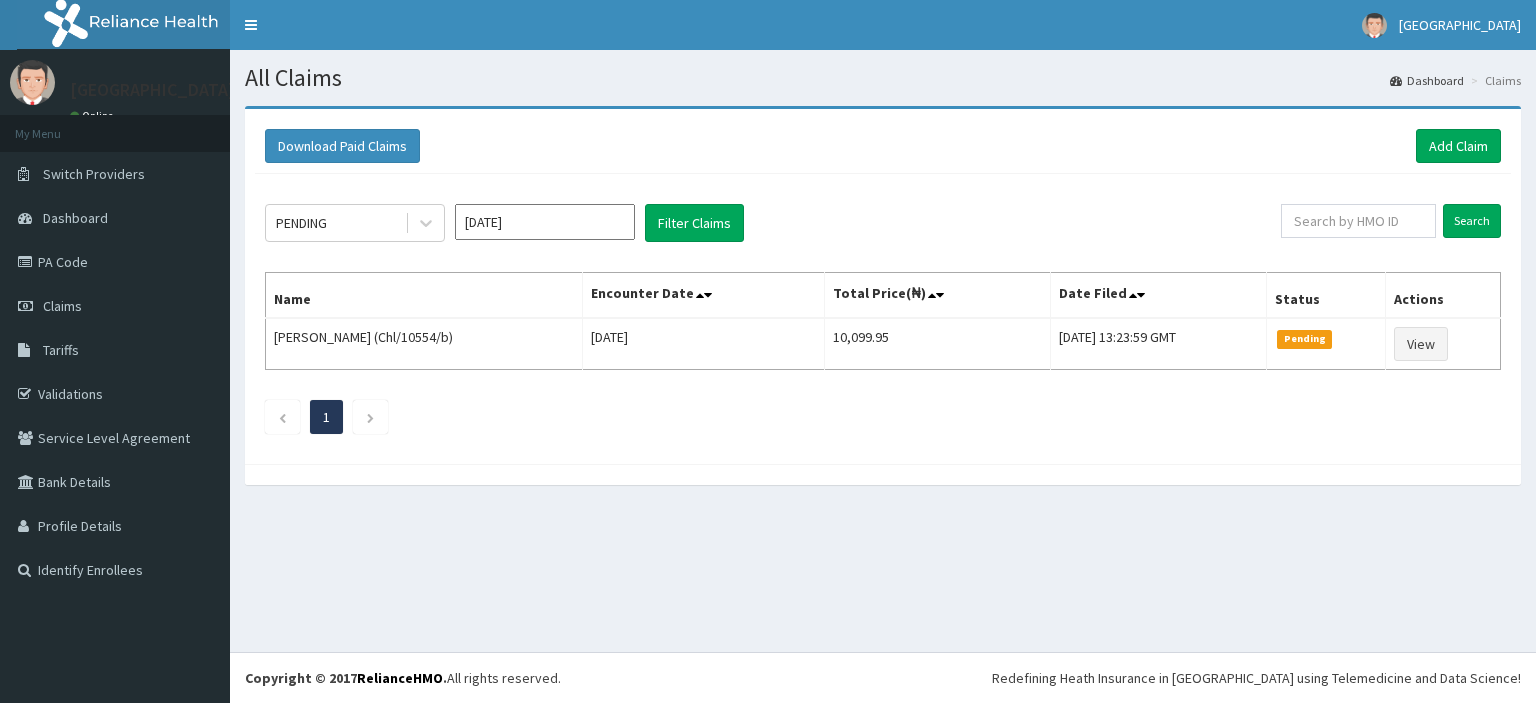 scroll, scrollTop: 0, scrollLeft: 0, axis: both 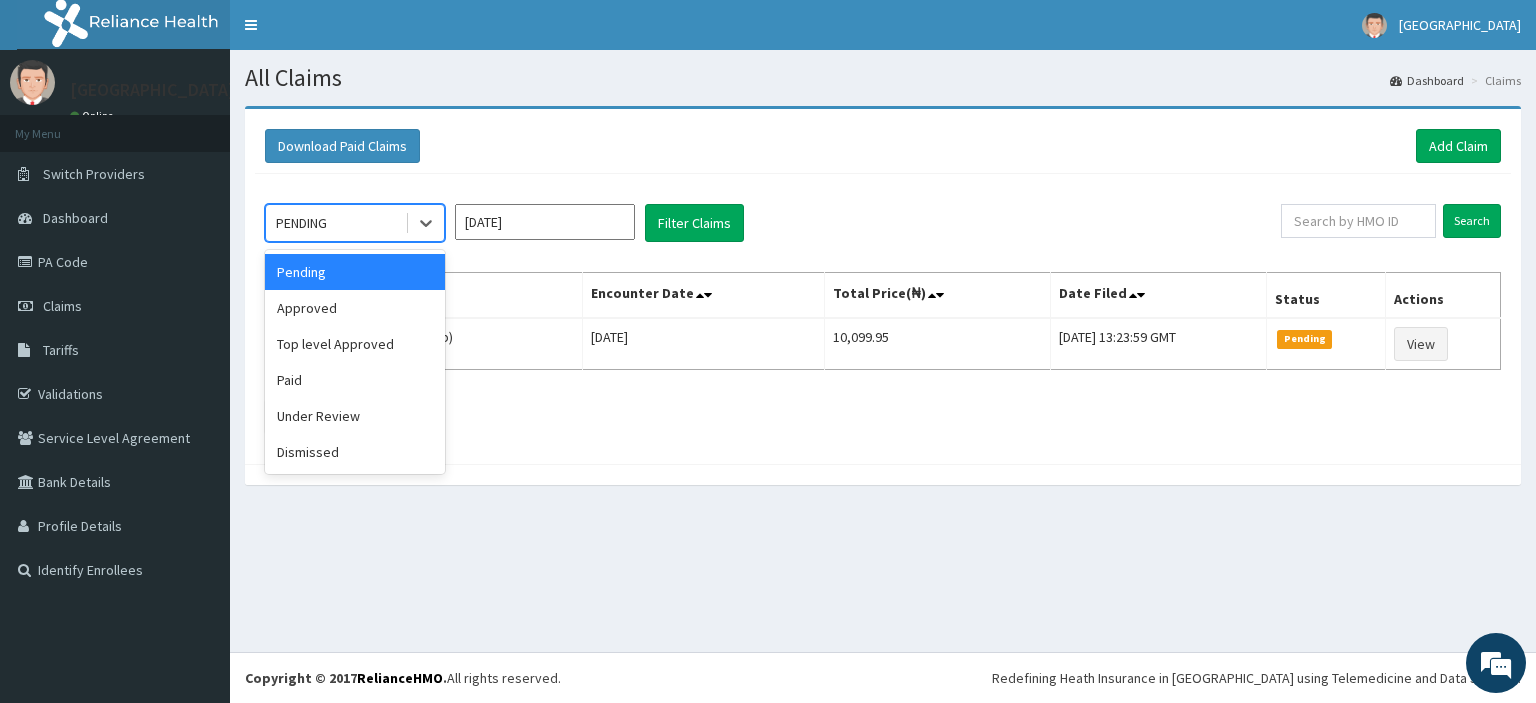 click on "Under Review" at bounding box center [355, 416] 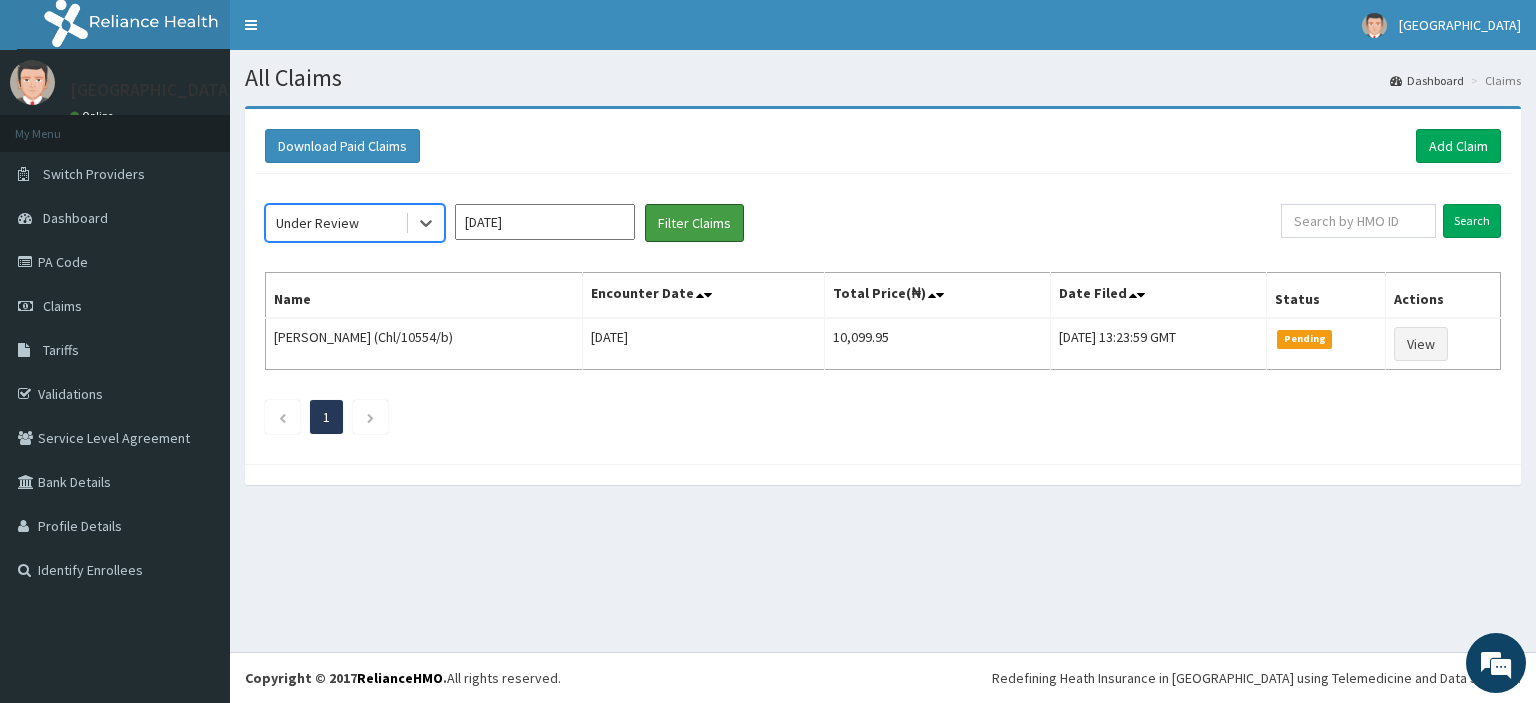 click on "Filter Claims" at bounding box center [694, 223] 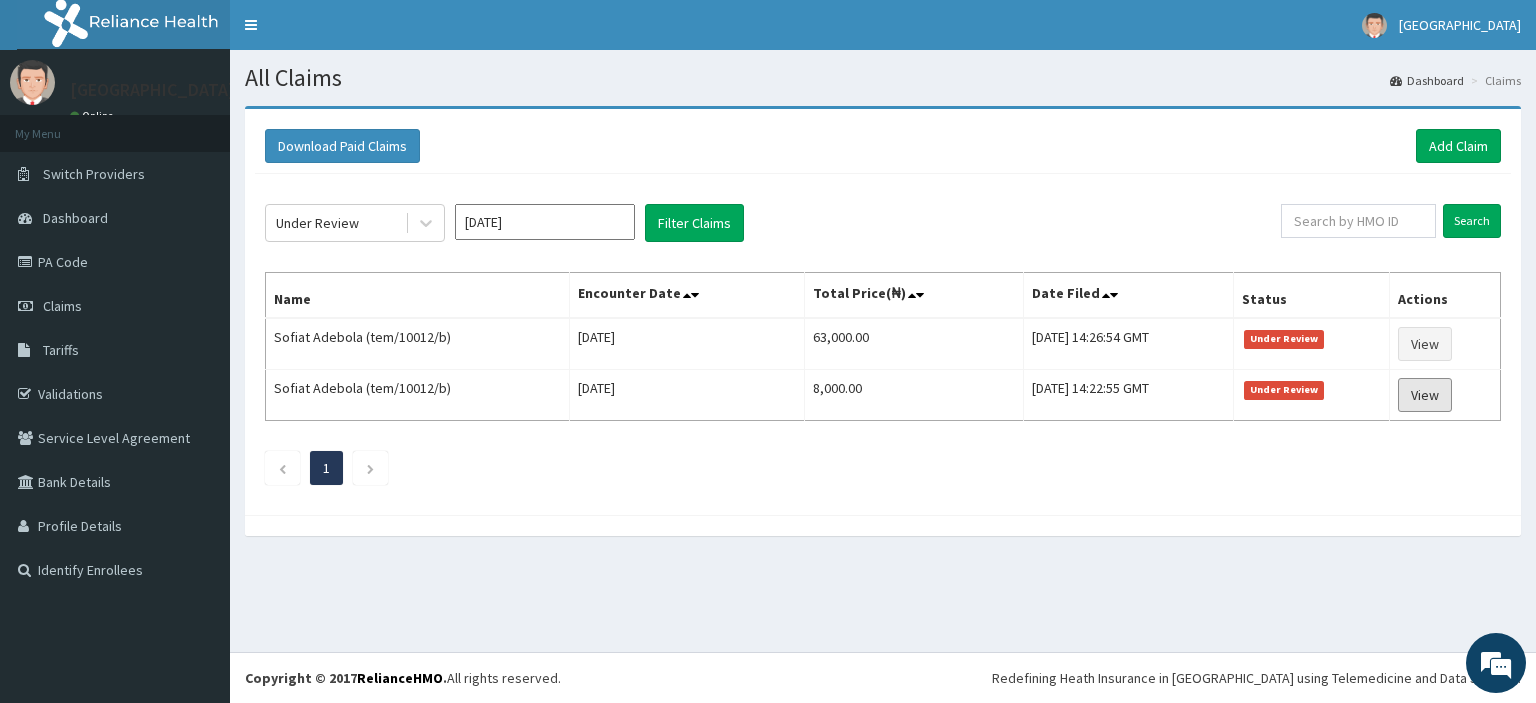 click on "View" at bounding box center (1425, 395) 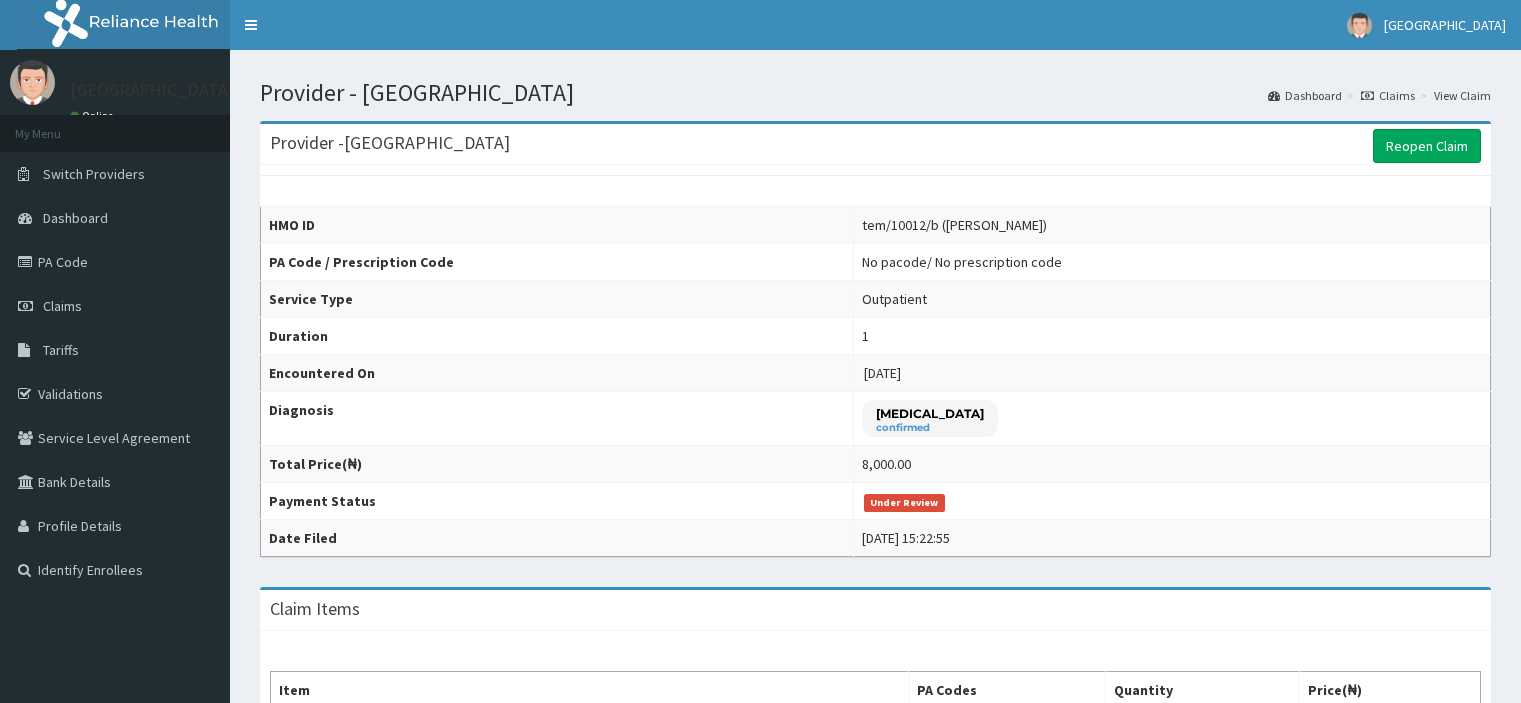 scroll, scrollTop: 0, scrollLeft: 0, axis: both 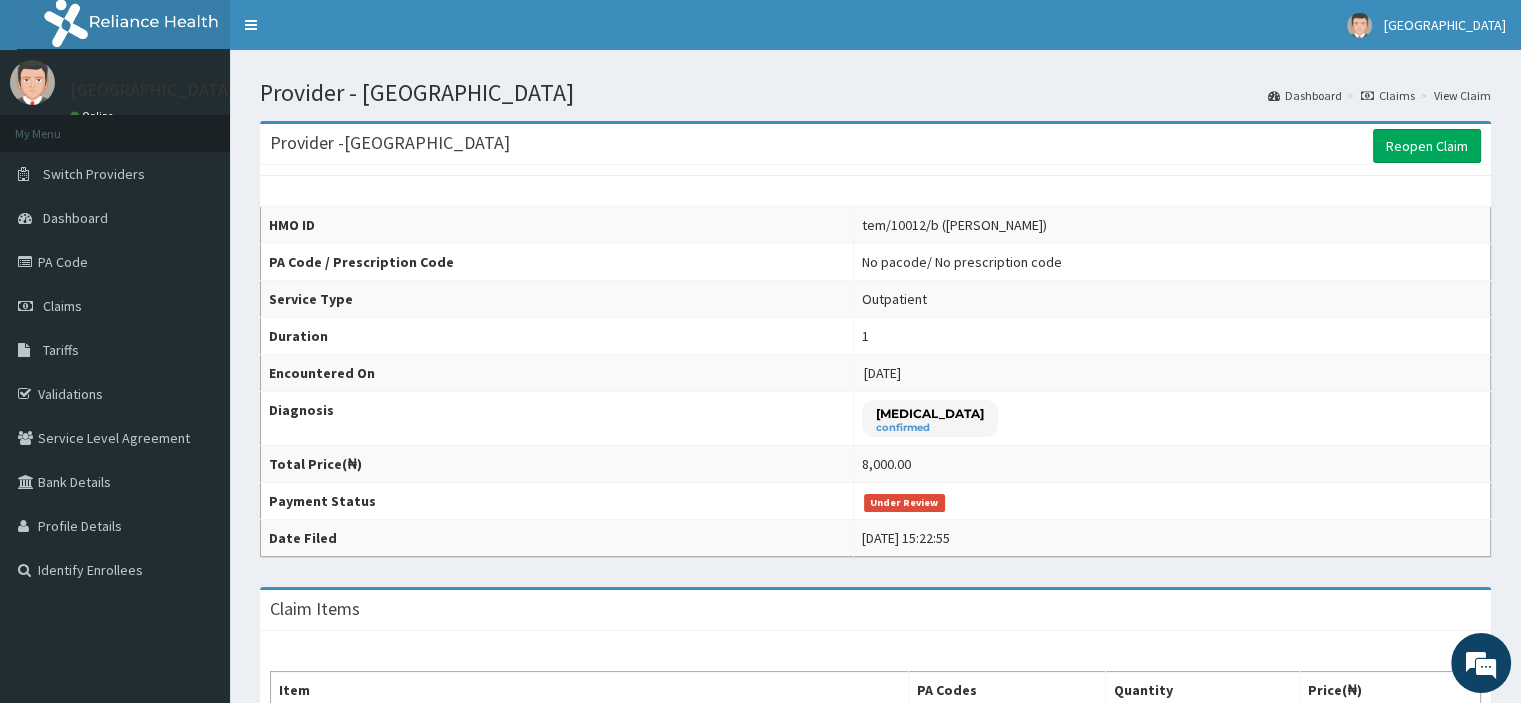 click on "Reopen Claim" at bounding box center [1427, 146] 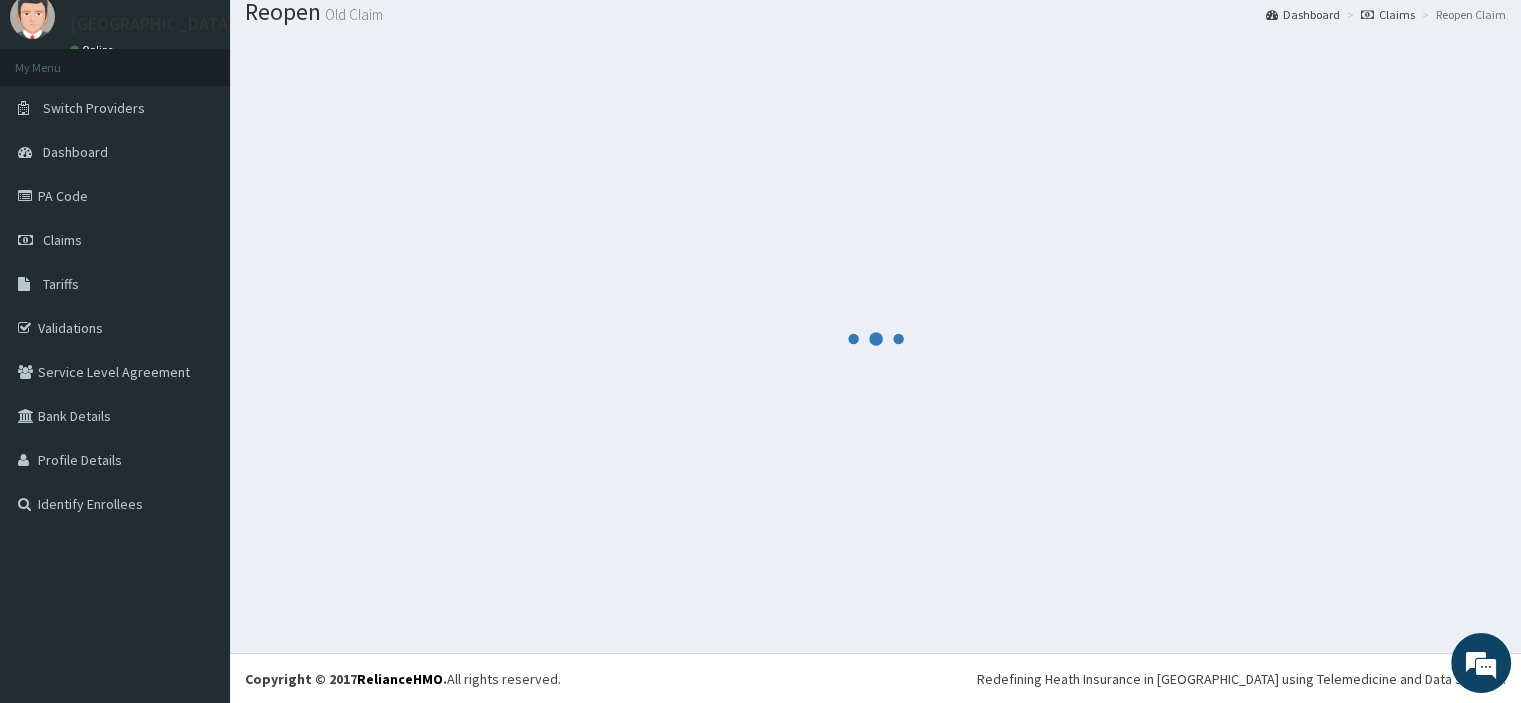 scroll, scrollTop: 66, scrollLeft: 0, axis: vertical 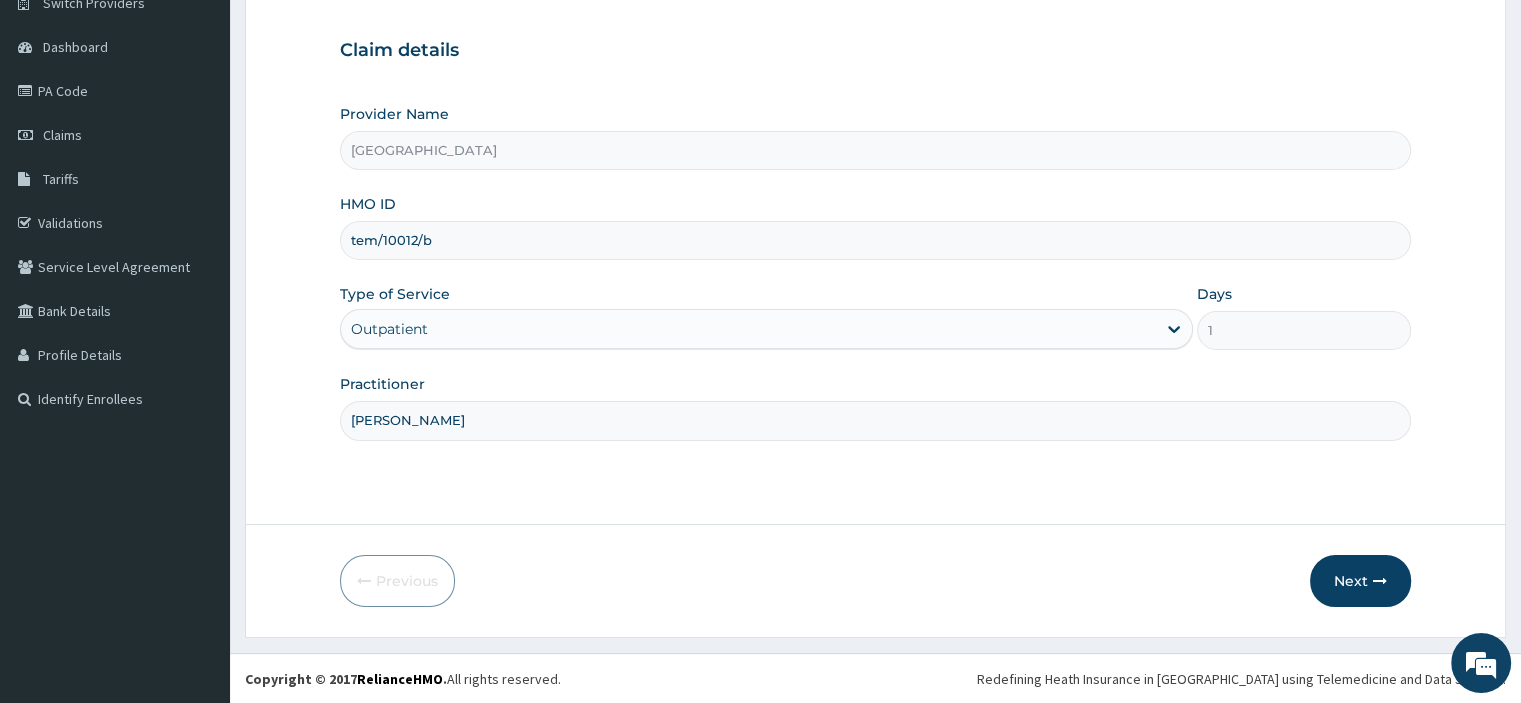 click on "Next" at bounding box center [1360, 581] 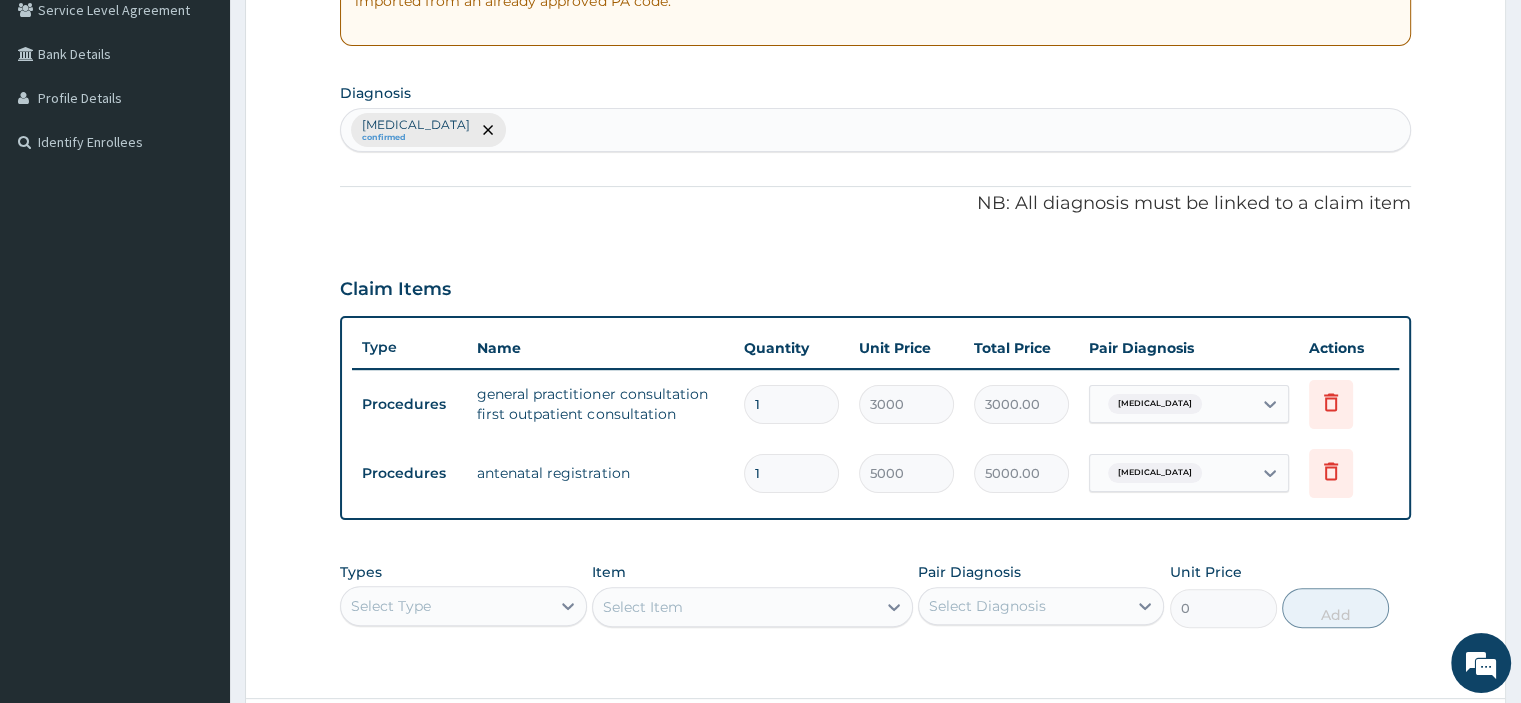 scroll, scrollTop: 599, scrollLeft: 0, axis: vertical 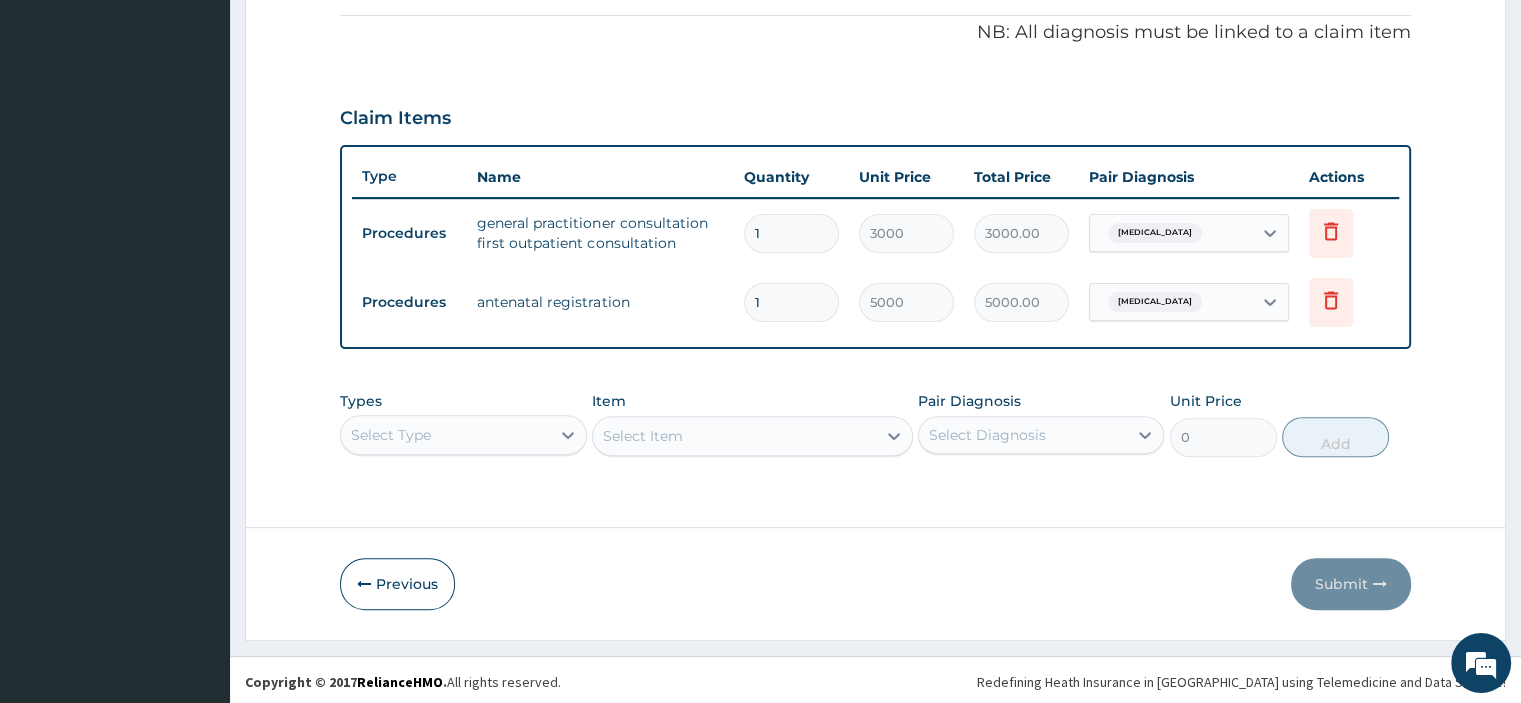 click at bounding box center (1331, 302) 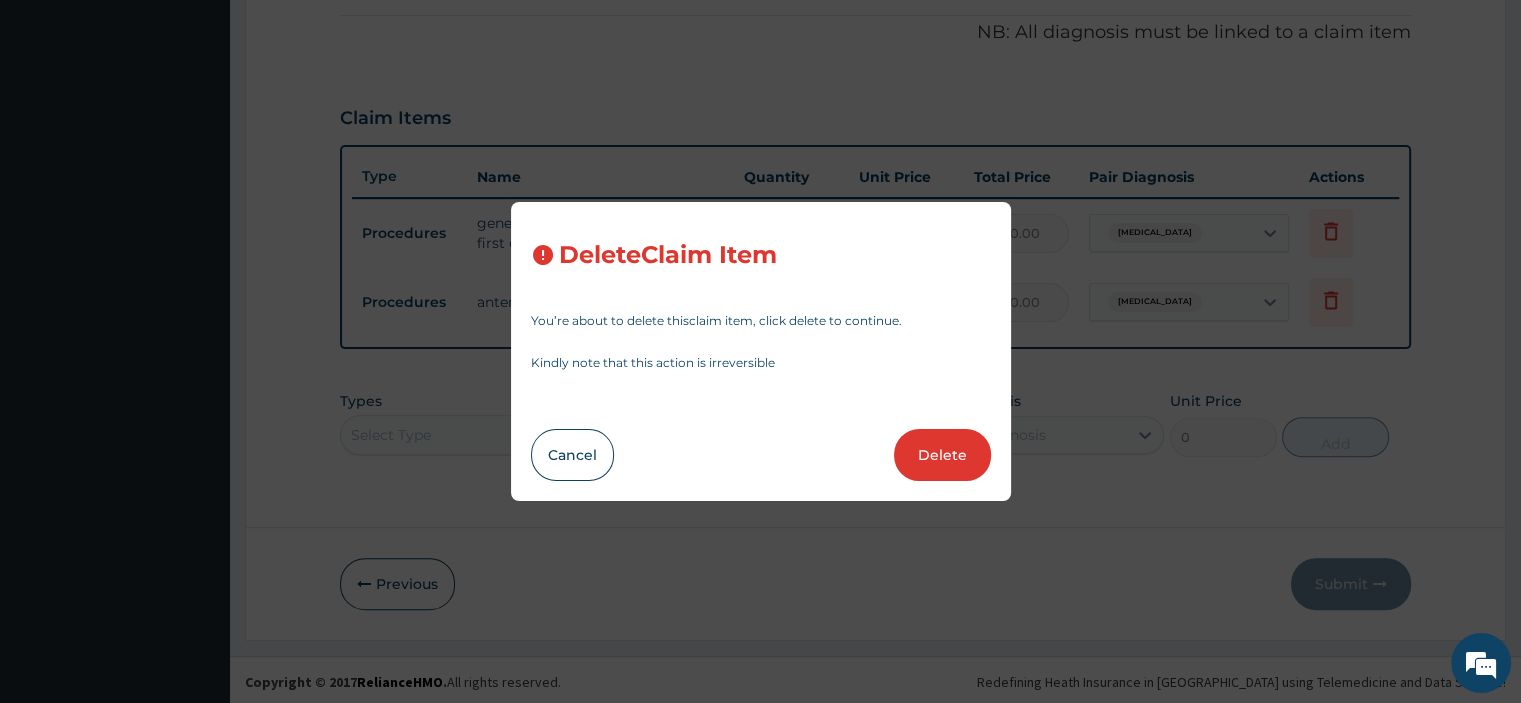 click on "Delete" at bounding box center (942, 455) 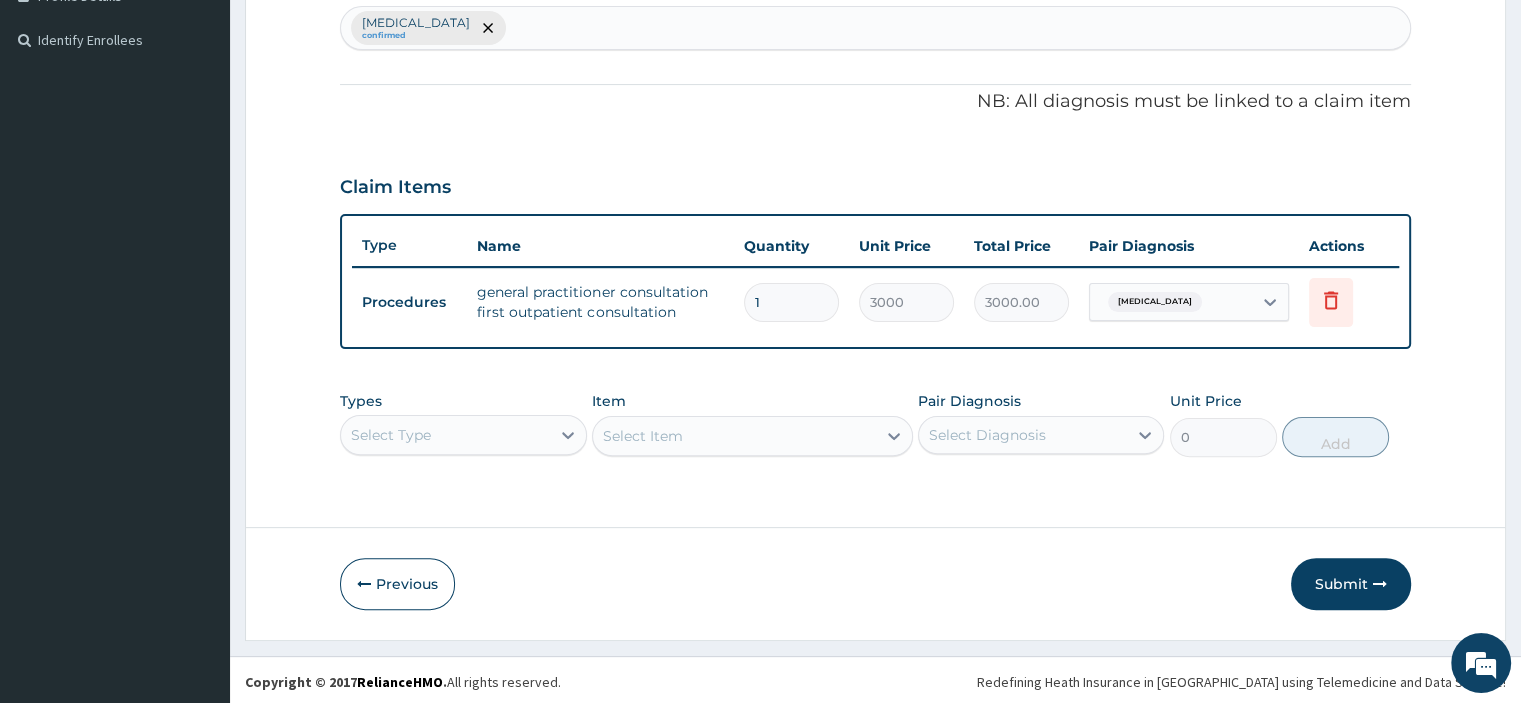 click on "Submit" at bounding box center [1351, 584] 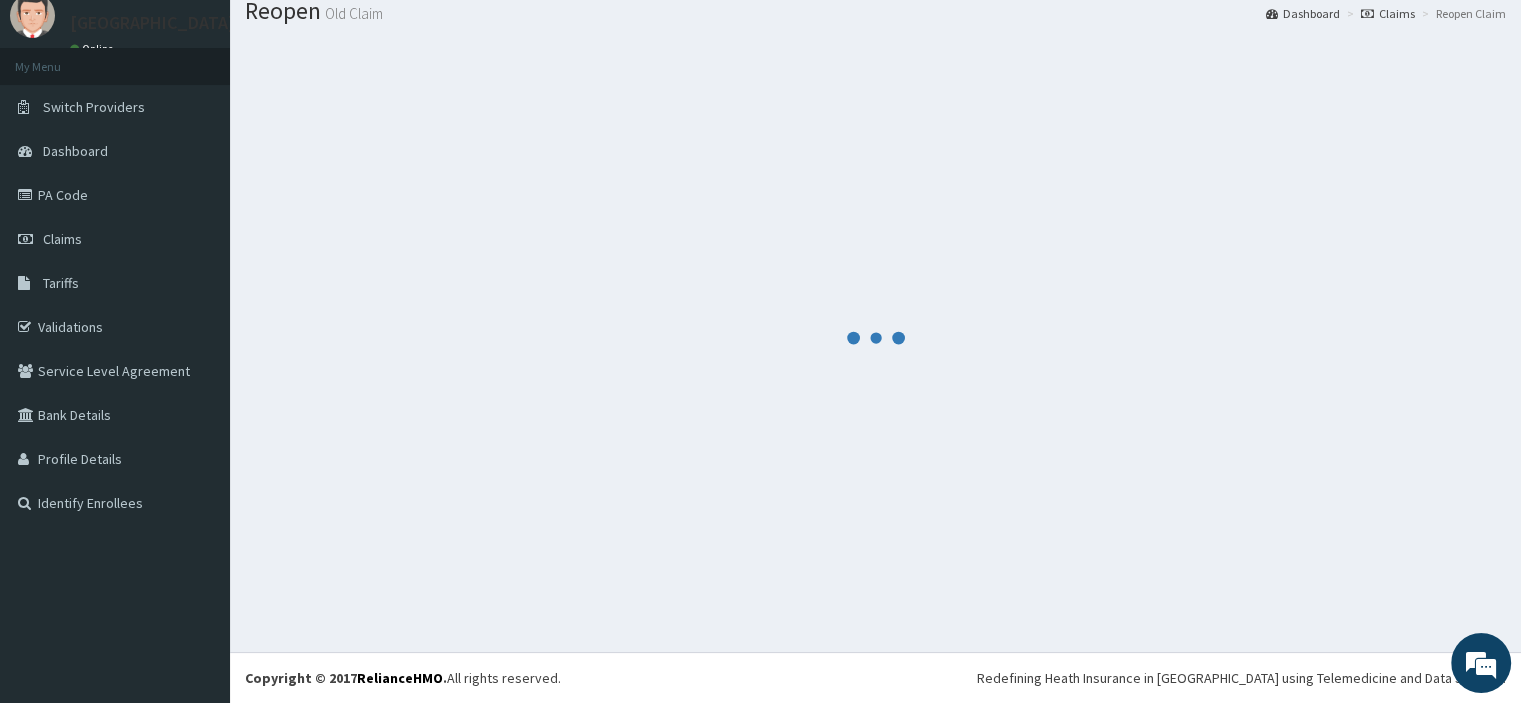 scroll, scrollTop: 66, scrollLeft: 0, axis: vertical 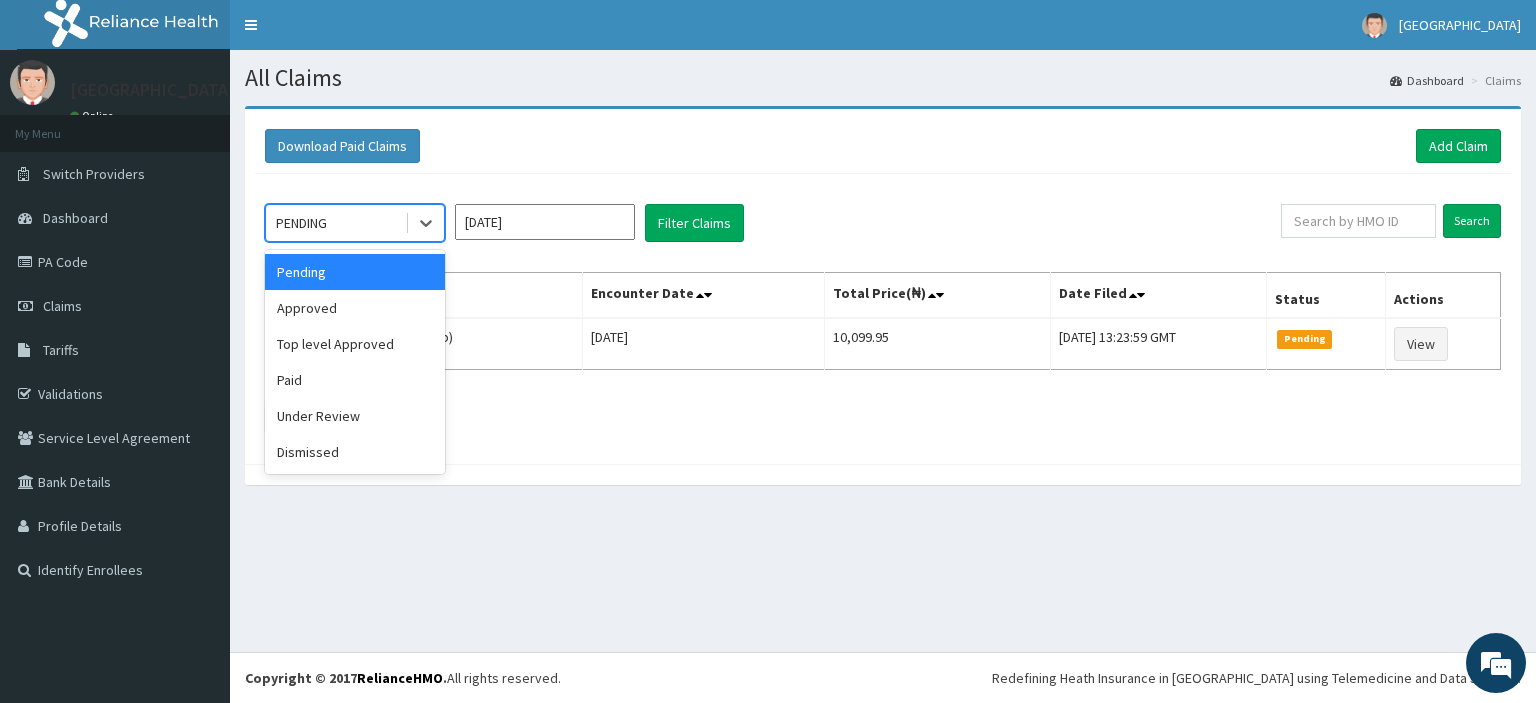 click on "Paid" at bounding box center (355, 380) 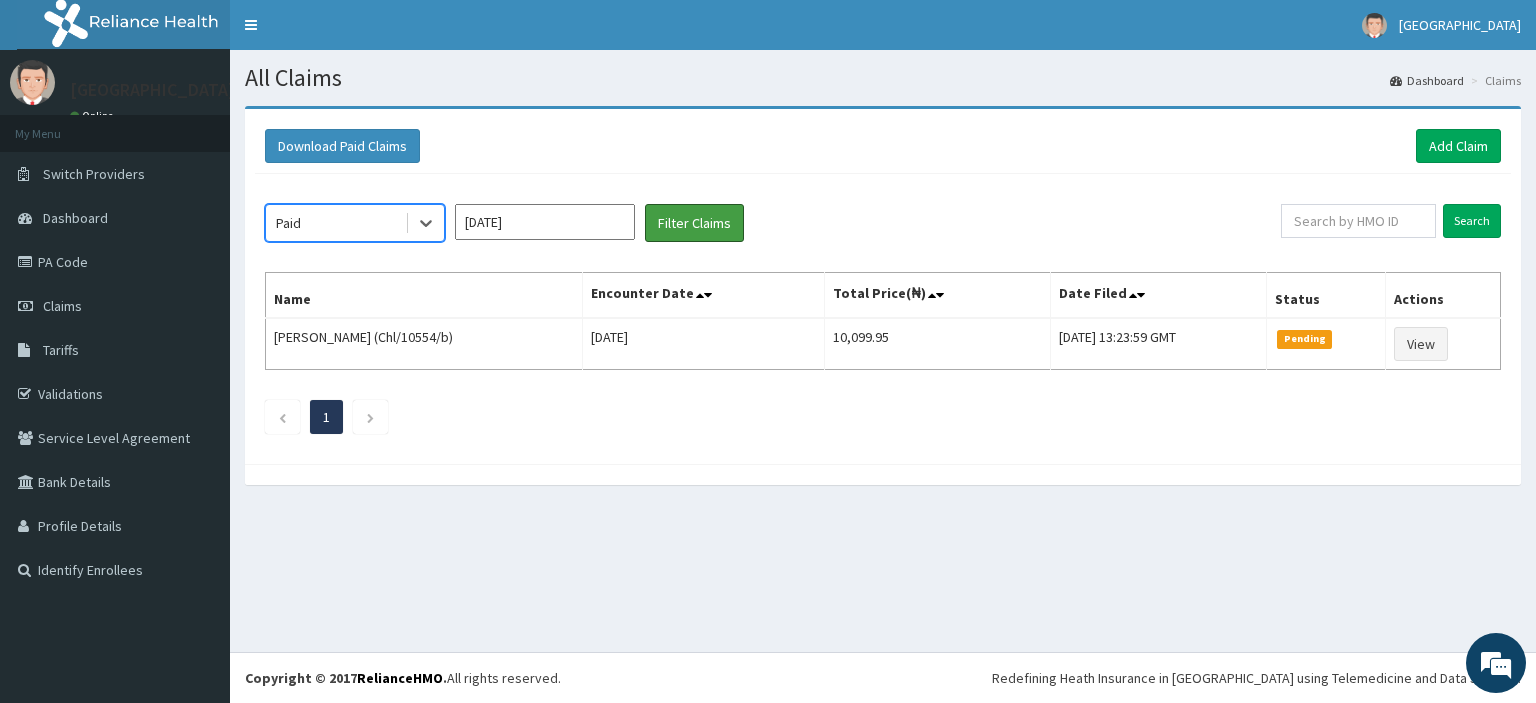 click on "Filter Claims" at bounding box center [694, 223] 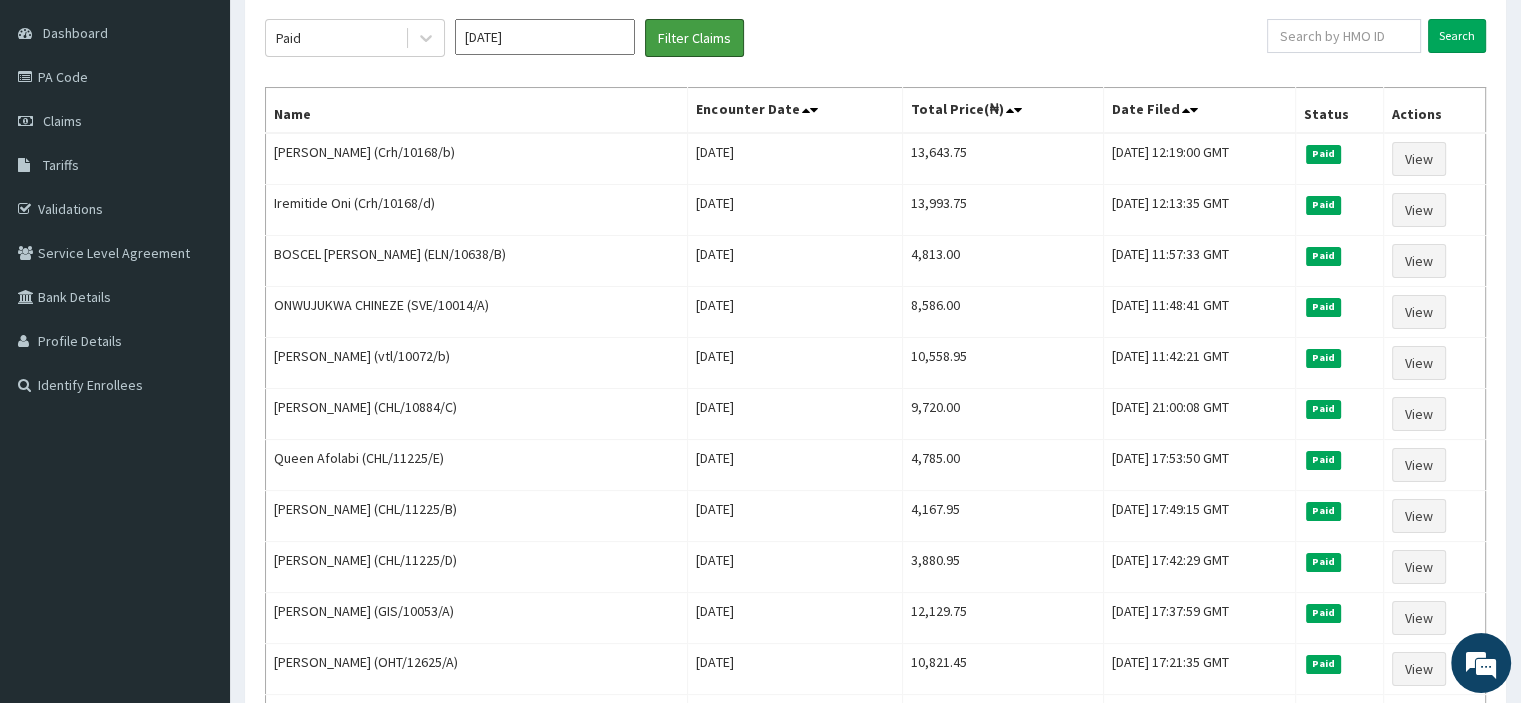scroll, scrollTop: 188, scrollLeft: 0, axis: vertical 